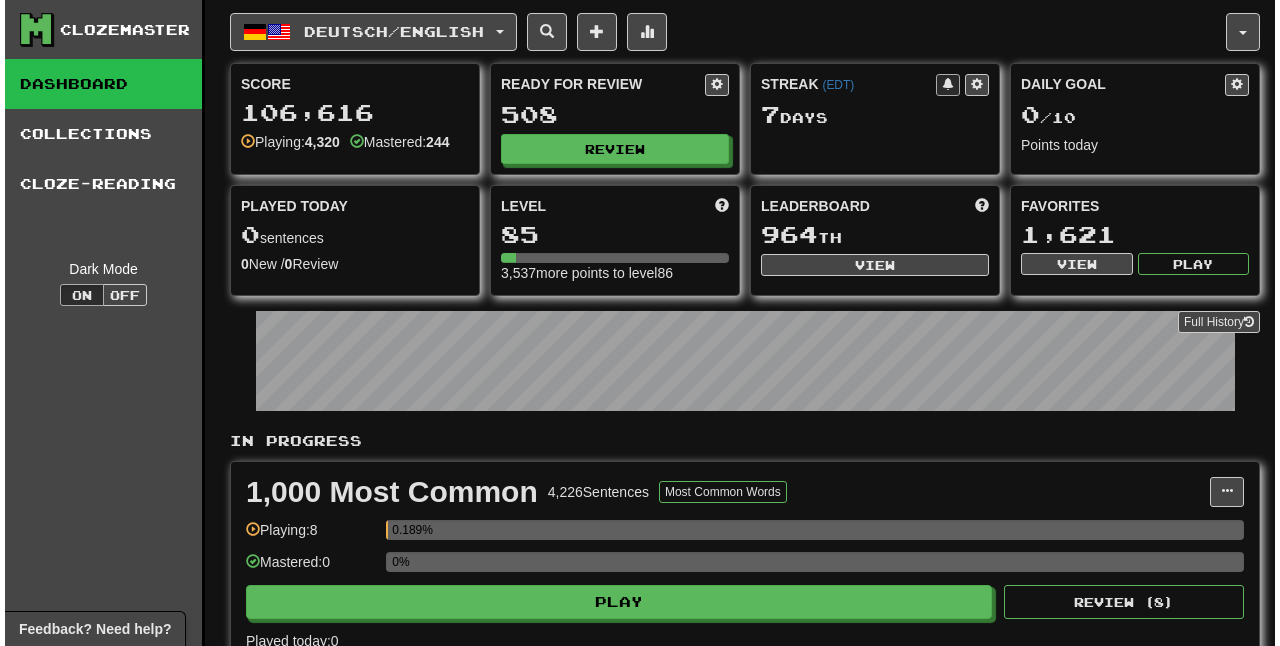 scroll, scrollTop: 0, scrollLeft: 0, axis: both 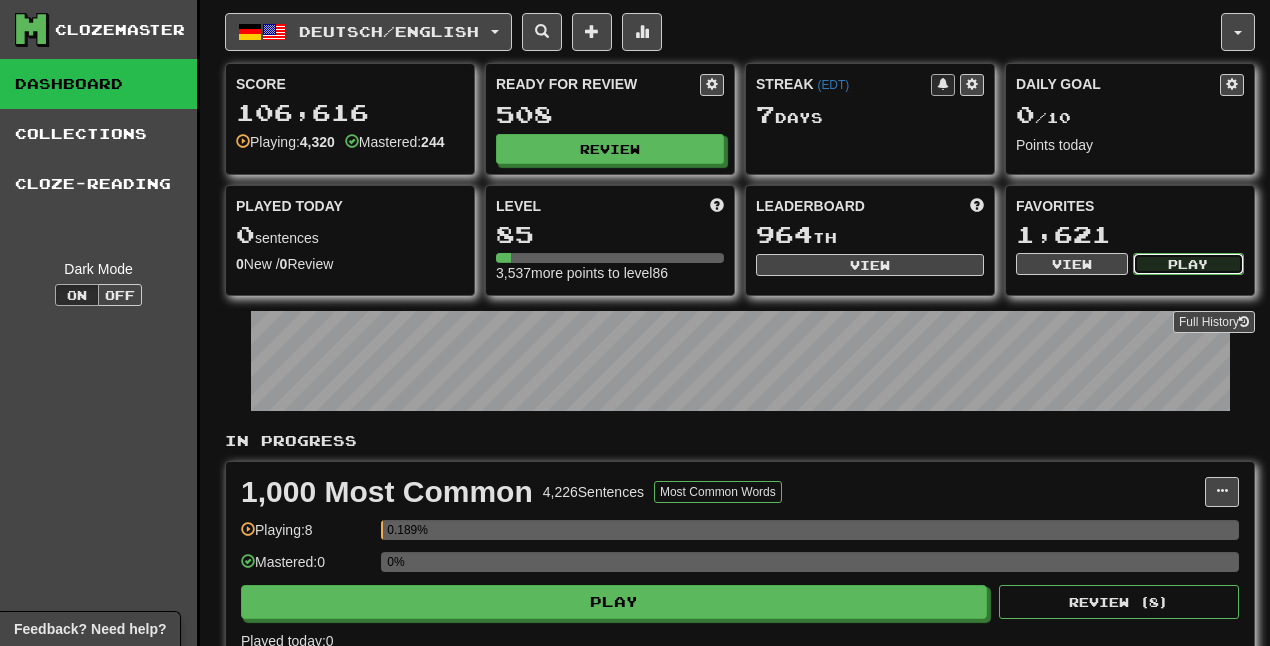 click on "Play" at bounding box center (1189, 264) 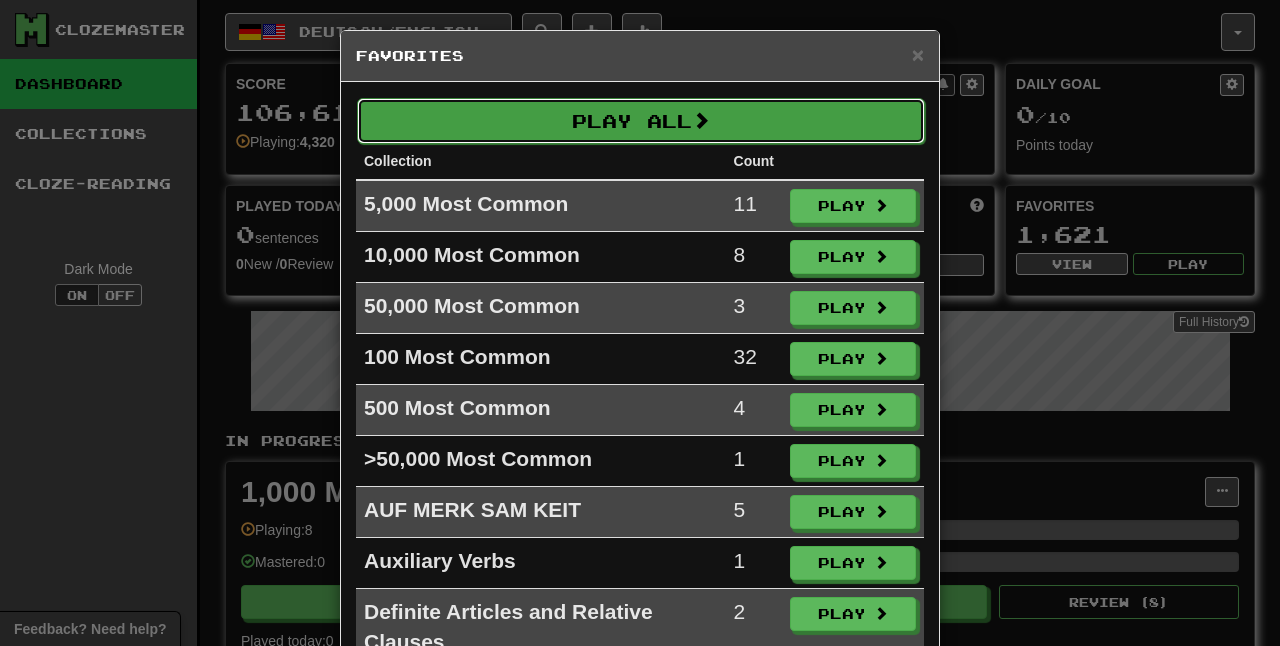 click on "Play All" at bounding box center [641, 121] 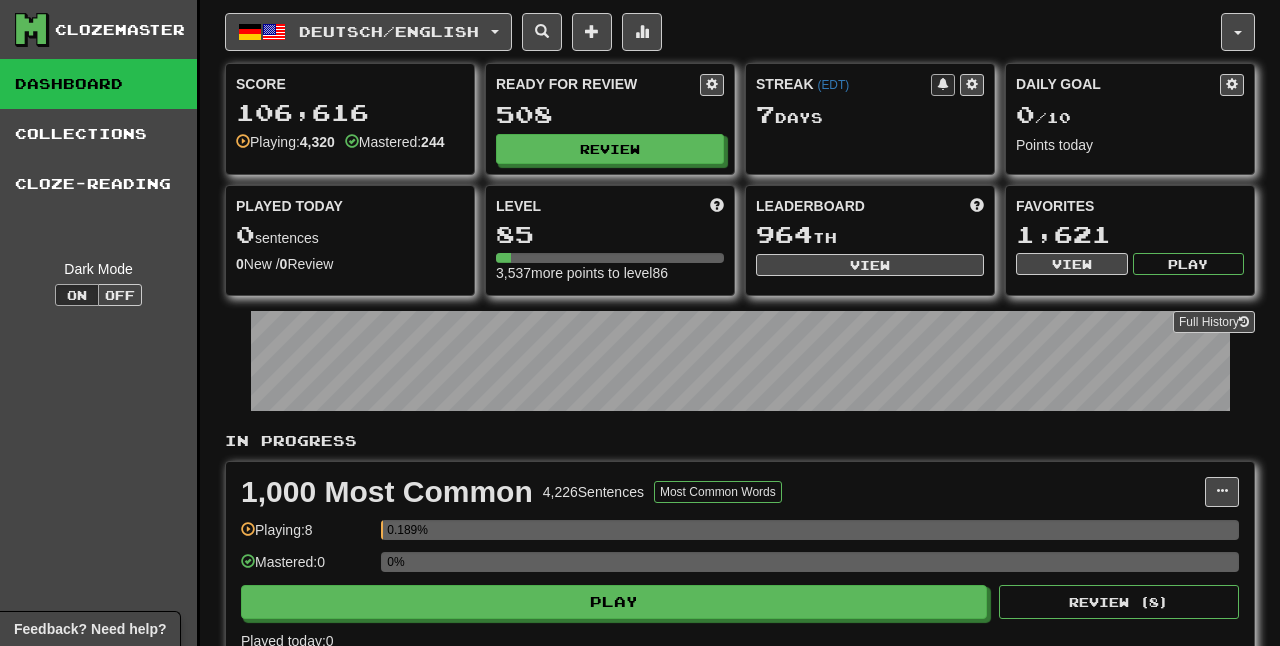 select on "**" 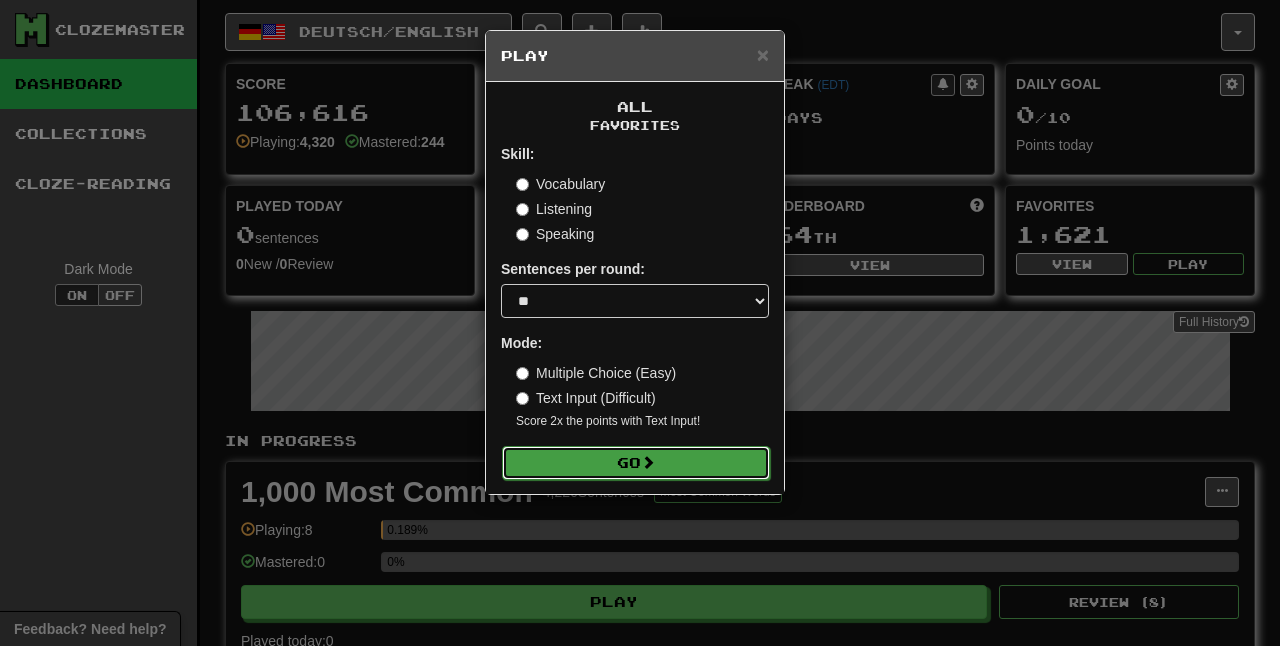 click on "Go" at bounding box center [636, 463] 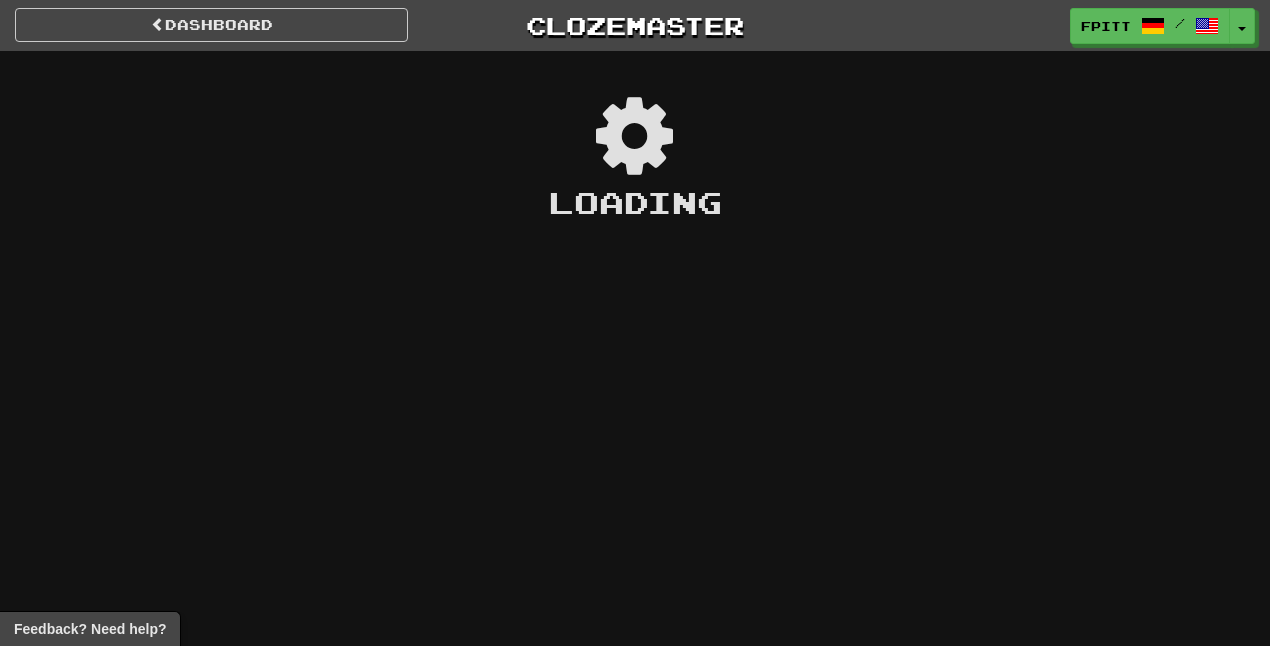 scroll, scrollTop: 0, scrollLeft: 0, axis: both 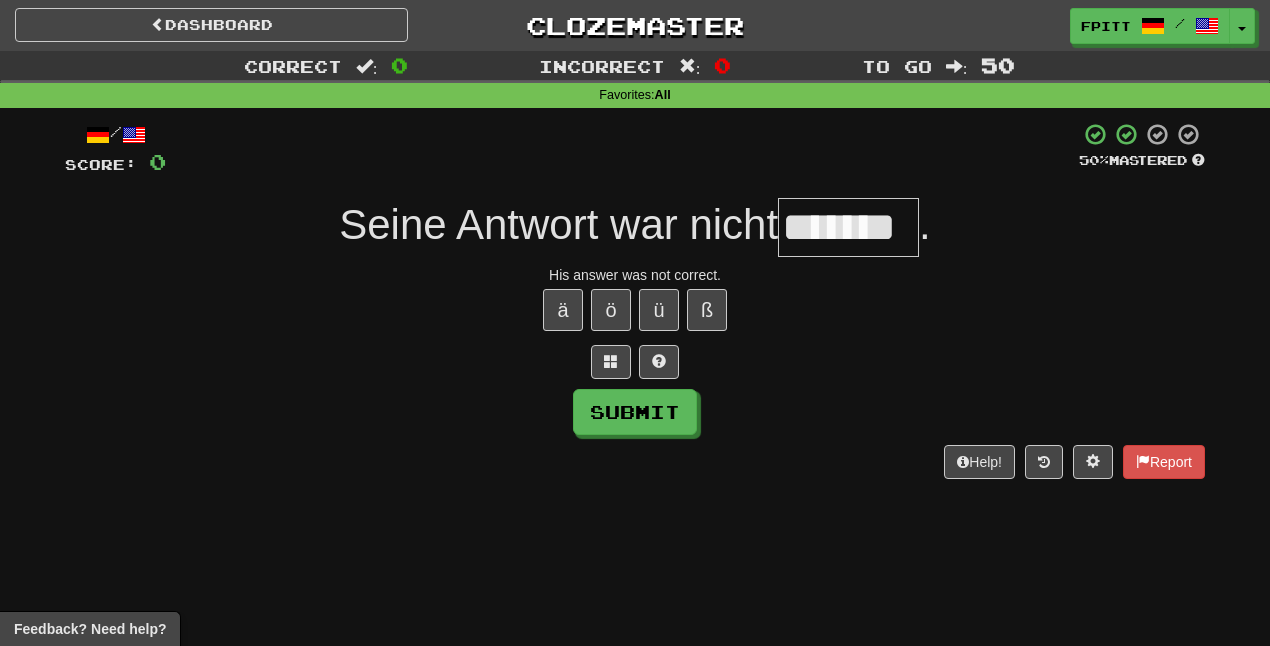 type on "*******" 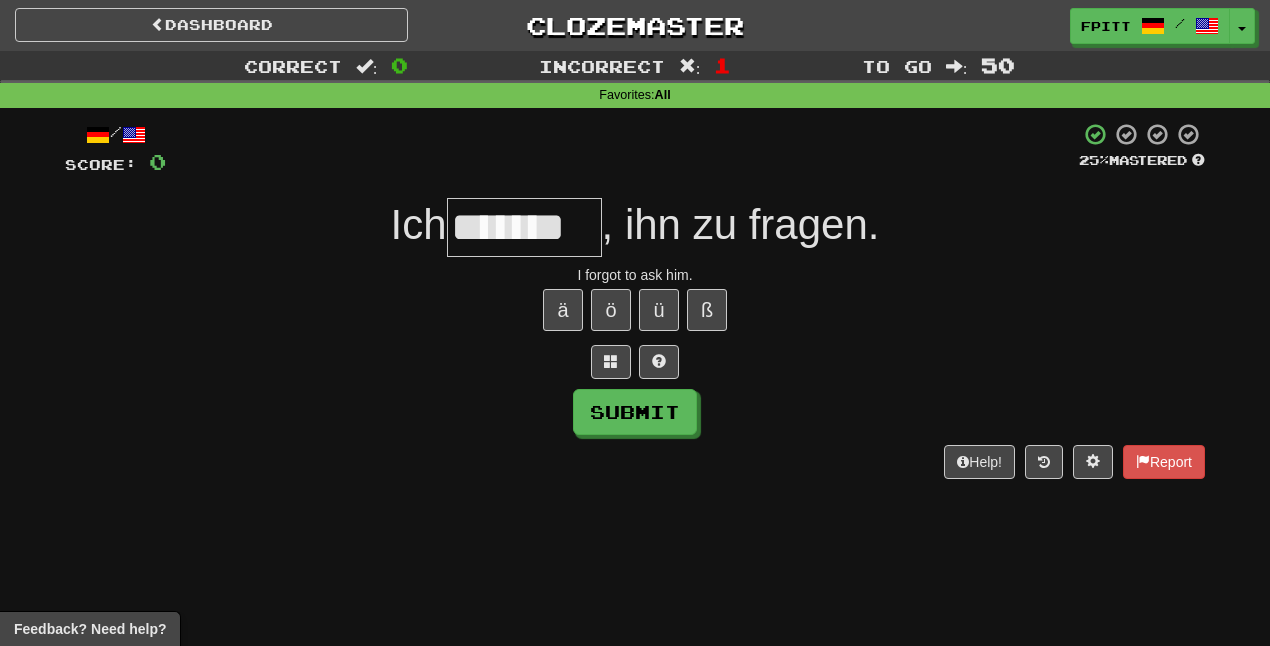 type on "*******" 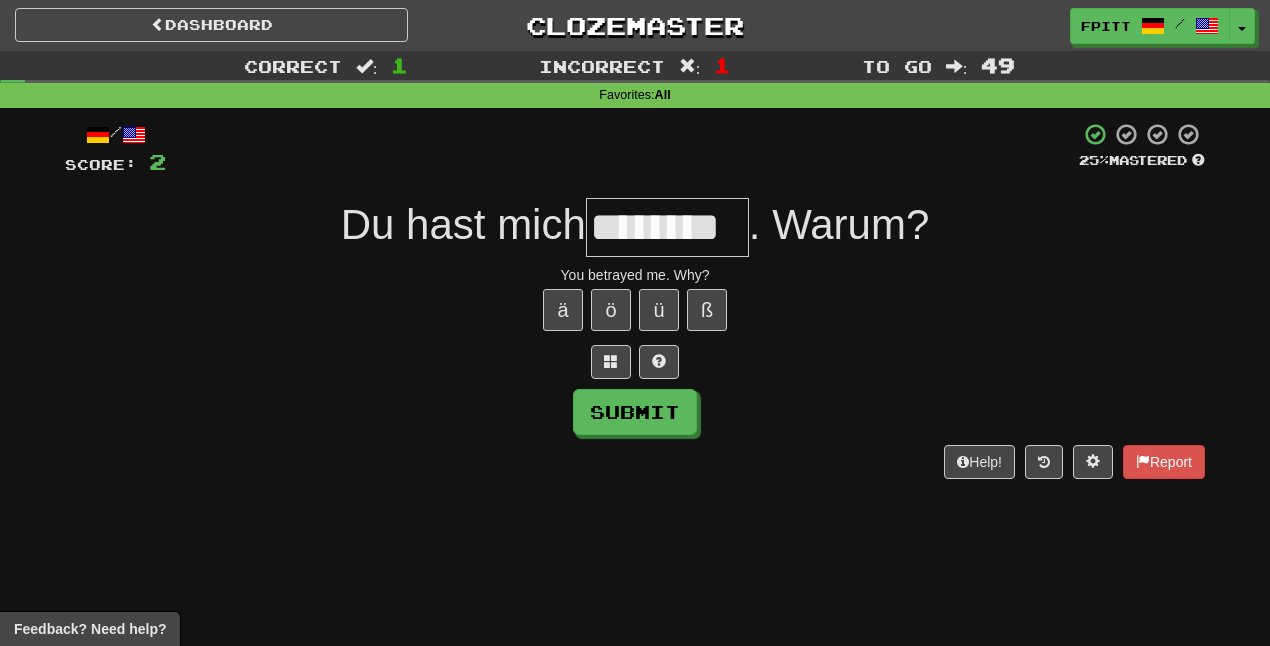 type on "********" 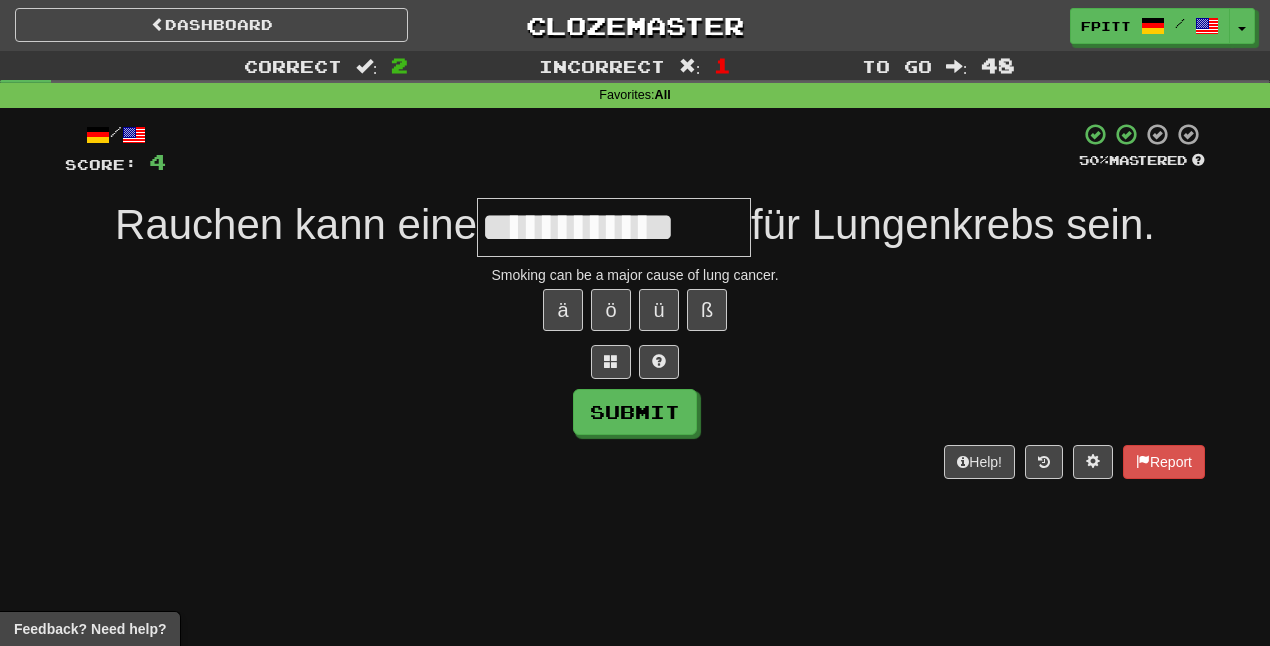 type on "**********" 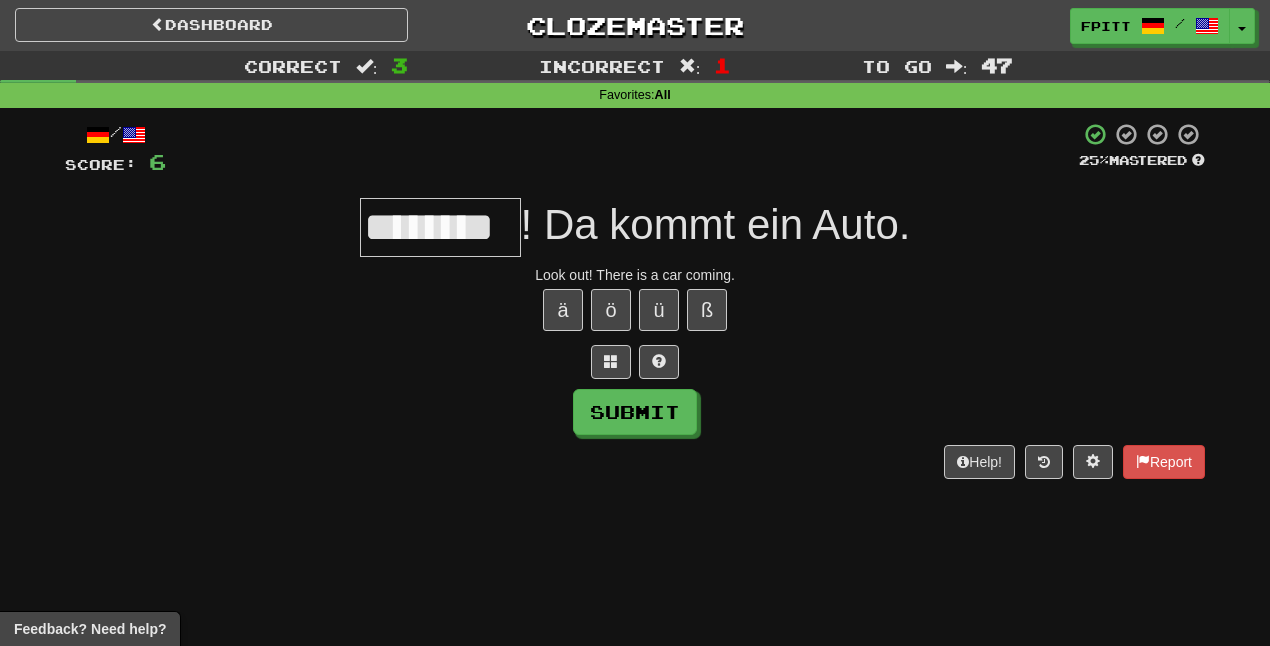 type on "********" 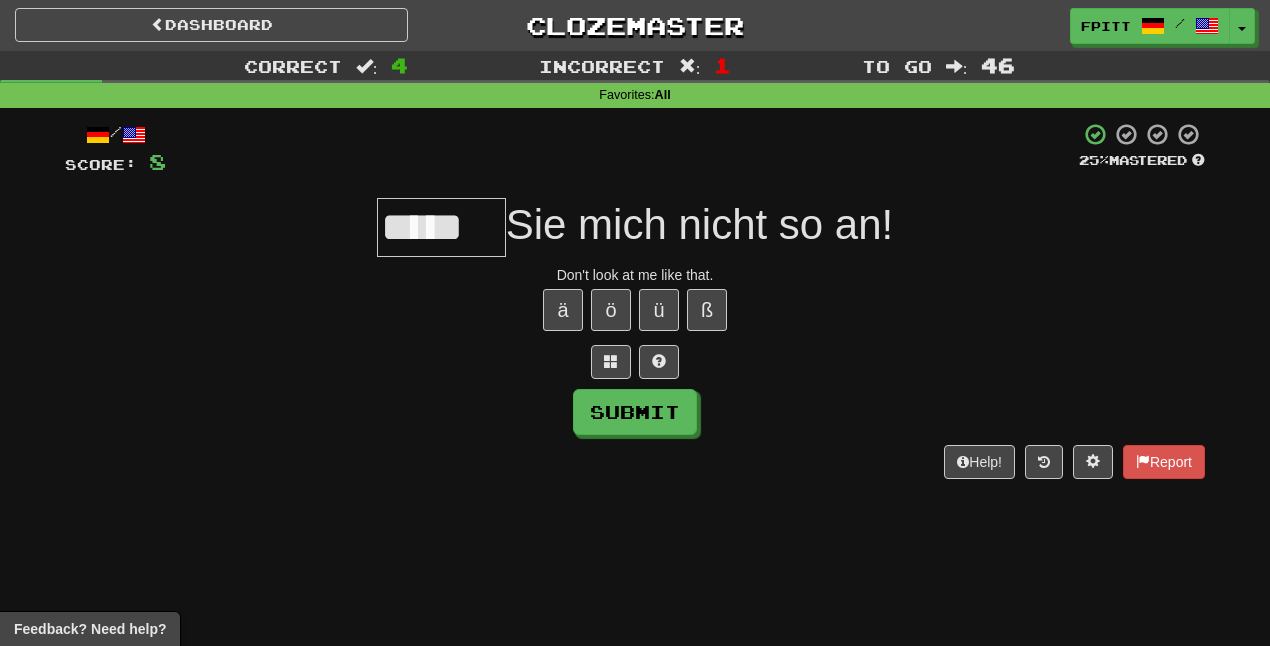 type on "*****" 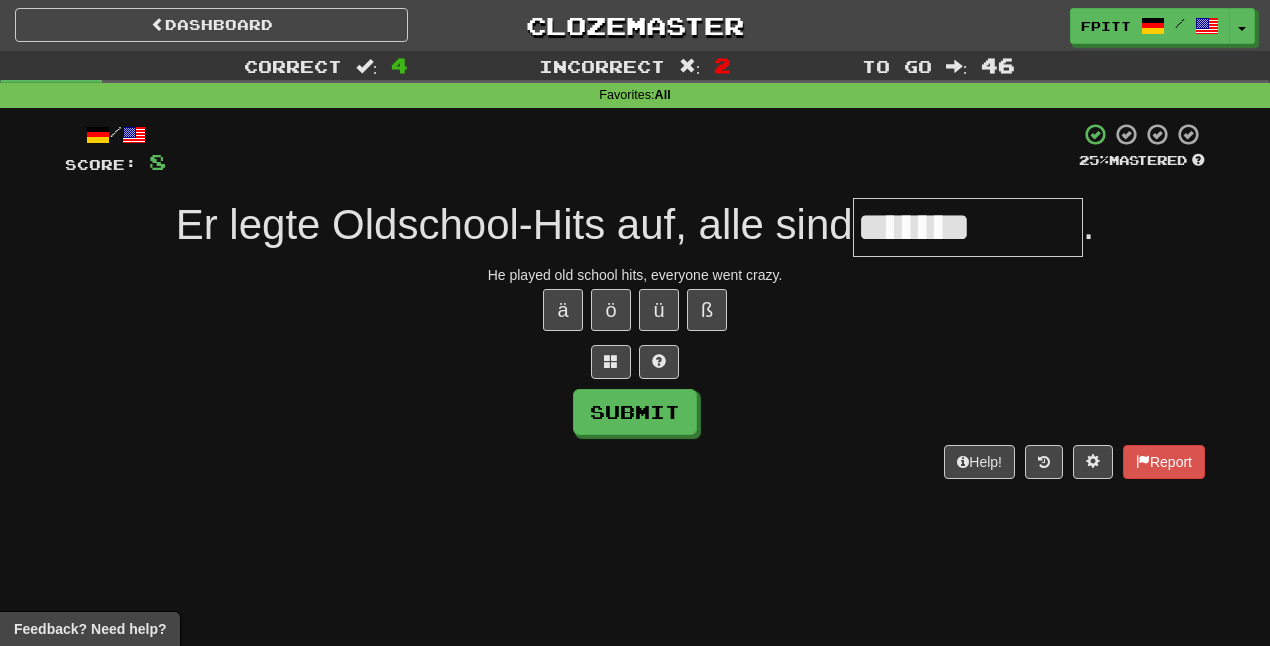 type on "*******" 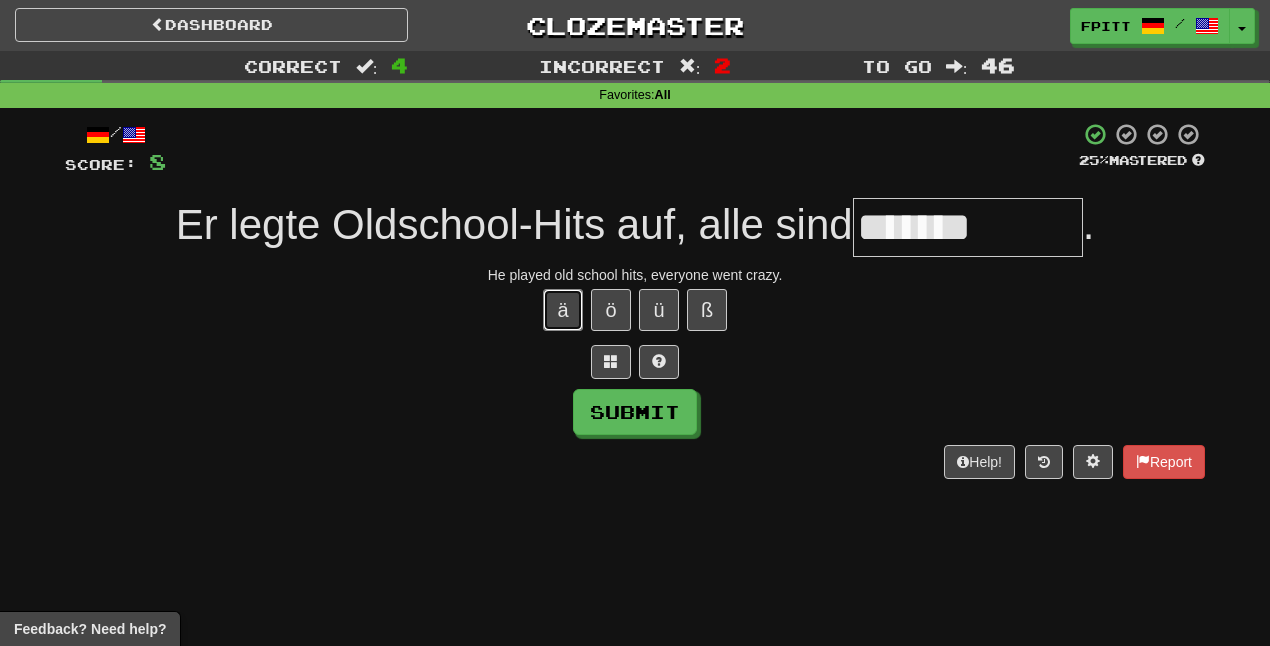 type 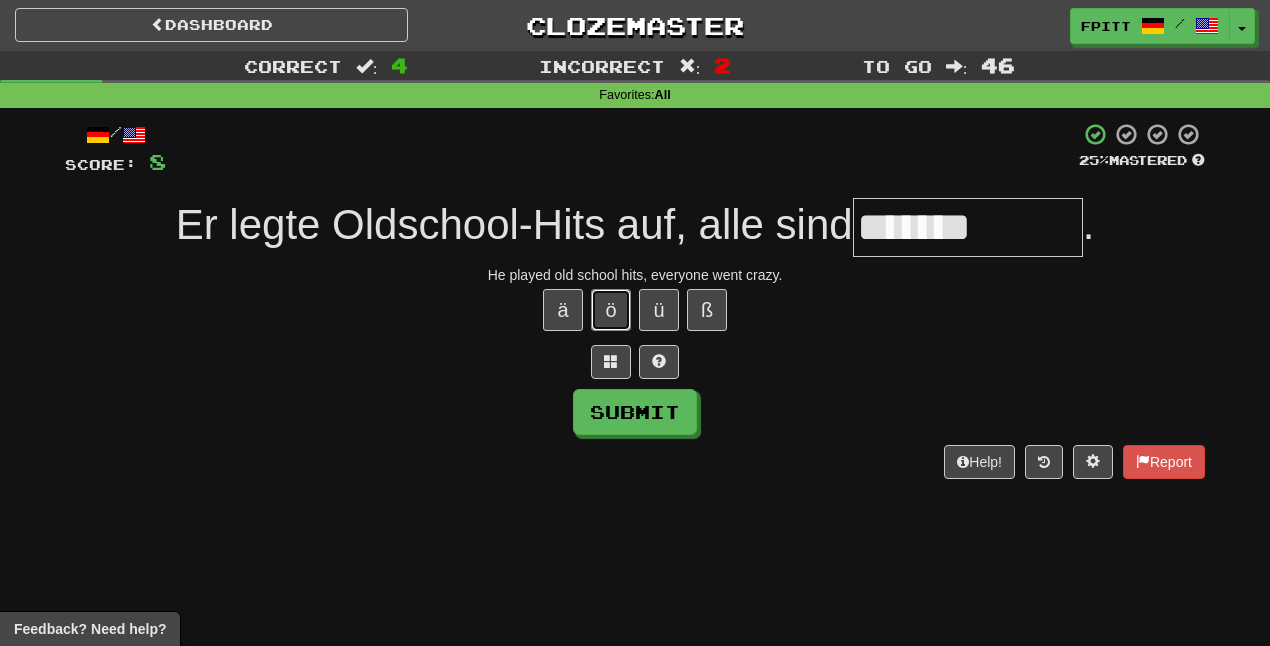 type 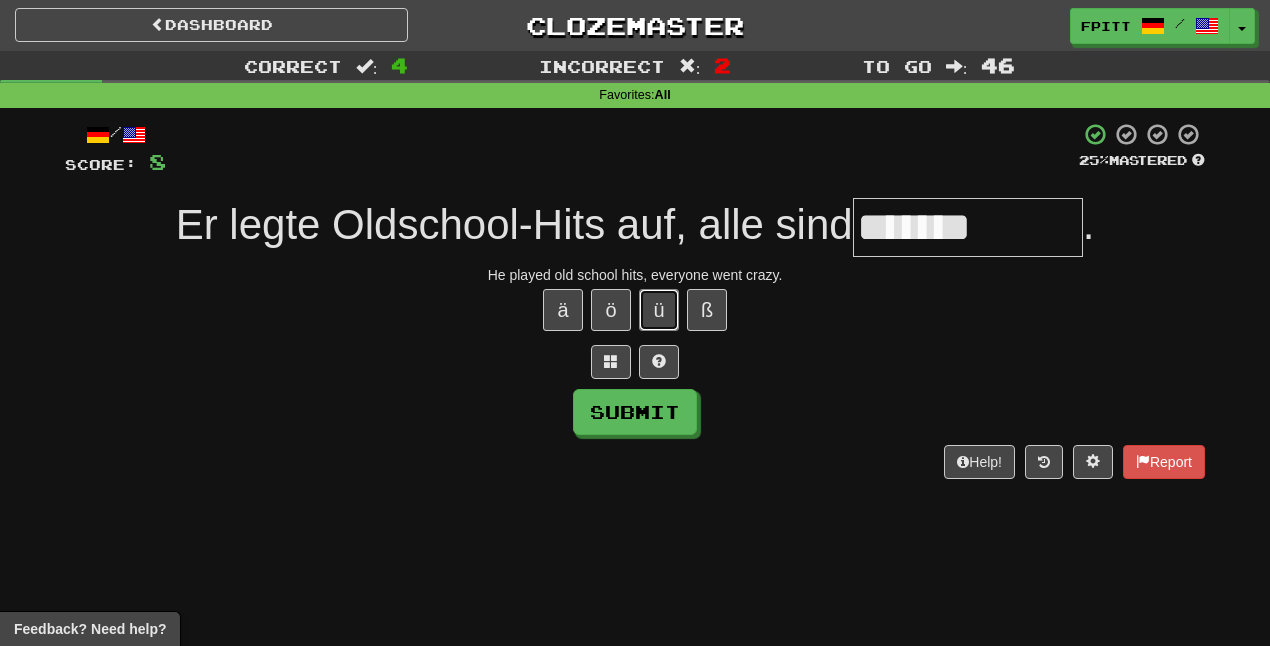 type 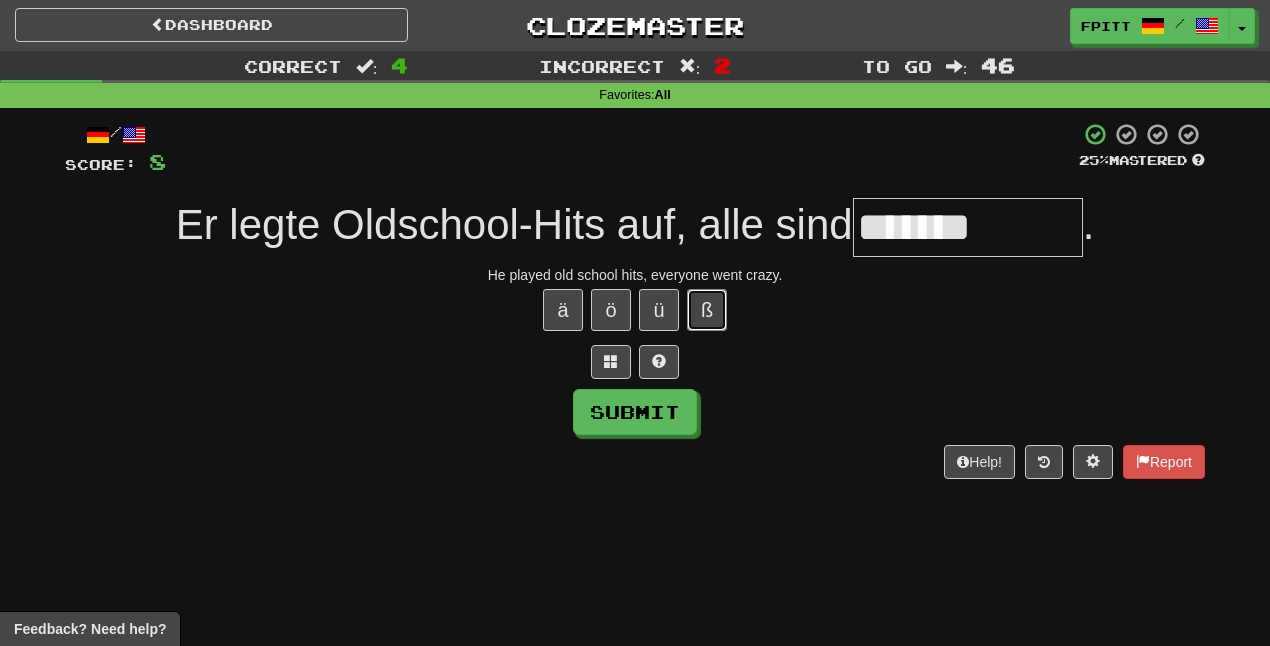 type 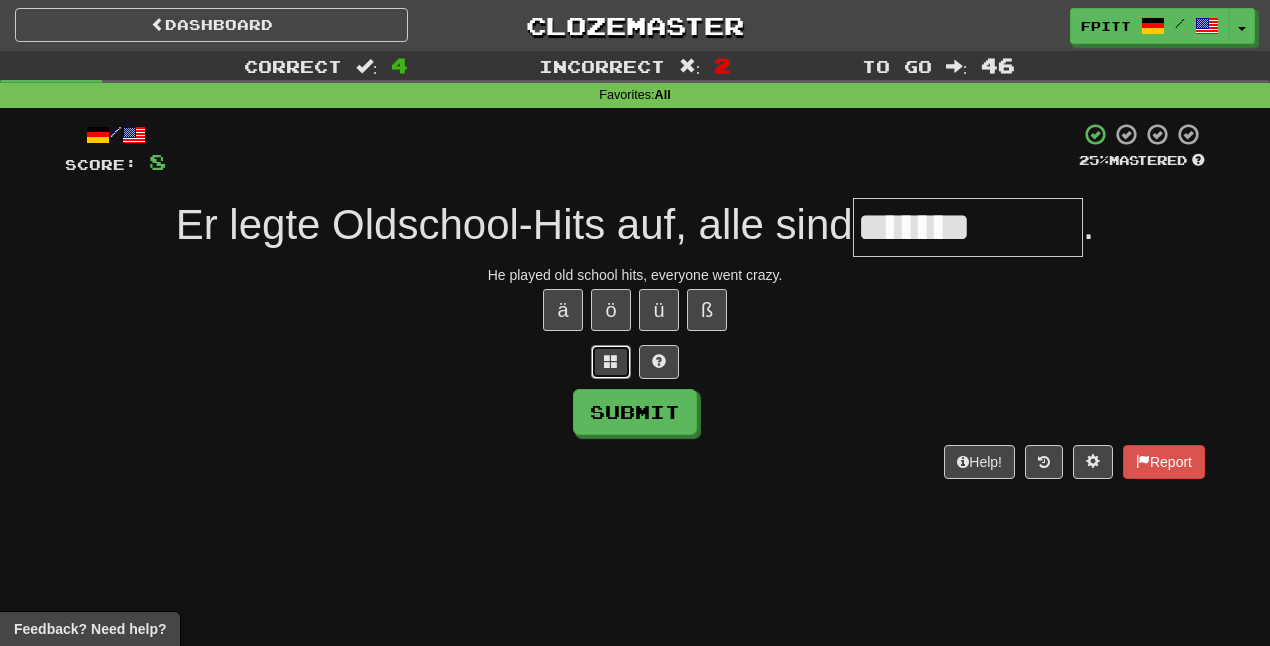 type 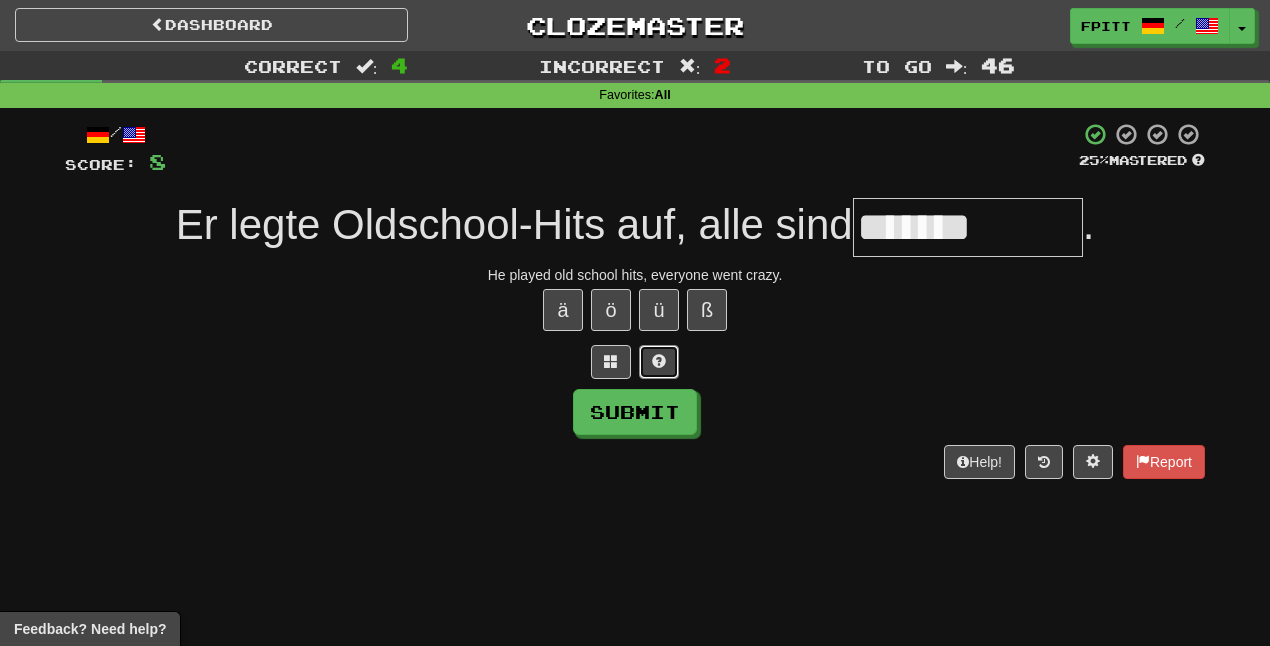 type 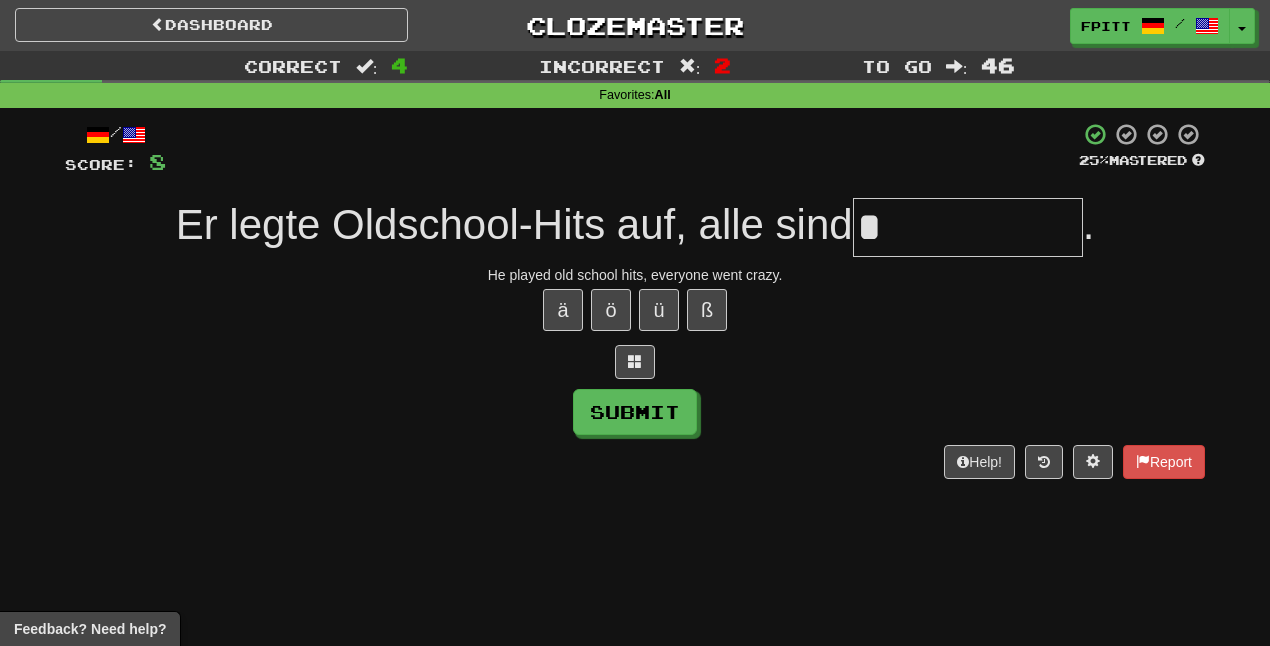 type on "**********" 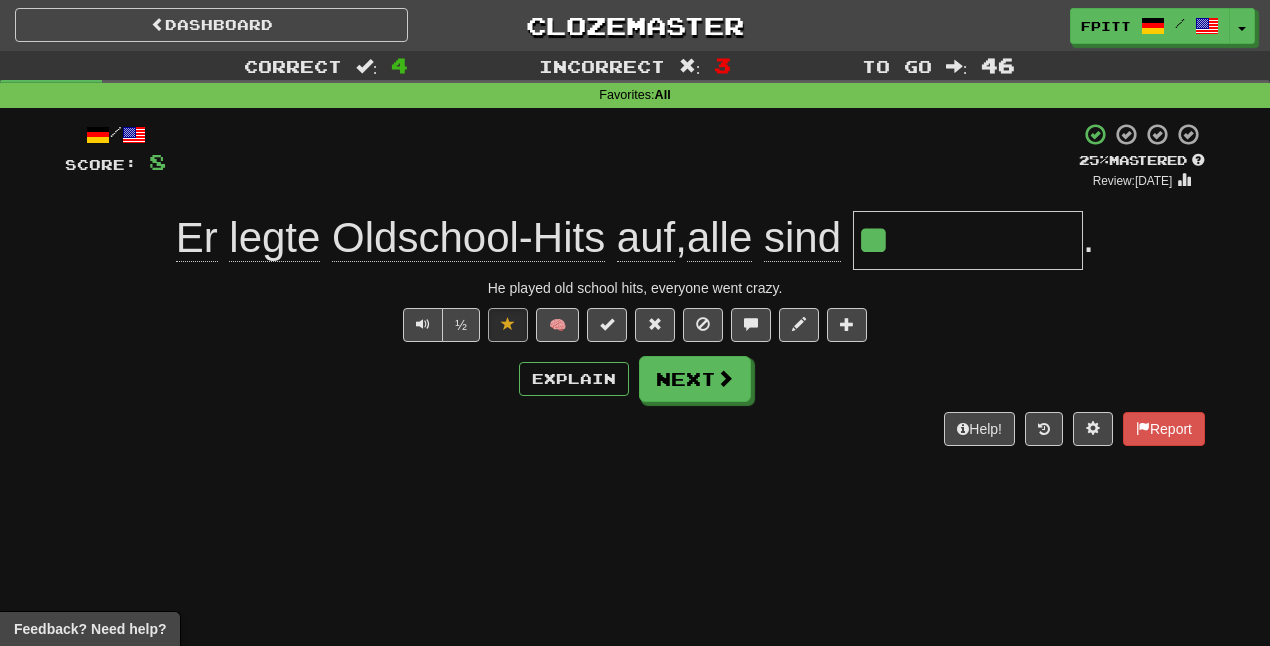 type on "*" 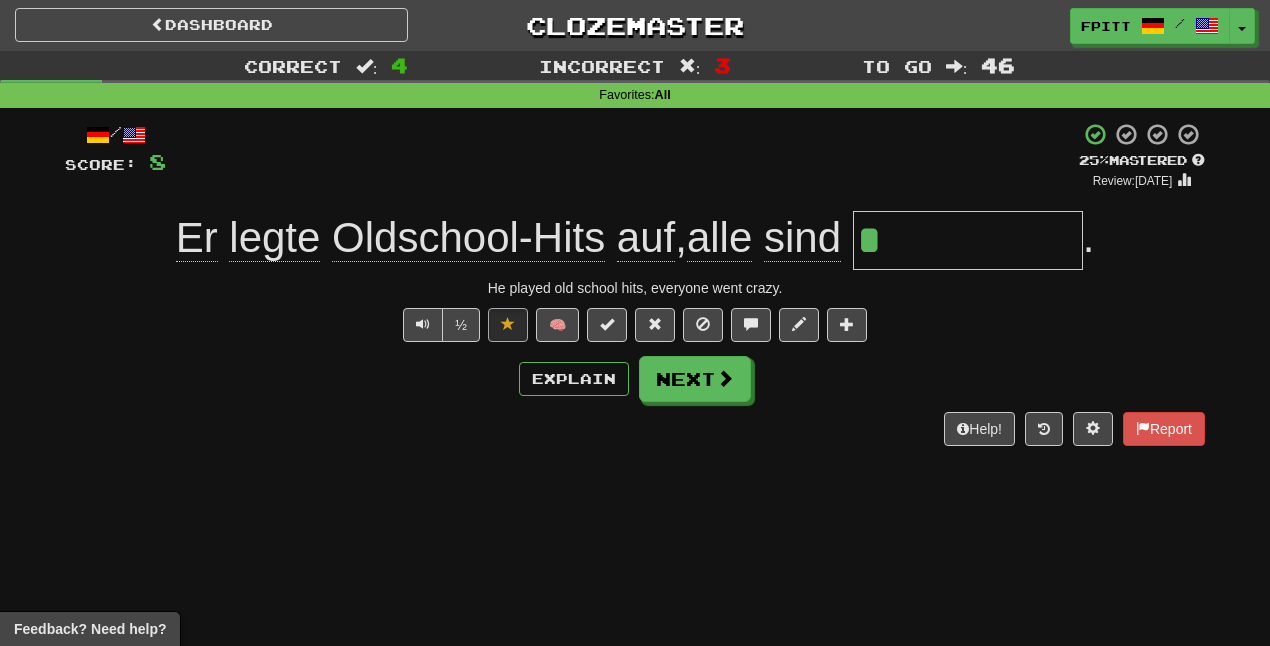 type 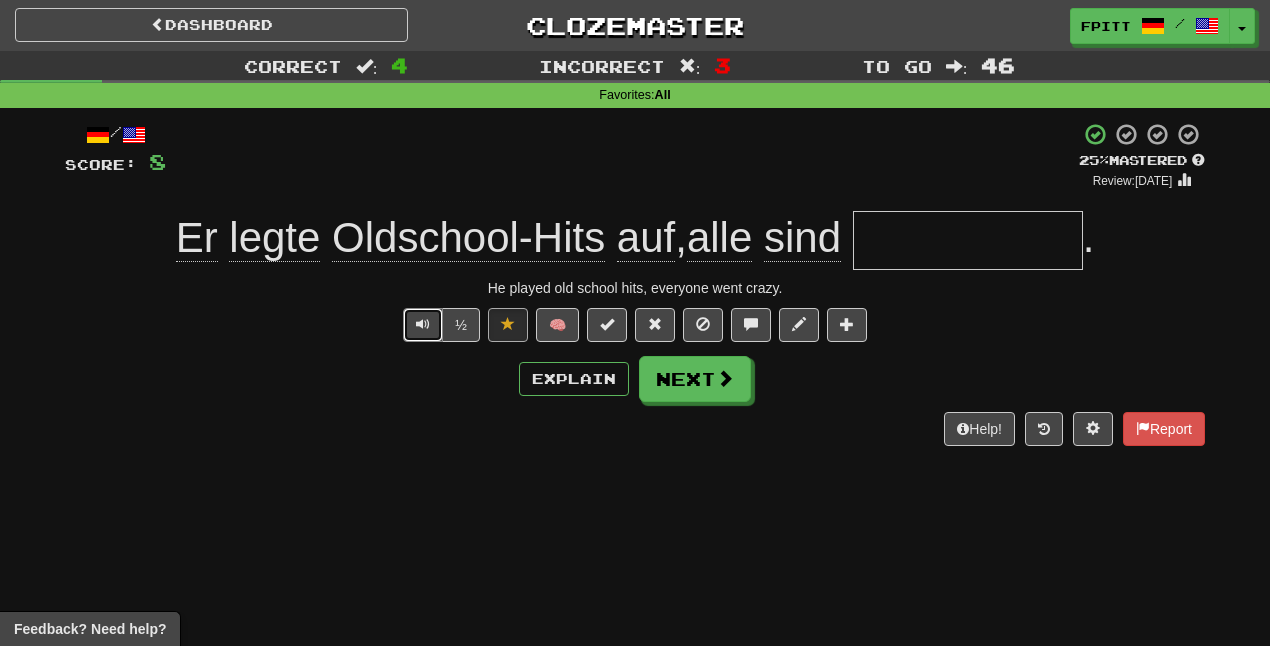 type 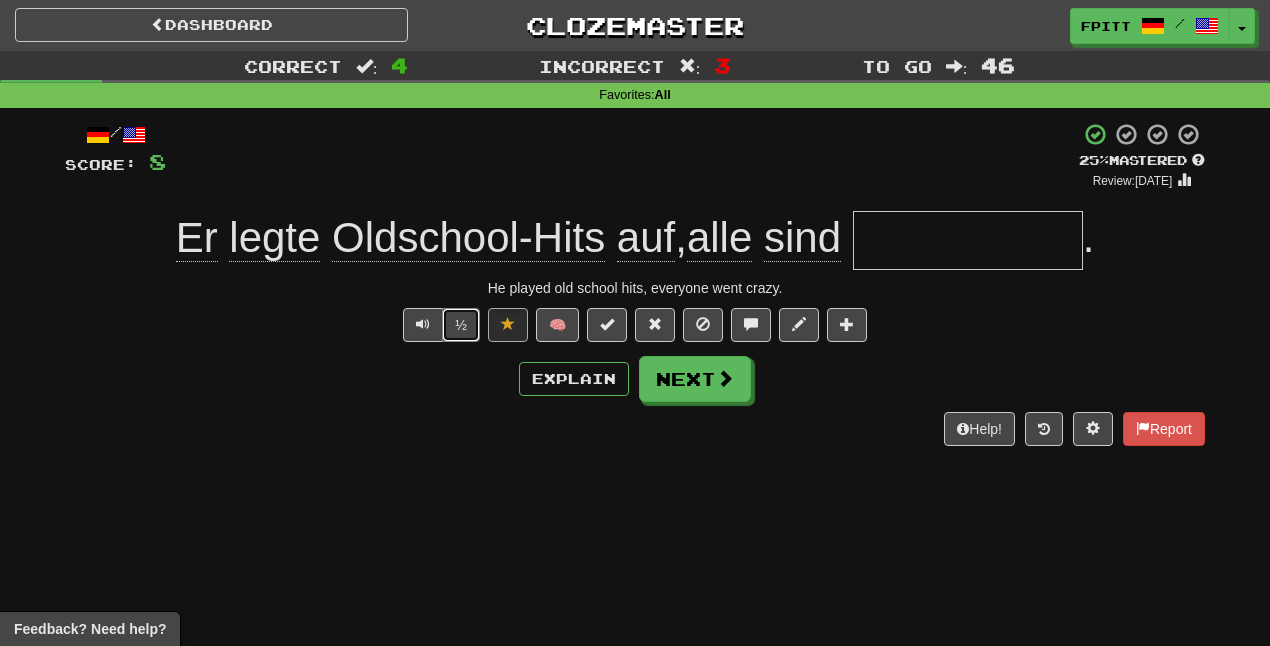 type 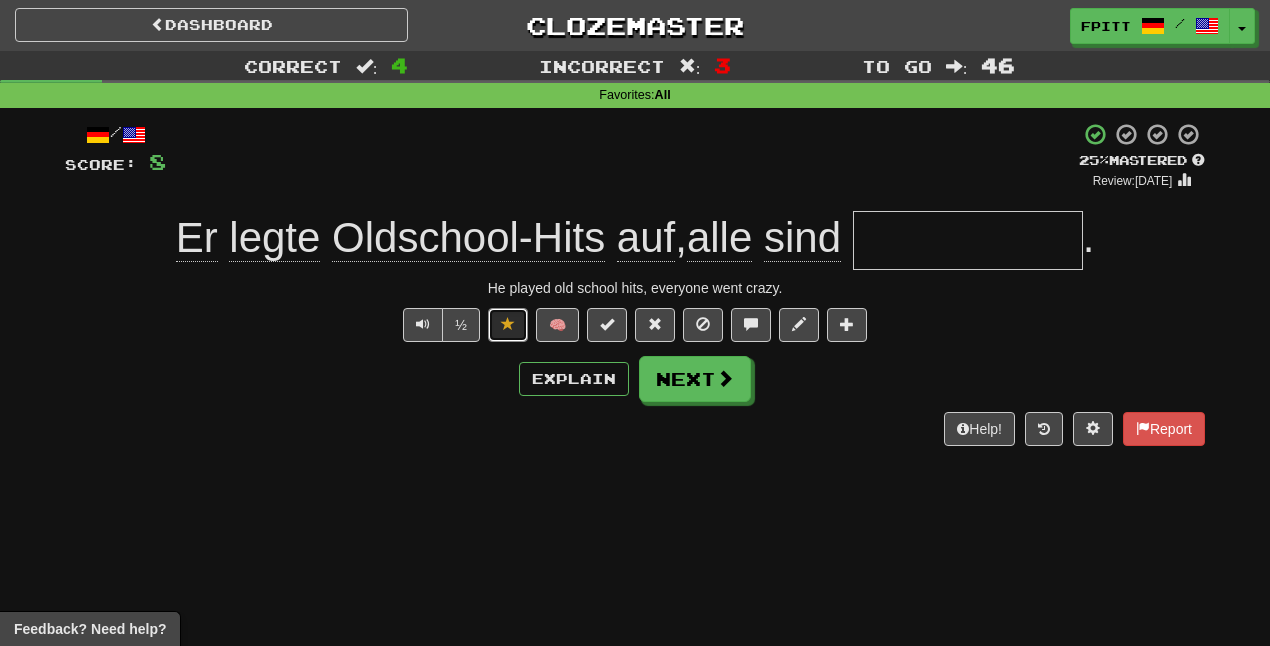 type 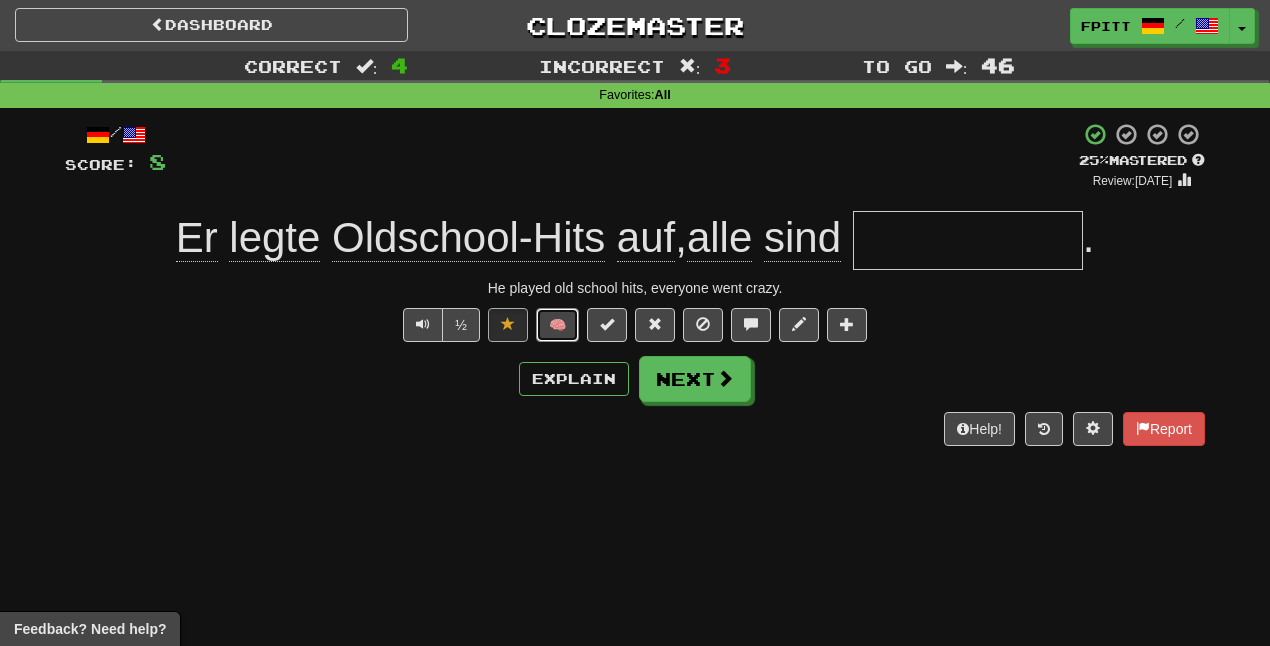 type 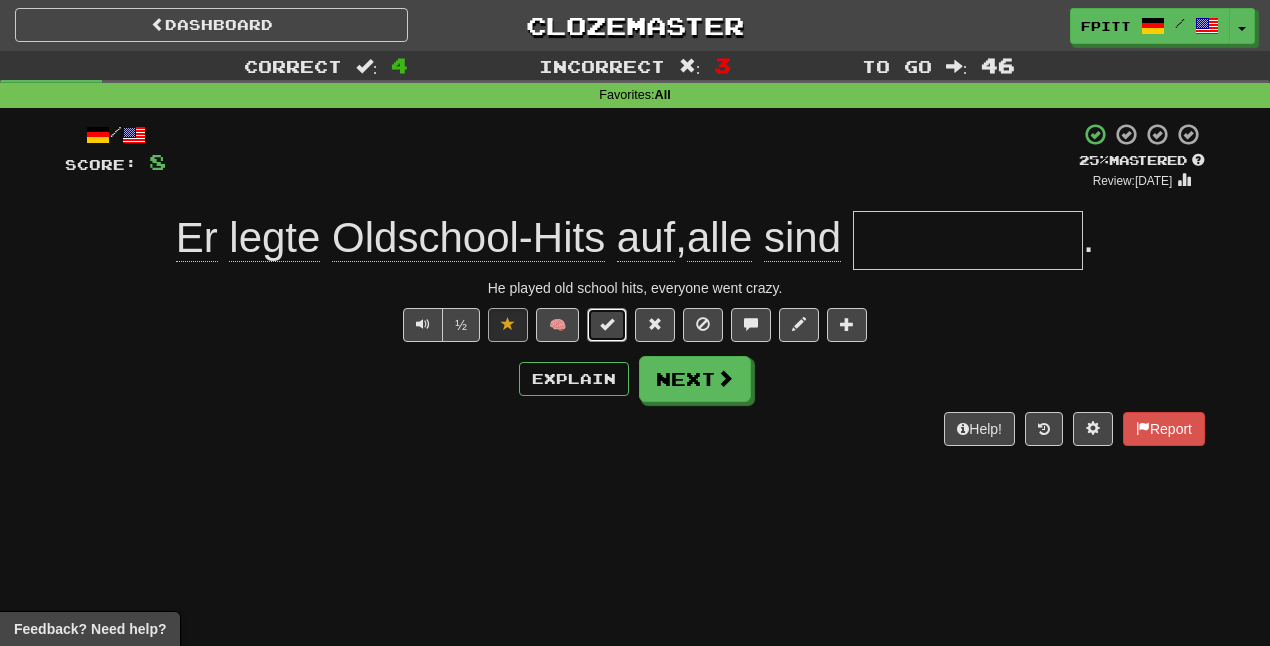 type 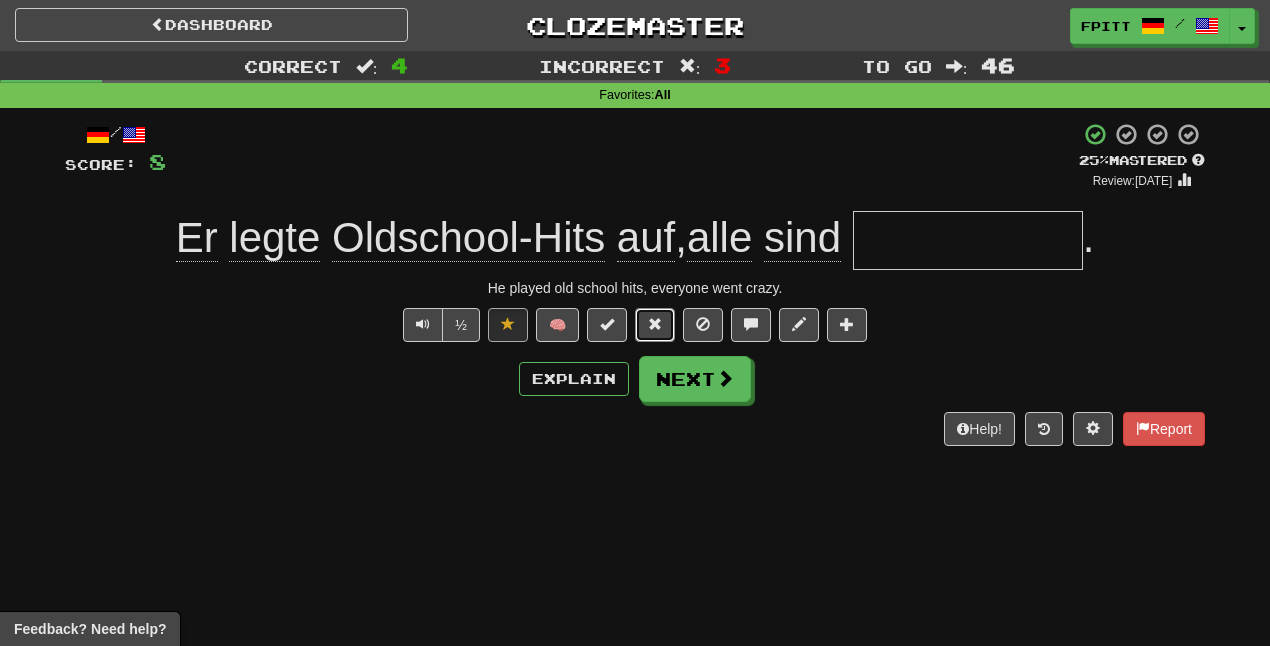 type 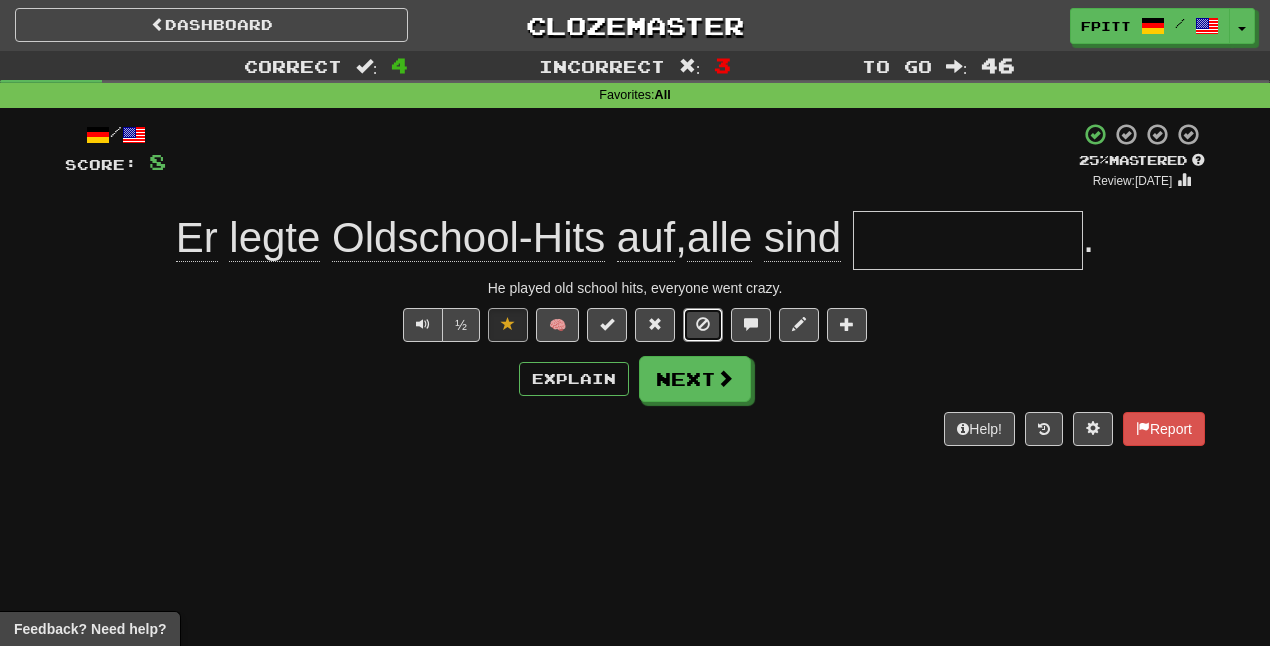 type 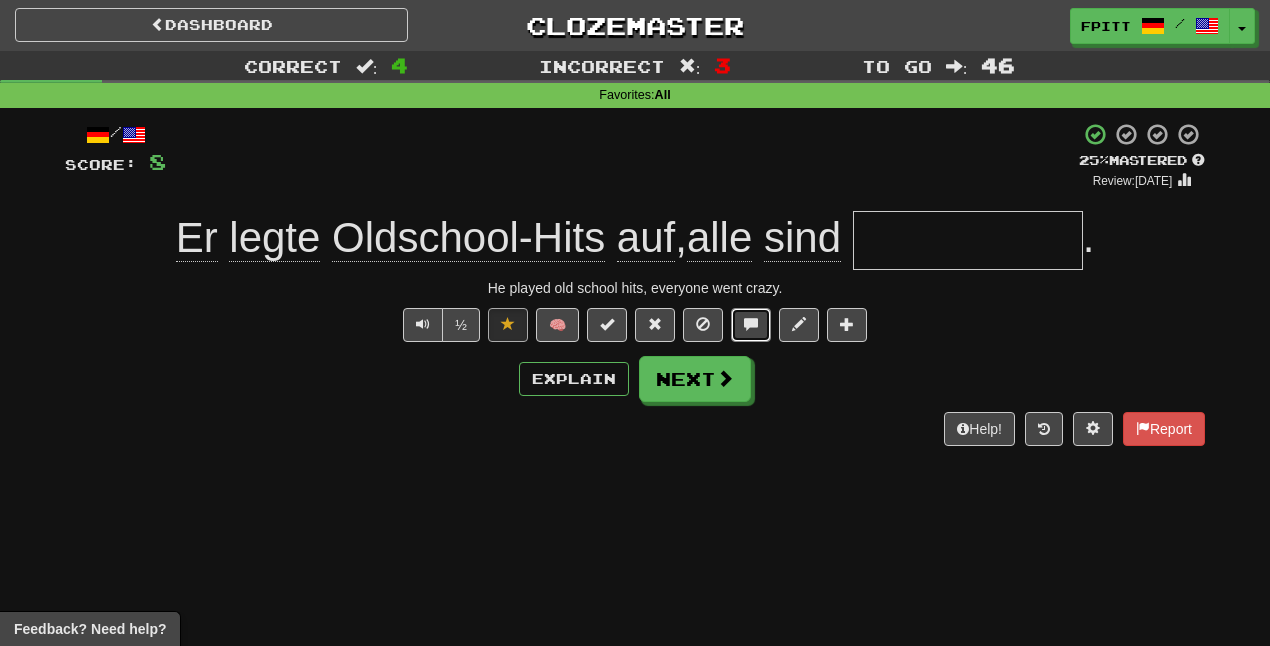 type 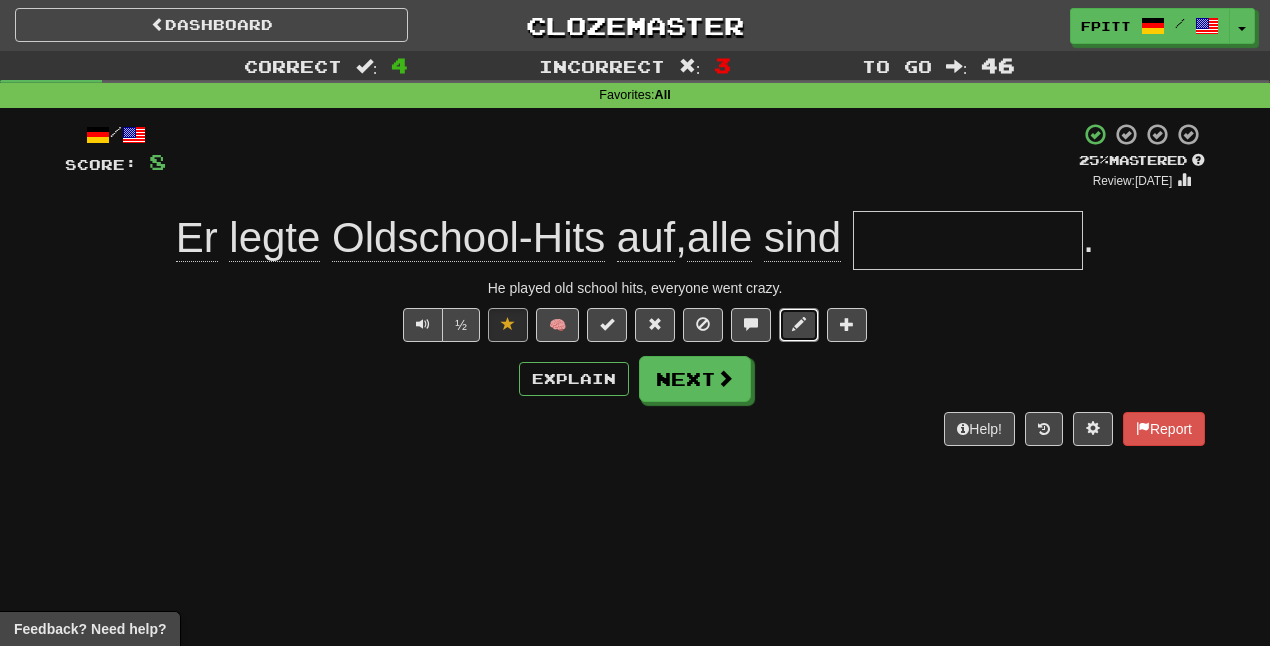 type 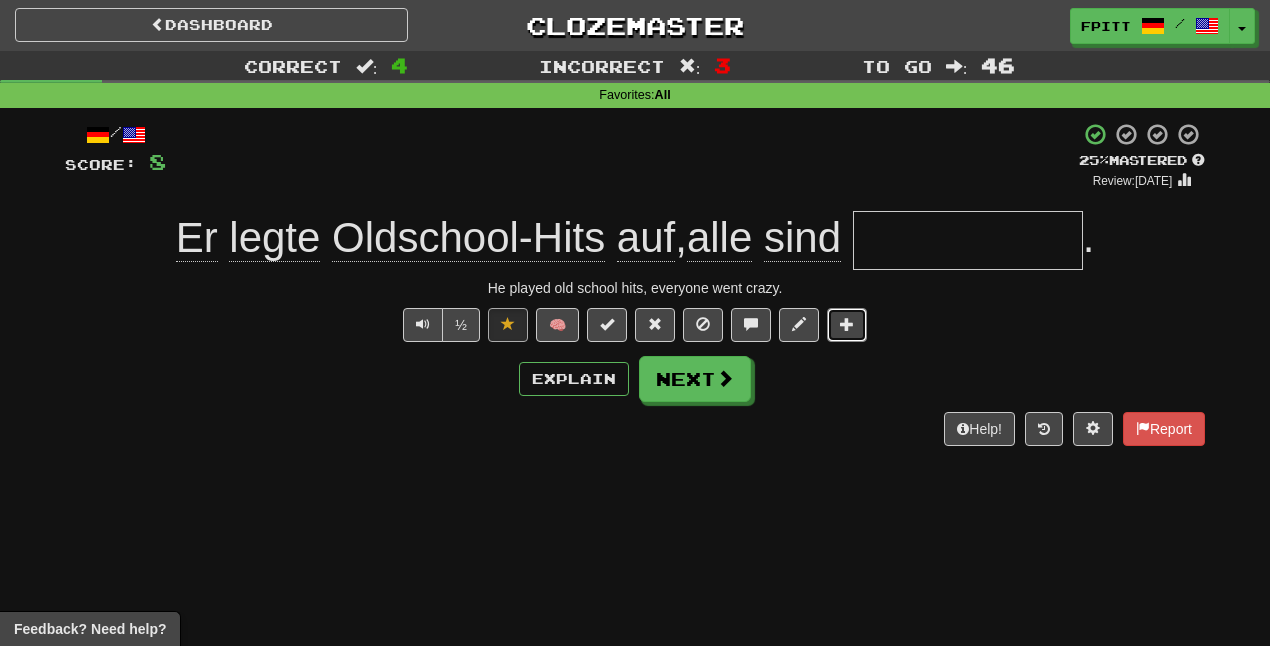 type 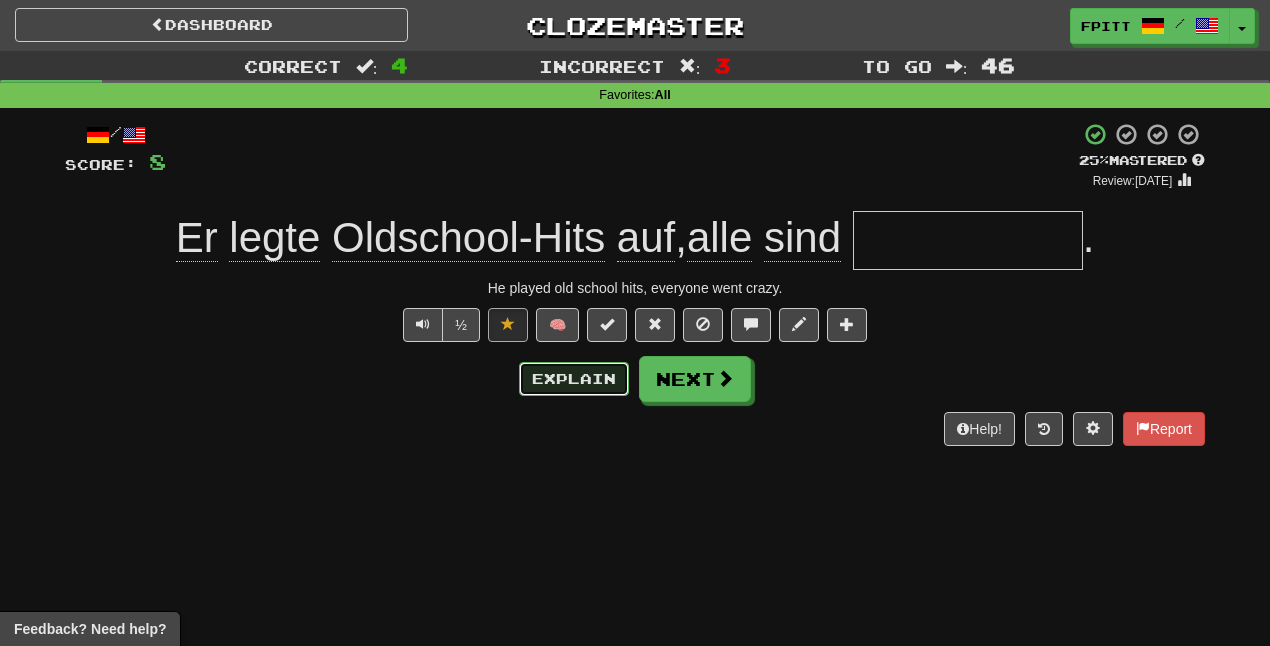 type 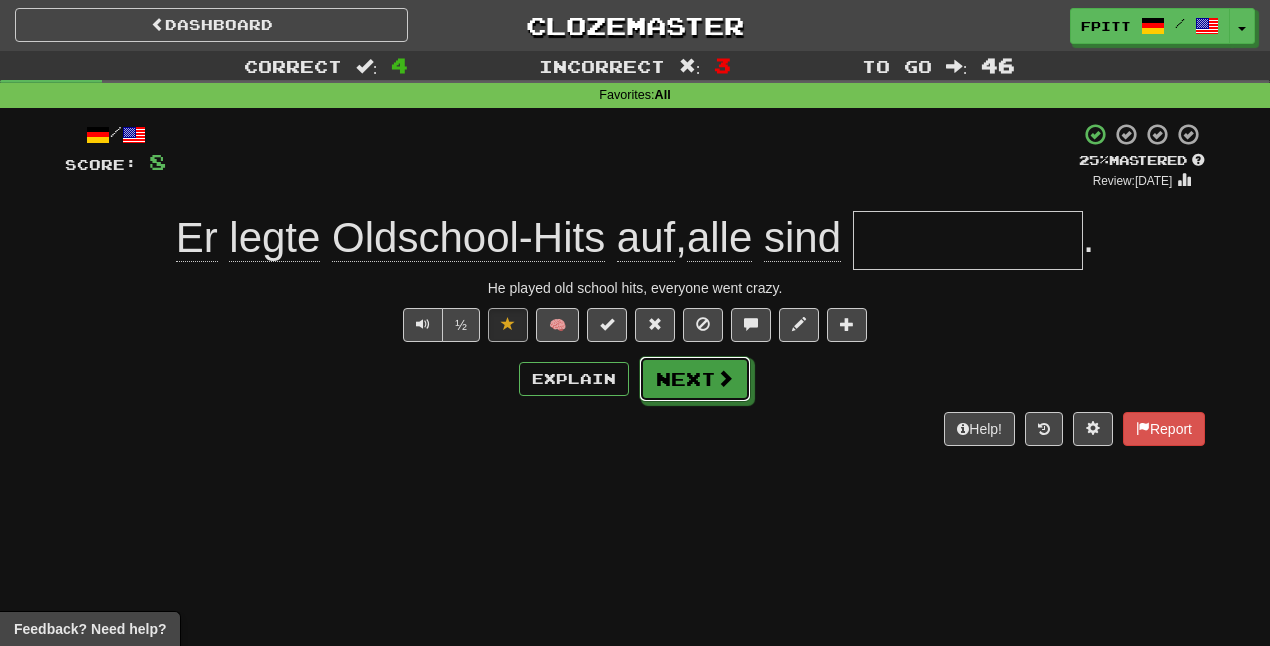 type 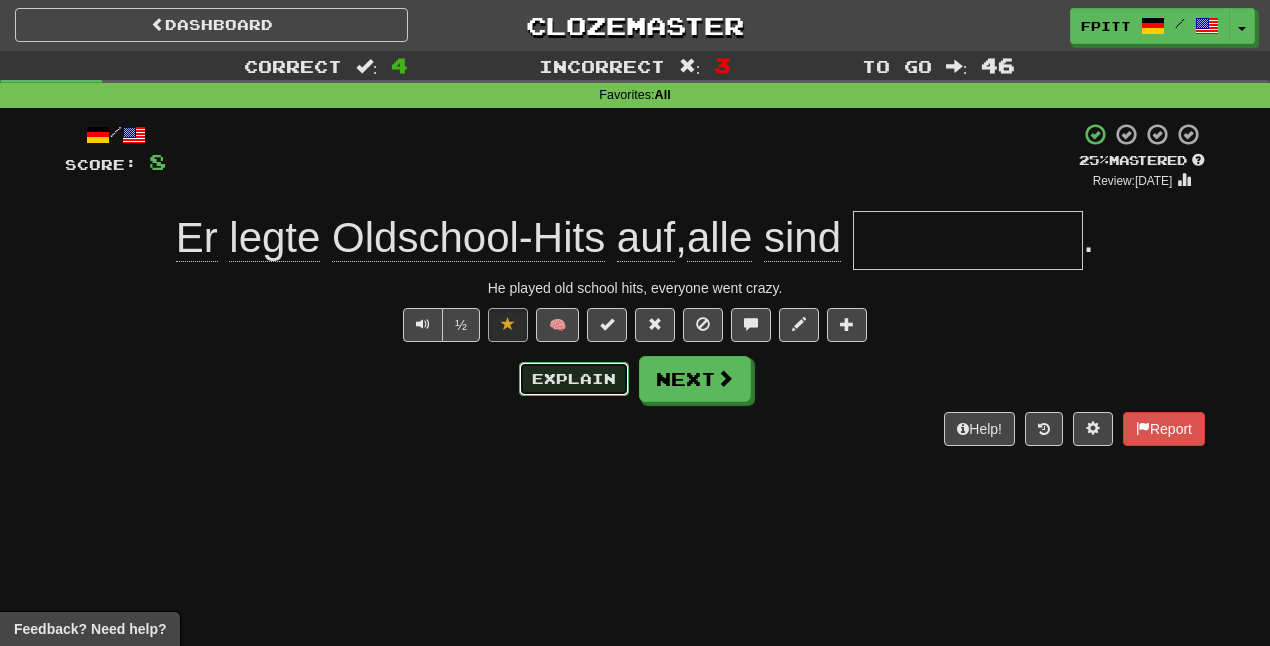 click on "Explain" at bounding box center [574, 379] 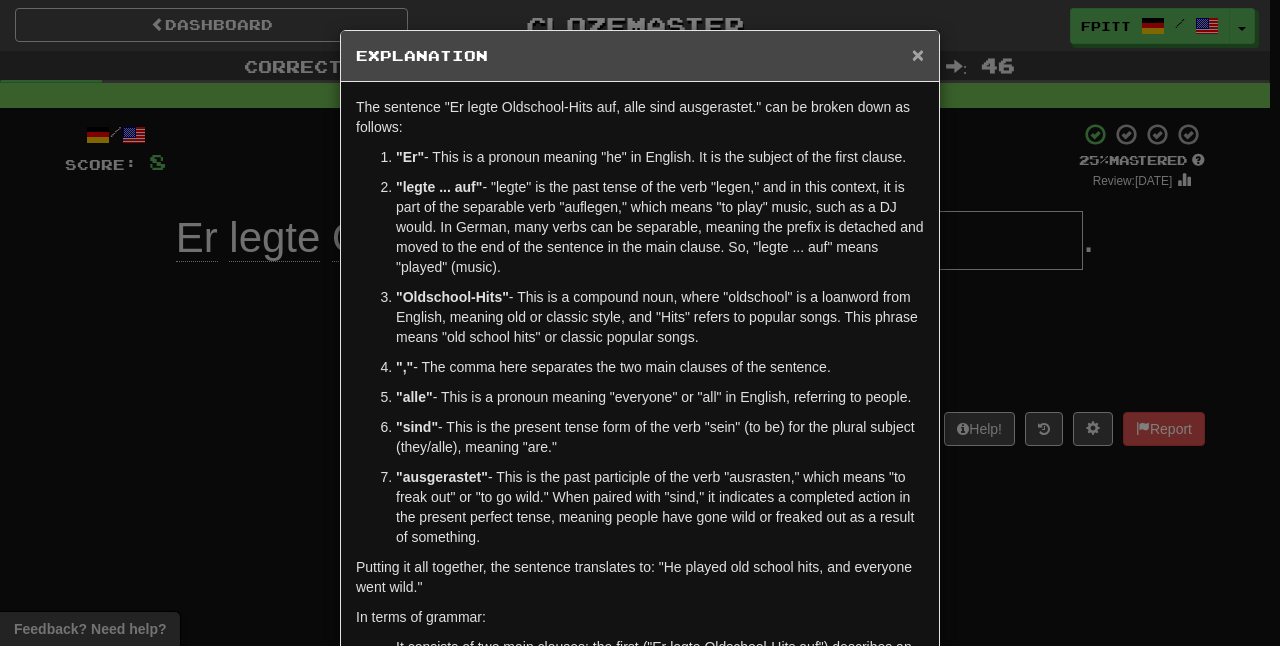 click on "×" at bounding box center [918, 54] 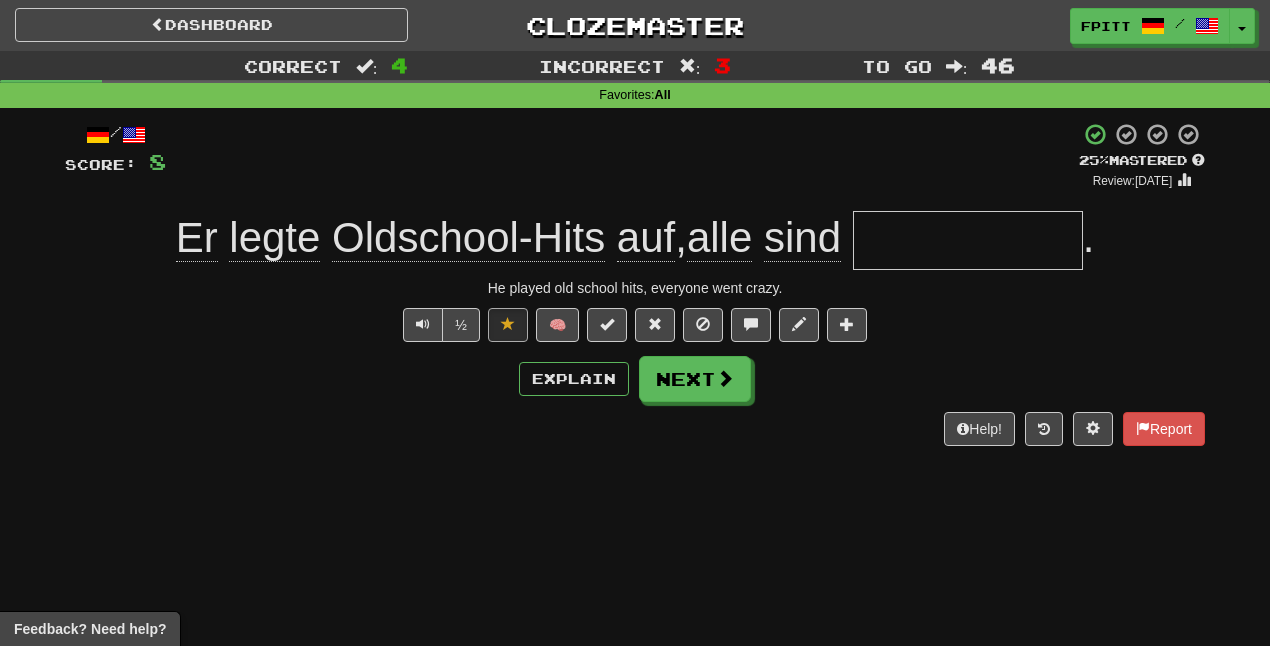 click at bounding box center [968, 240] 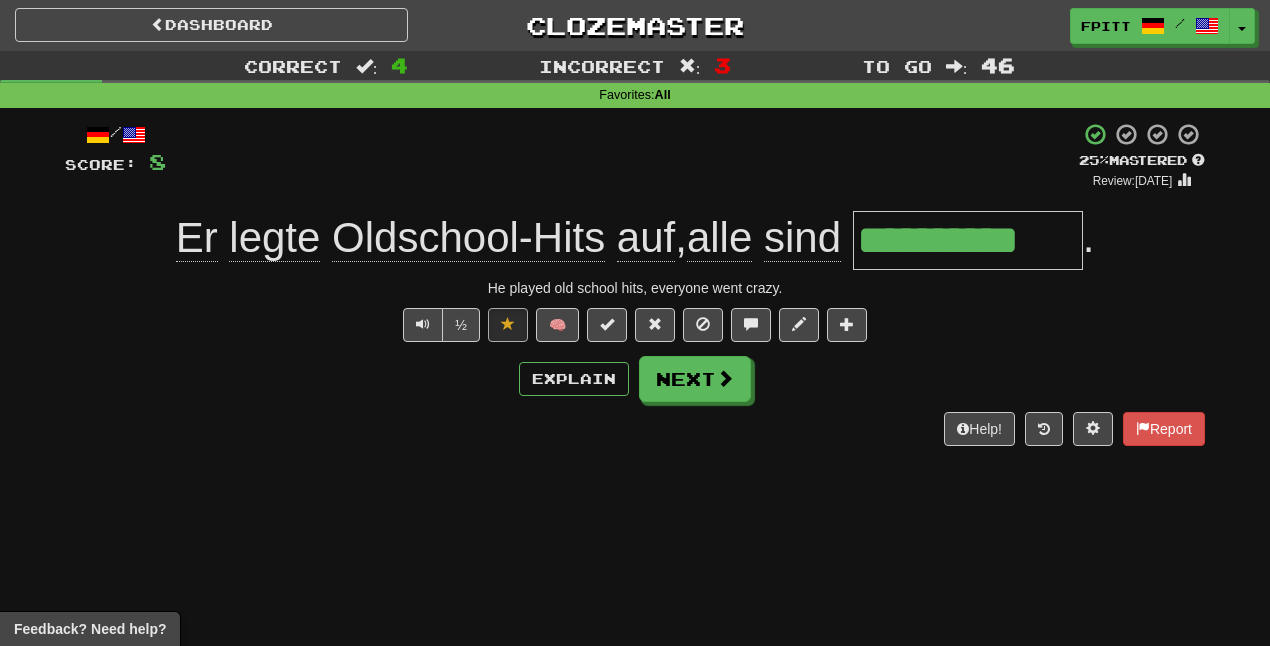 type on "**********" 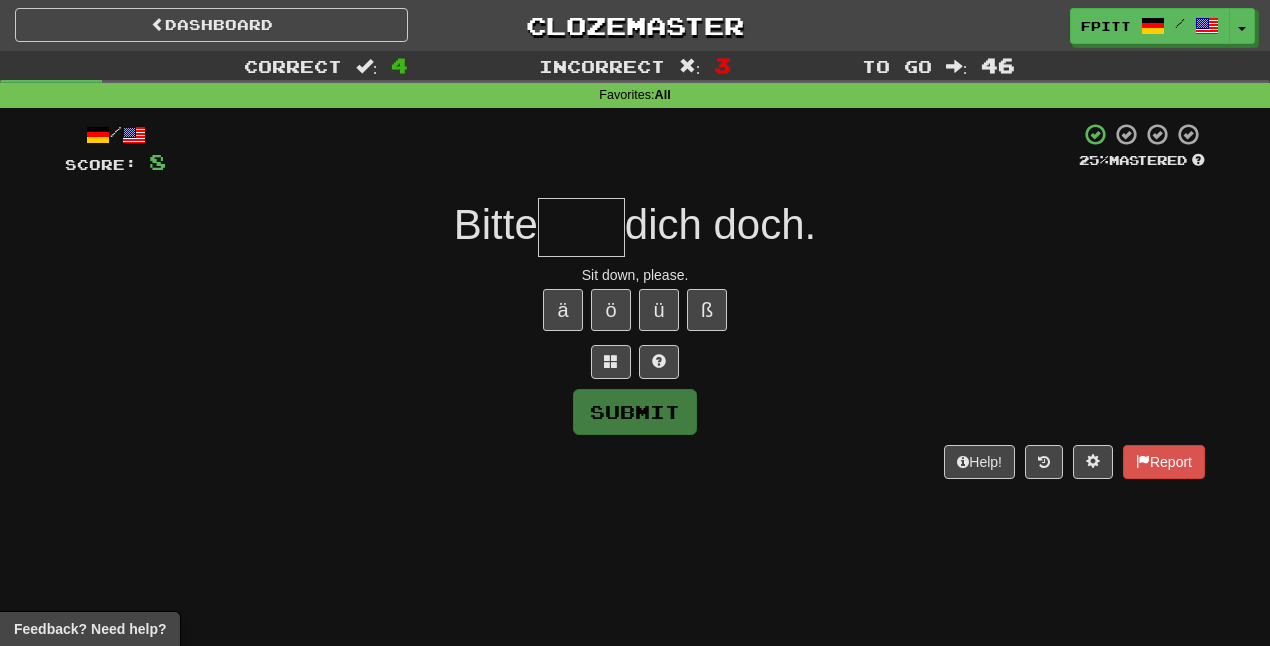 scroll, scrollTop: 0, scrollLeft: 0, axis: both 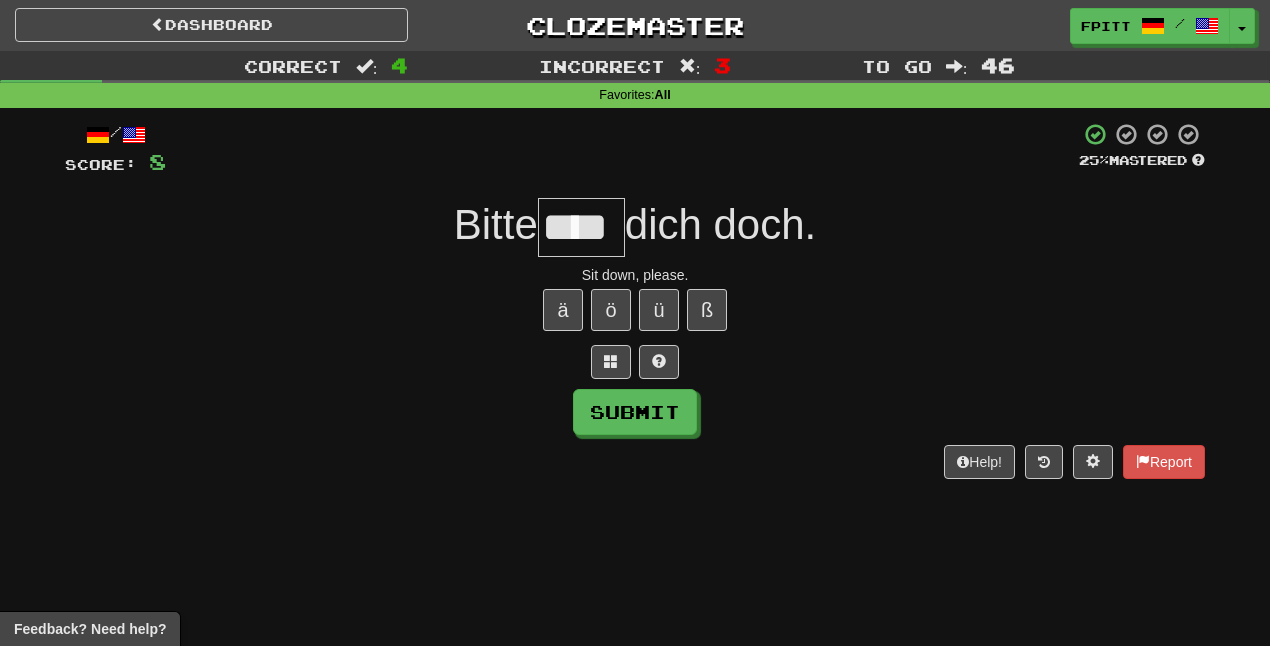 type on "****" 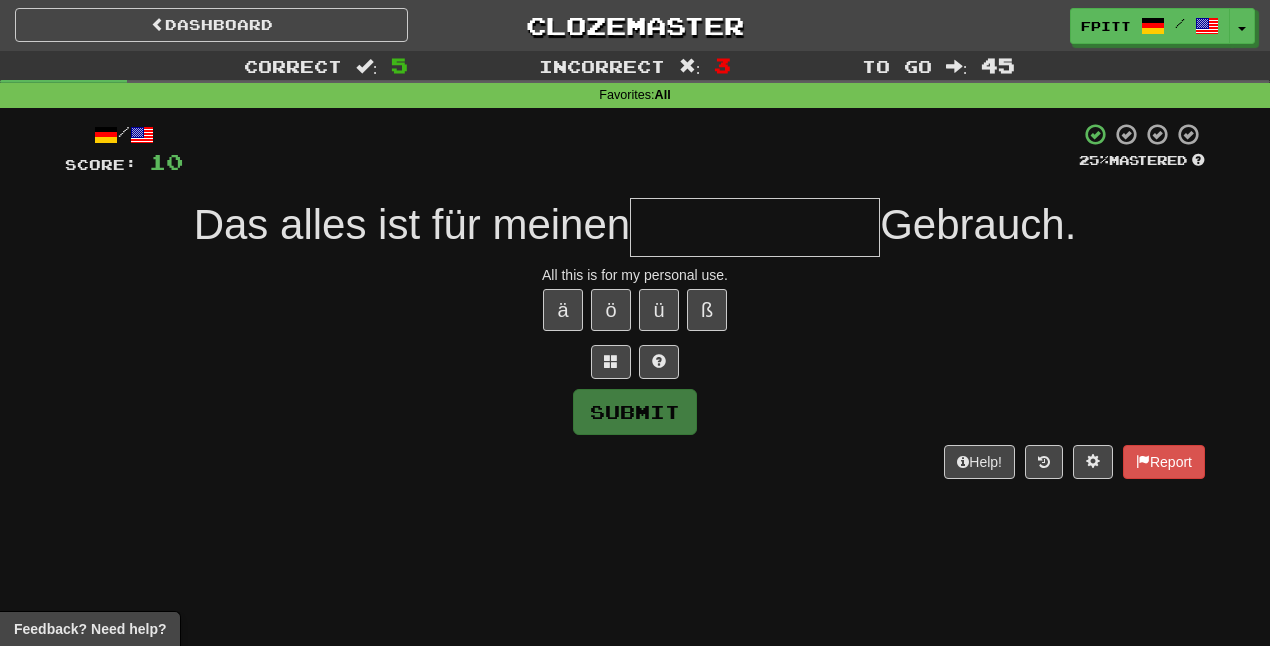 type on "*" 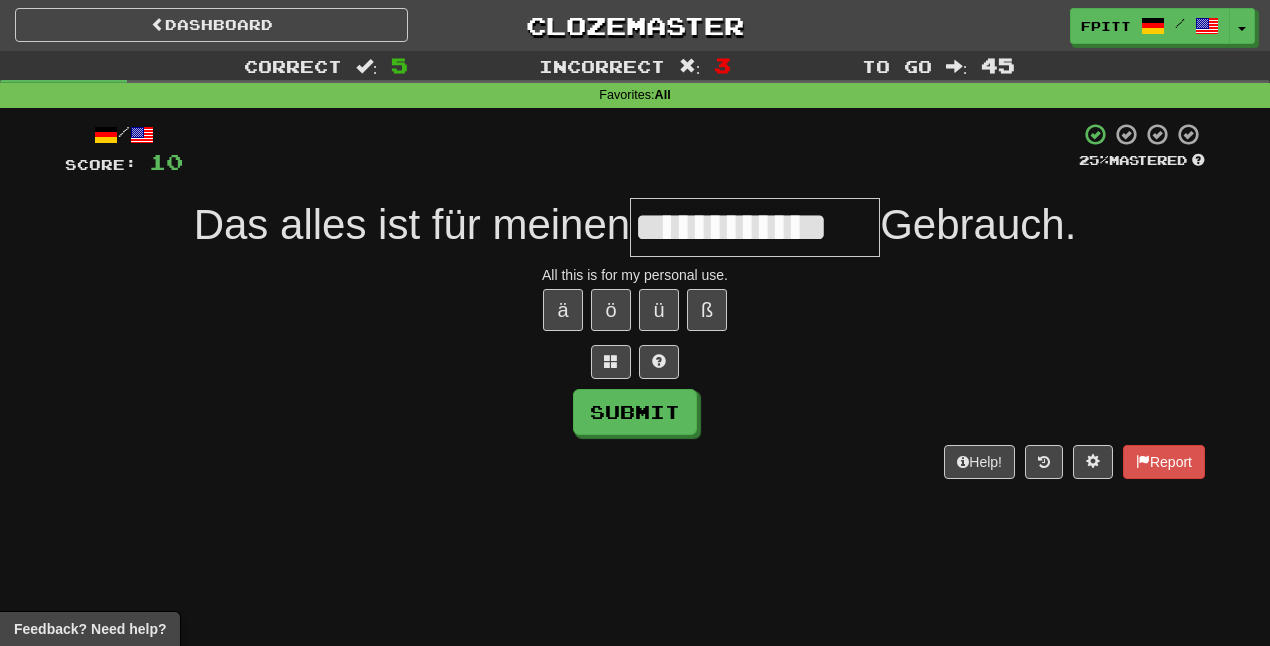 type on "**********" 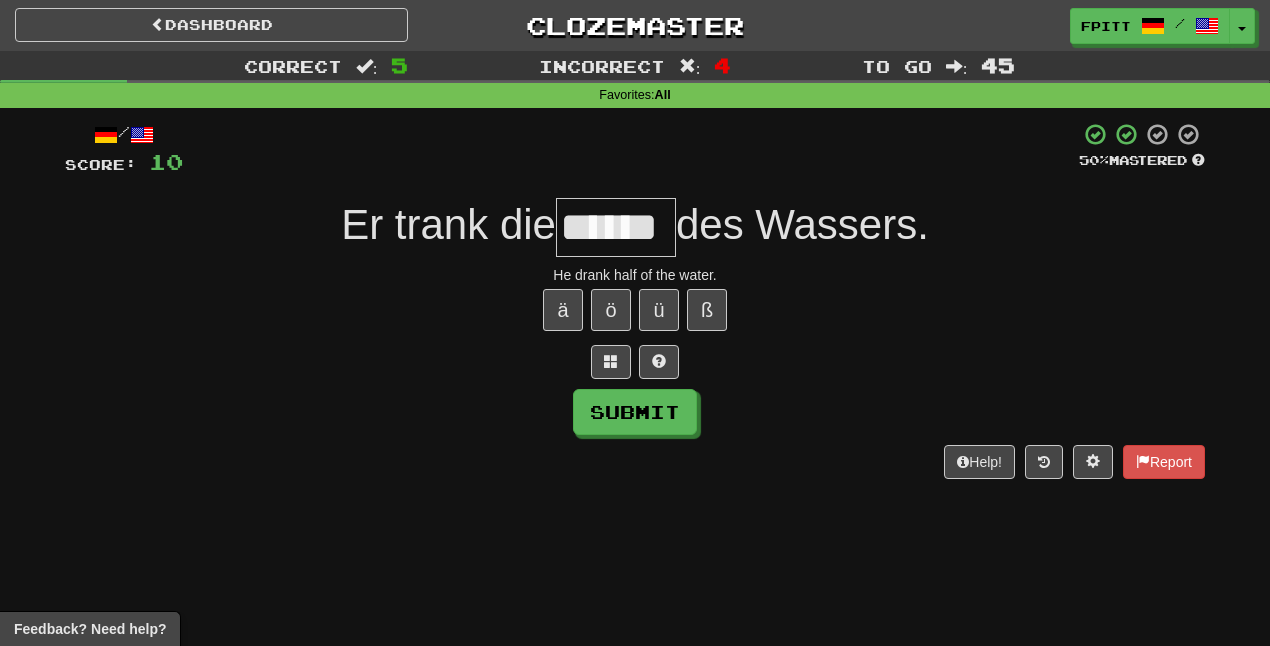 scroll, scrollTop: 0, scrollLeft: 0, axis: both 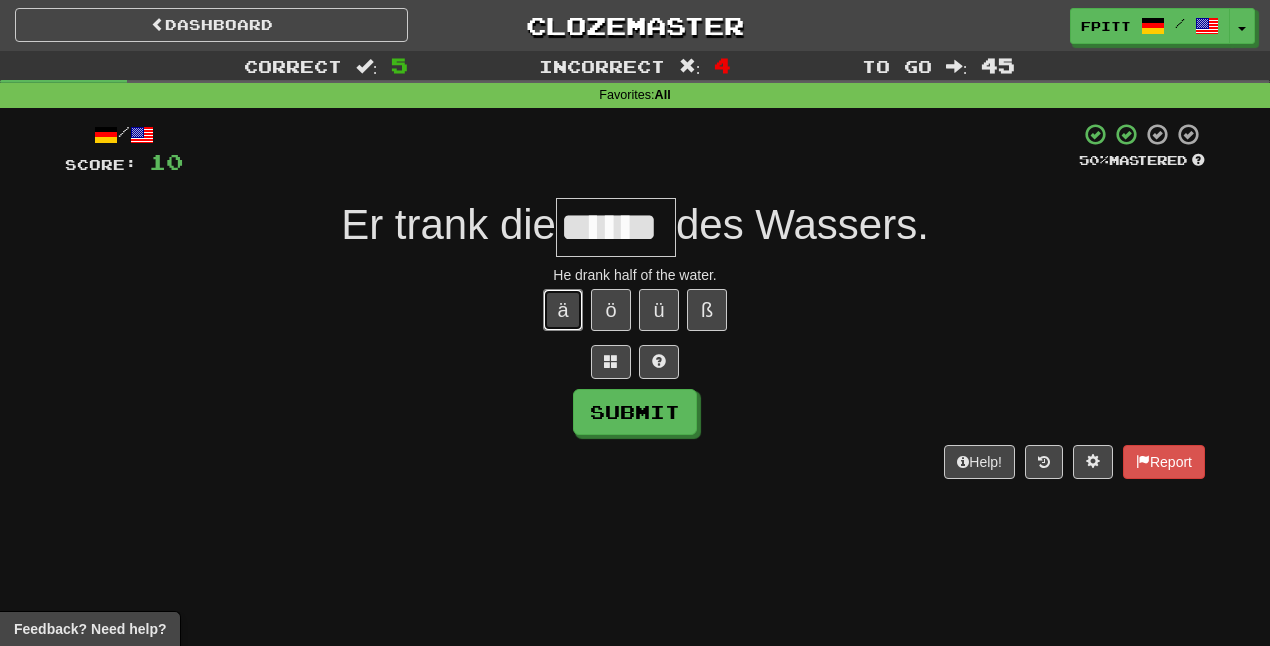 type 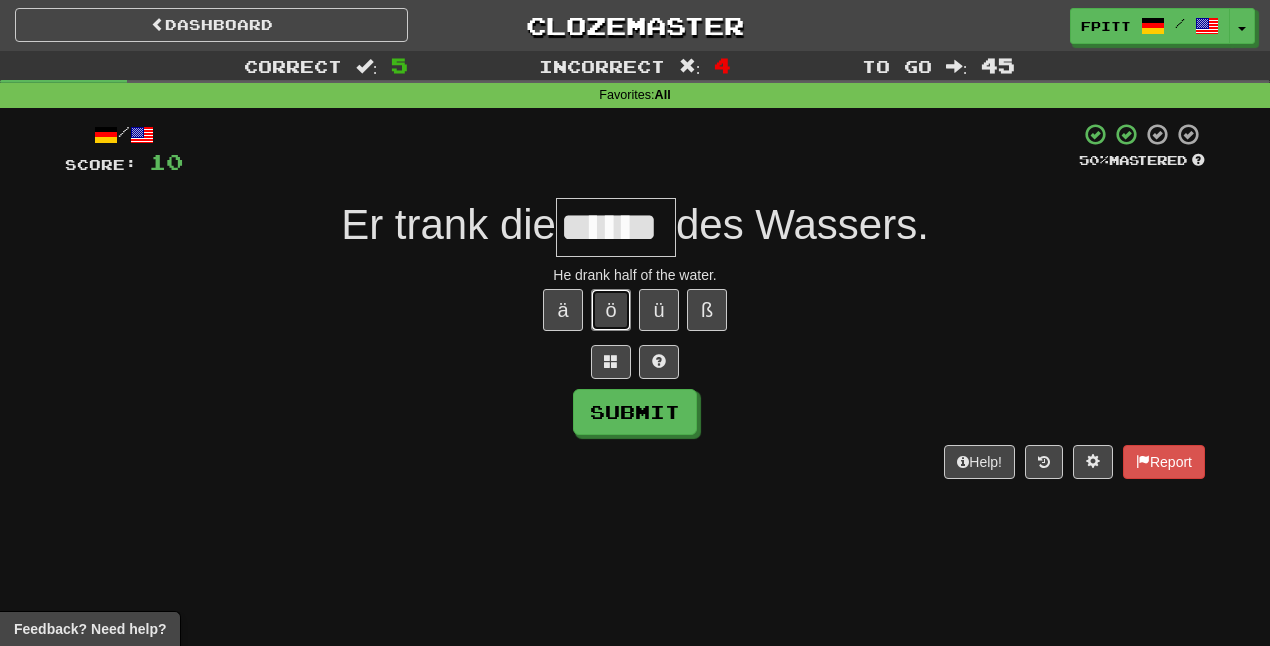 type 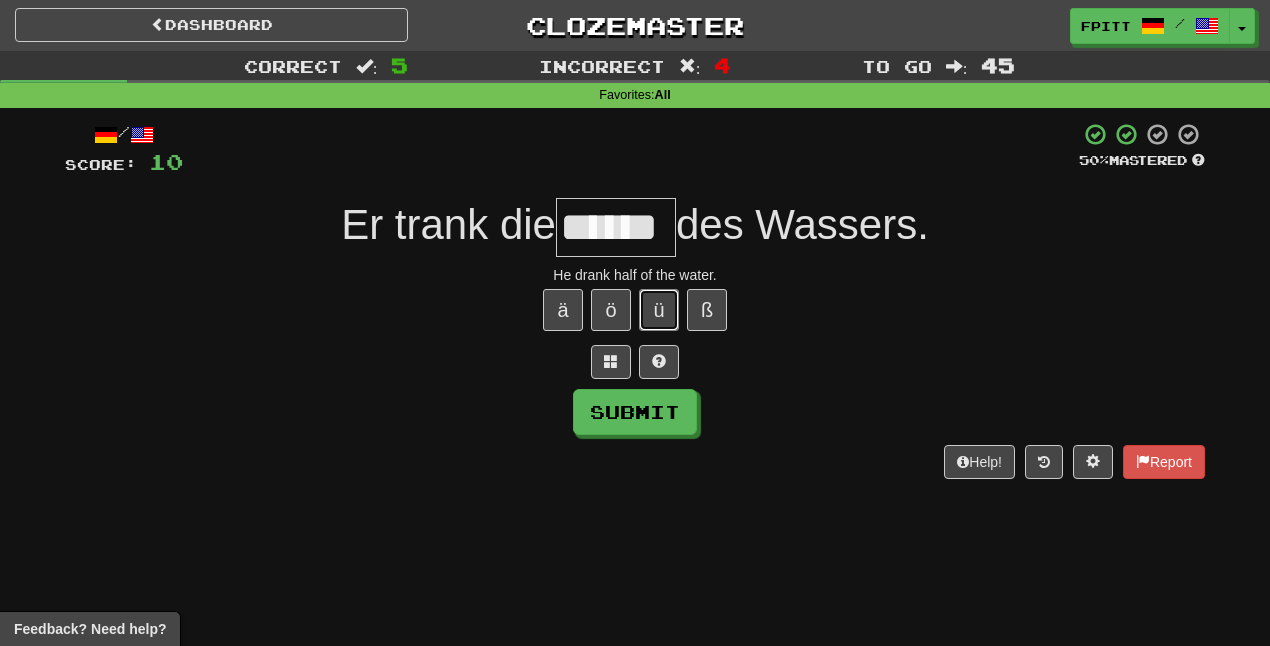 type 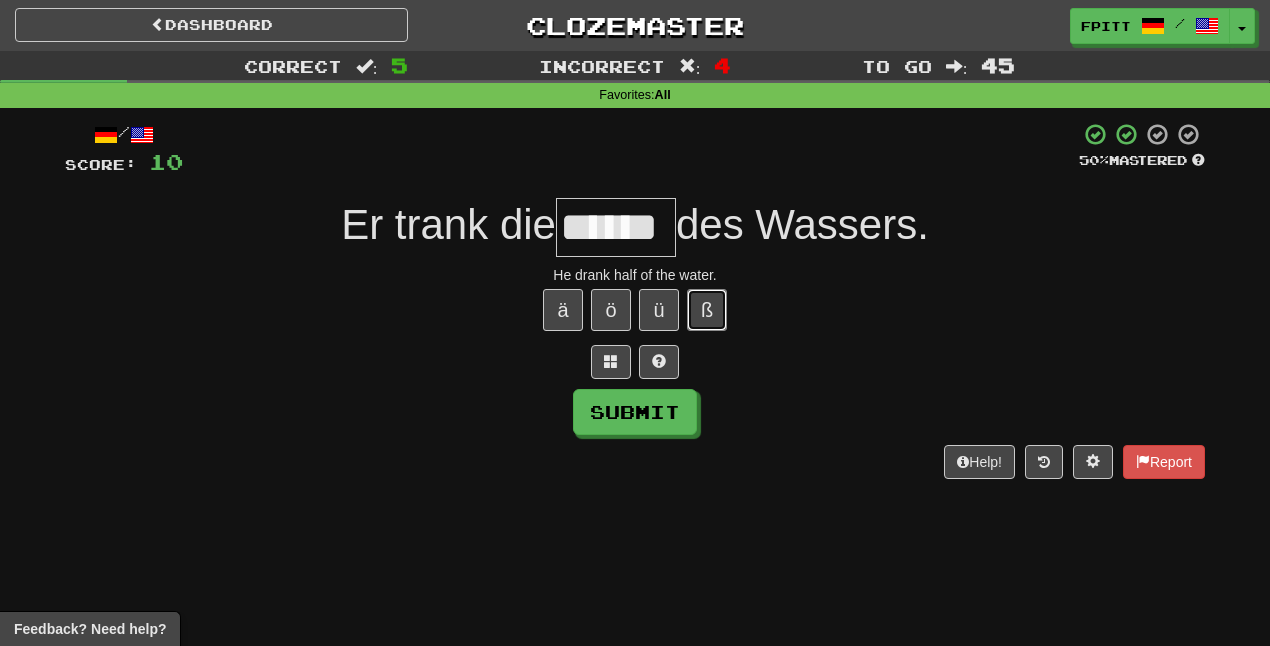 type 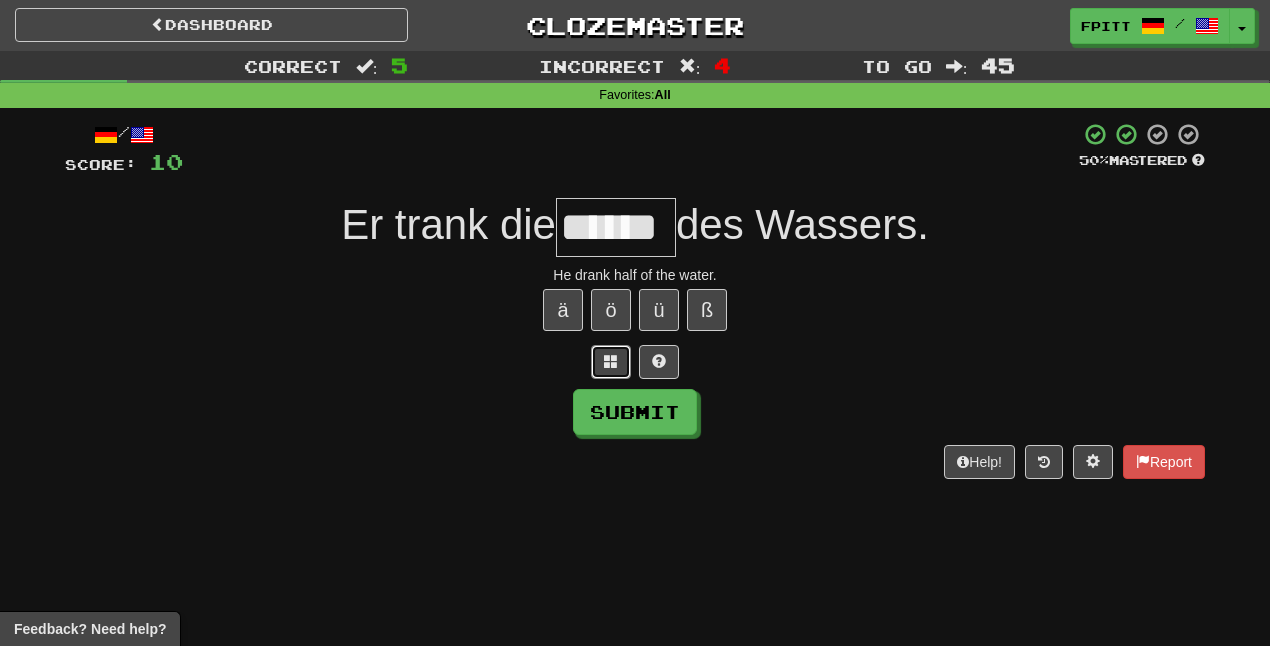 type 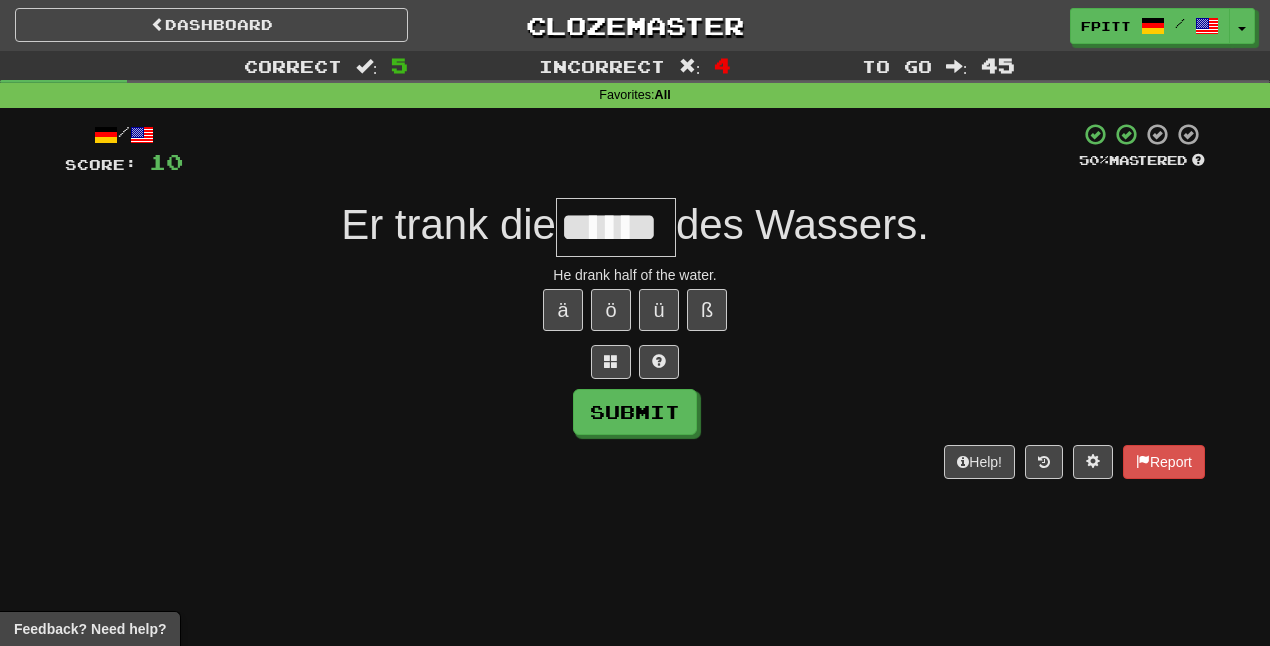 type on "******" 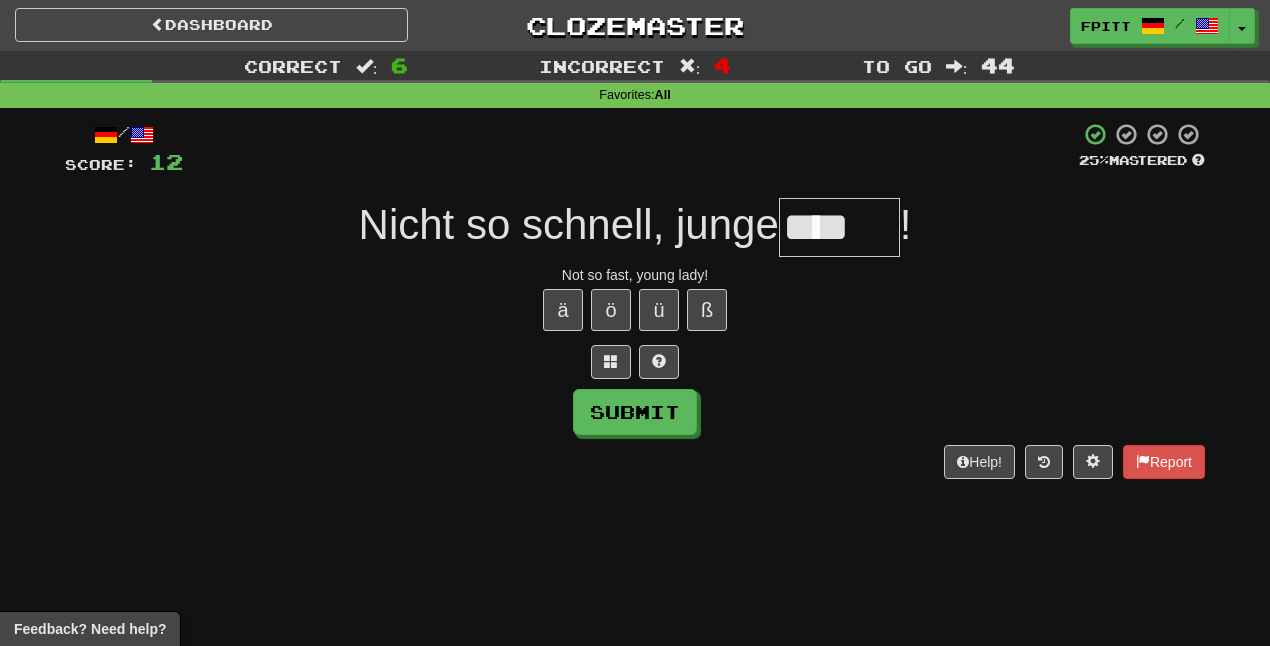 scroll, scrollTop: 0, scrollLeft: 0, axis: both 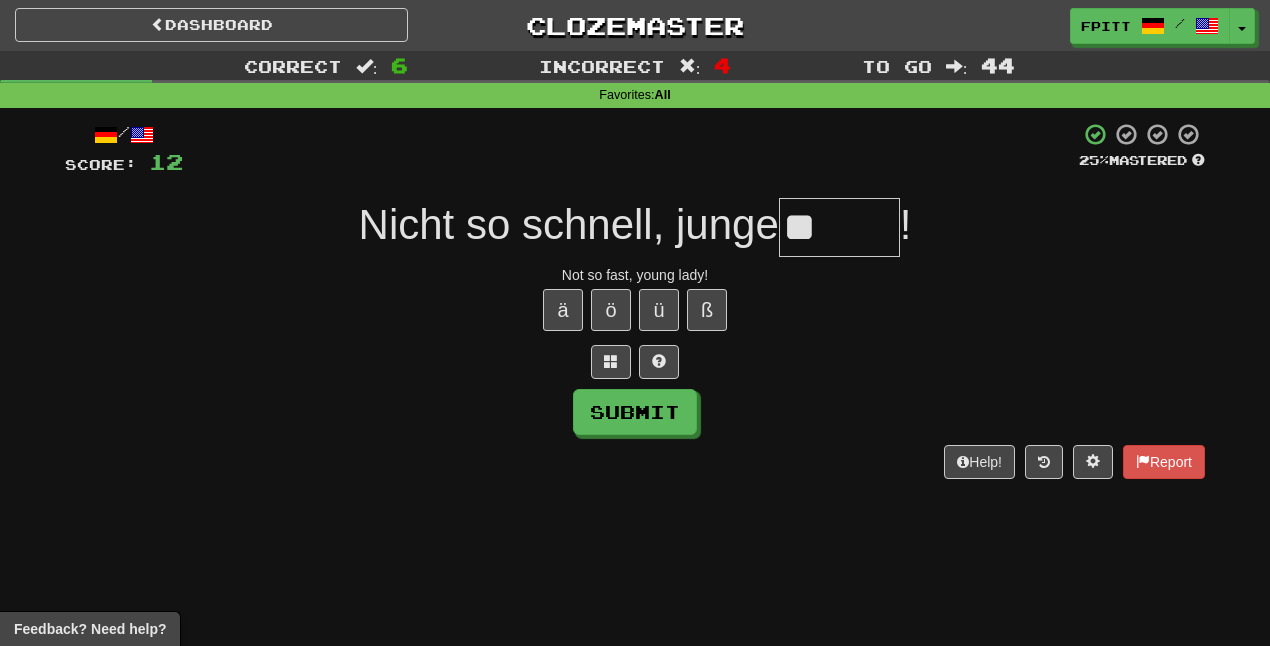 type on "*" 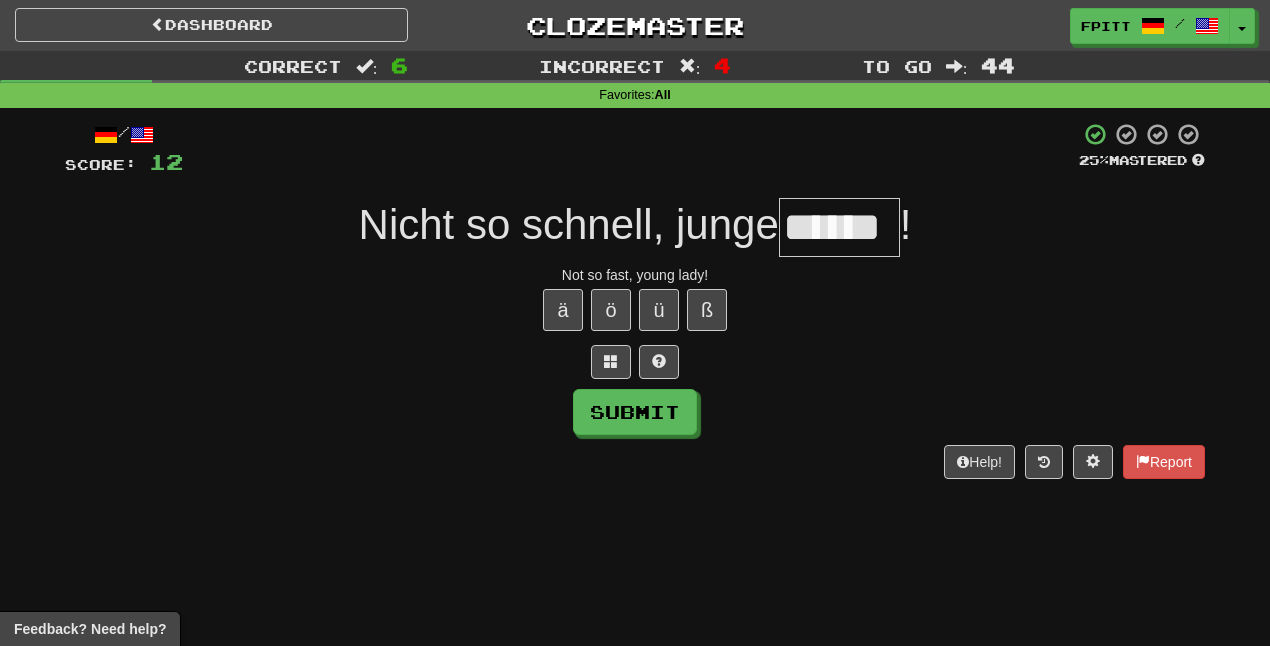 scroll, scrollTop: 0, scrollLeft: 4, axis: horizontal 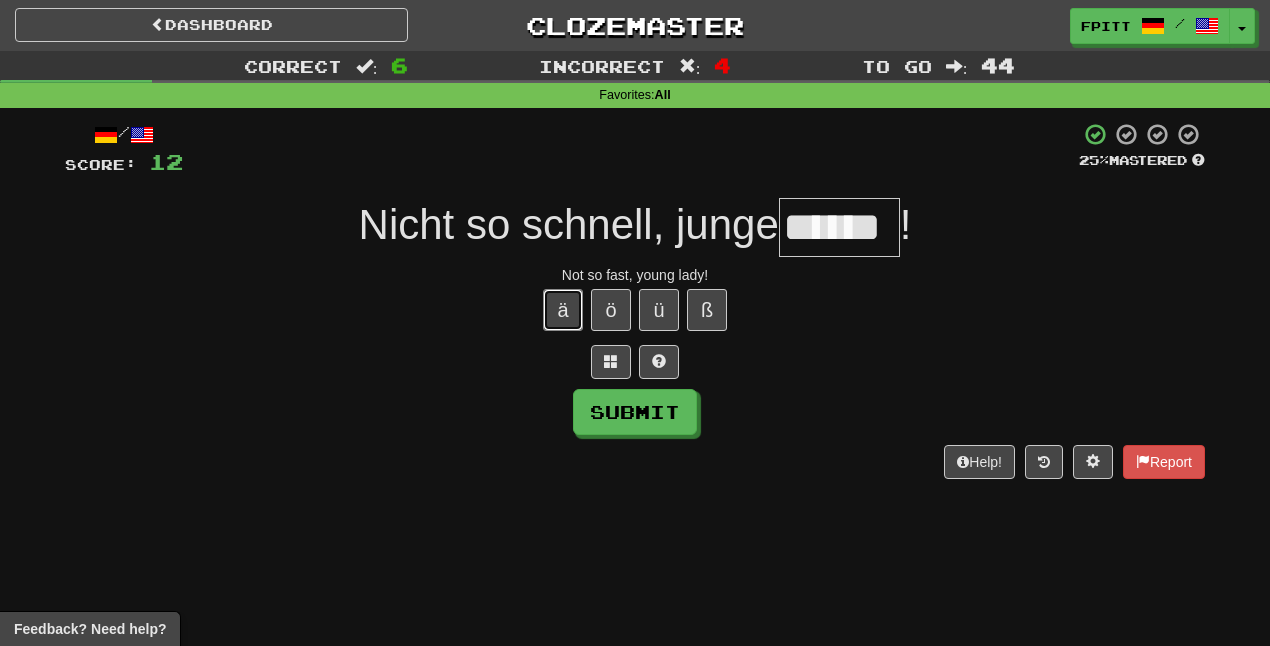 type 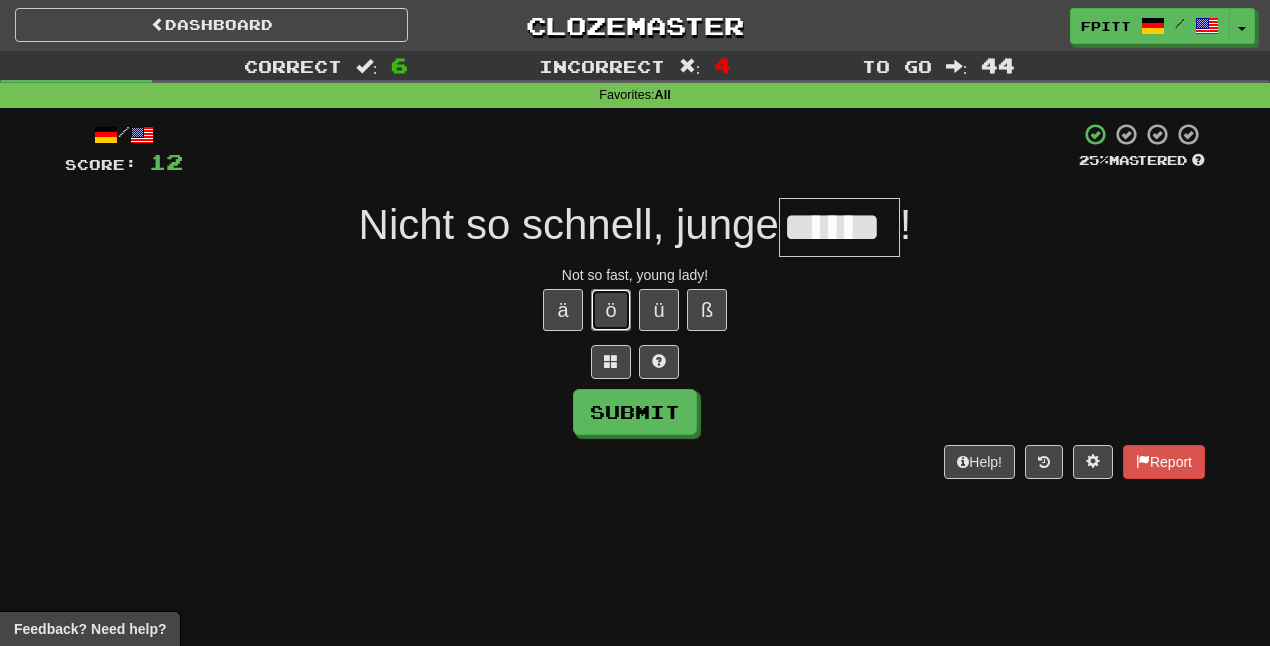 type 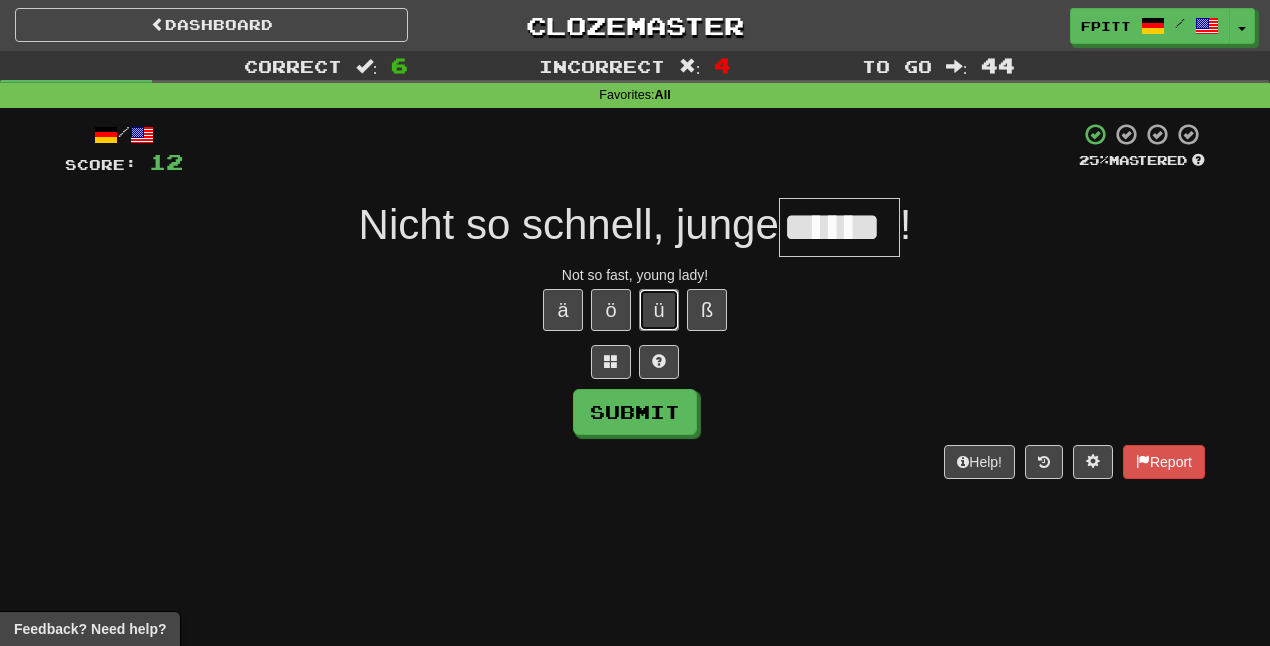 type 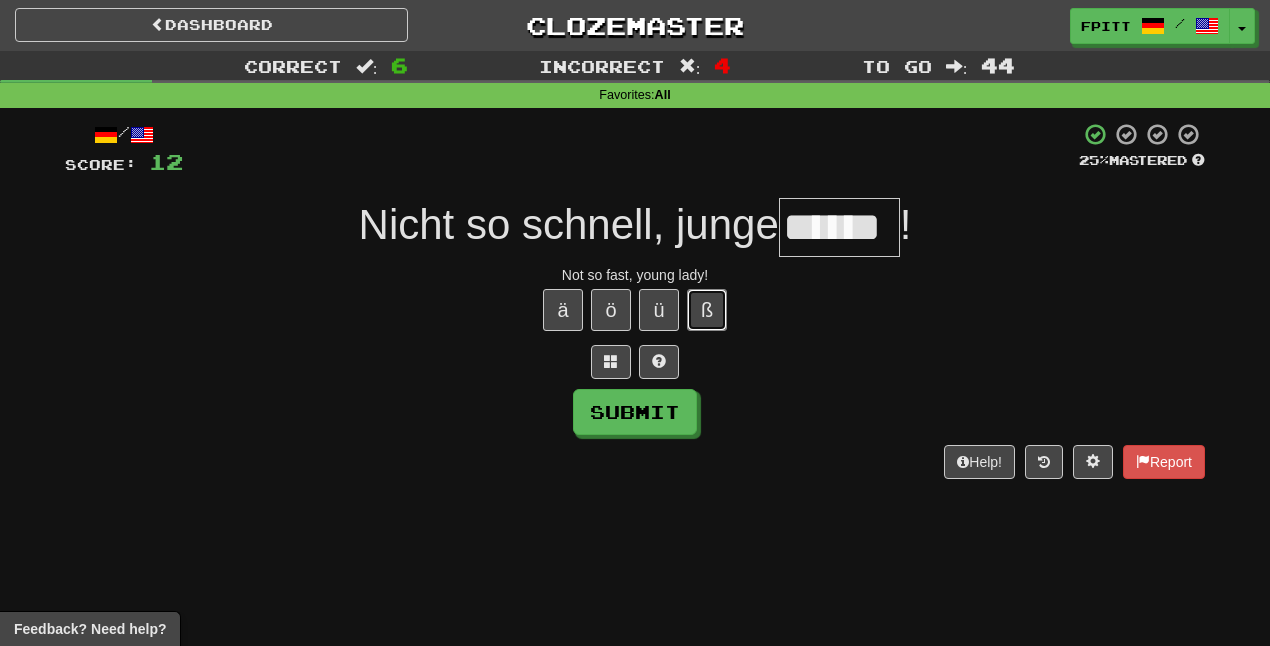type 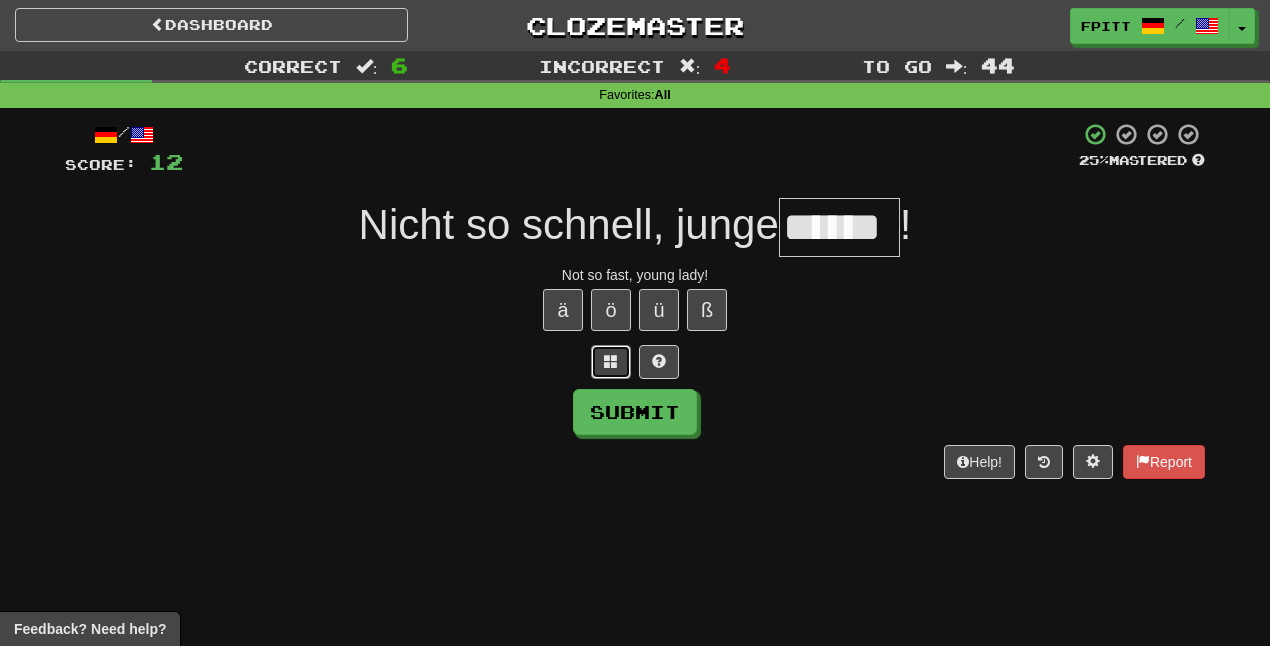 type 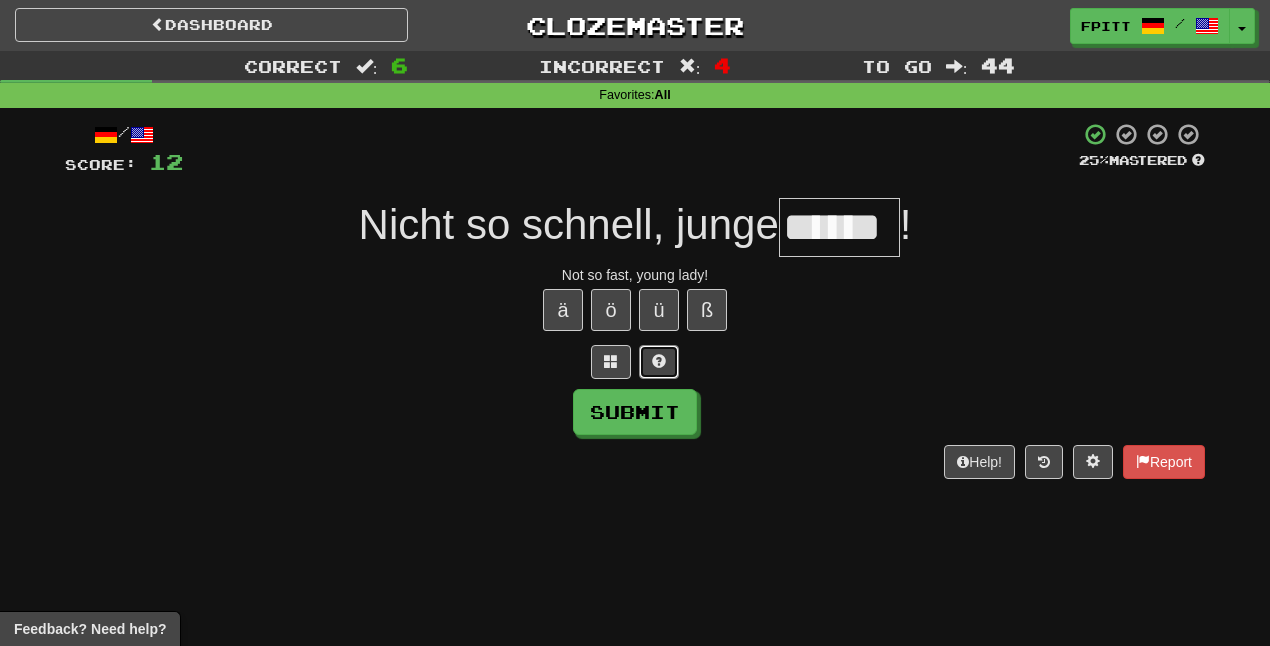 type 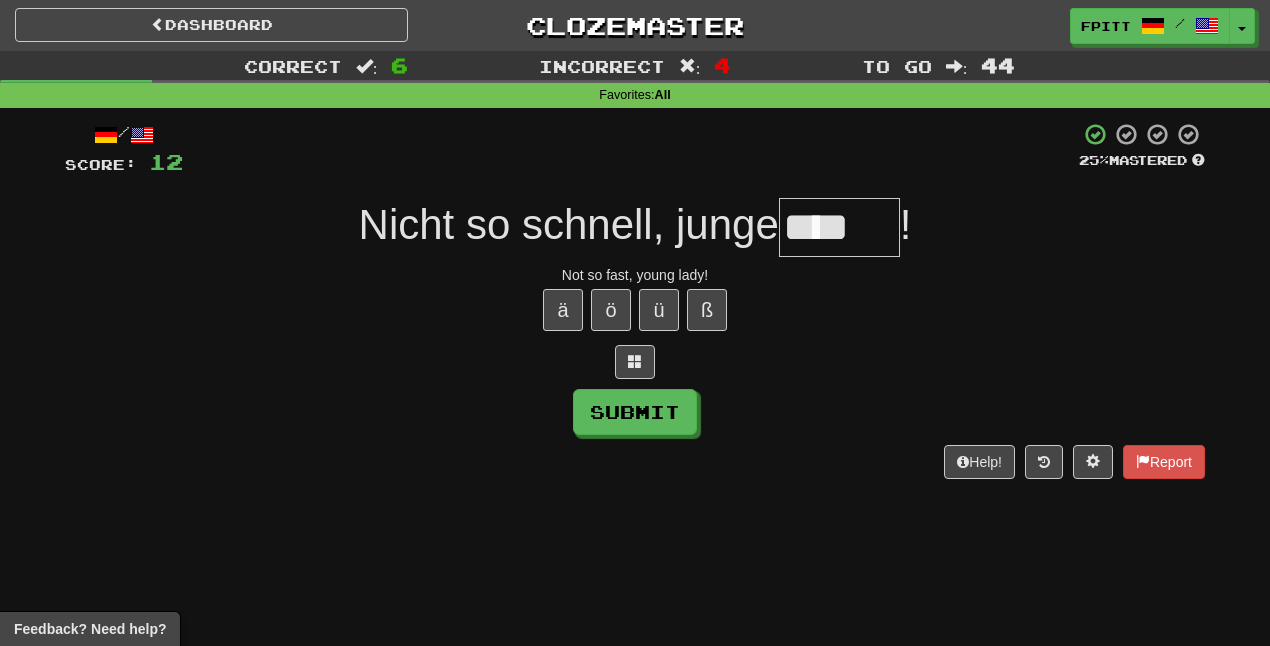 type on "****" 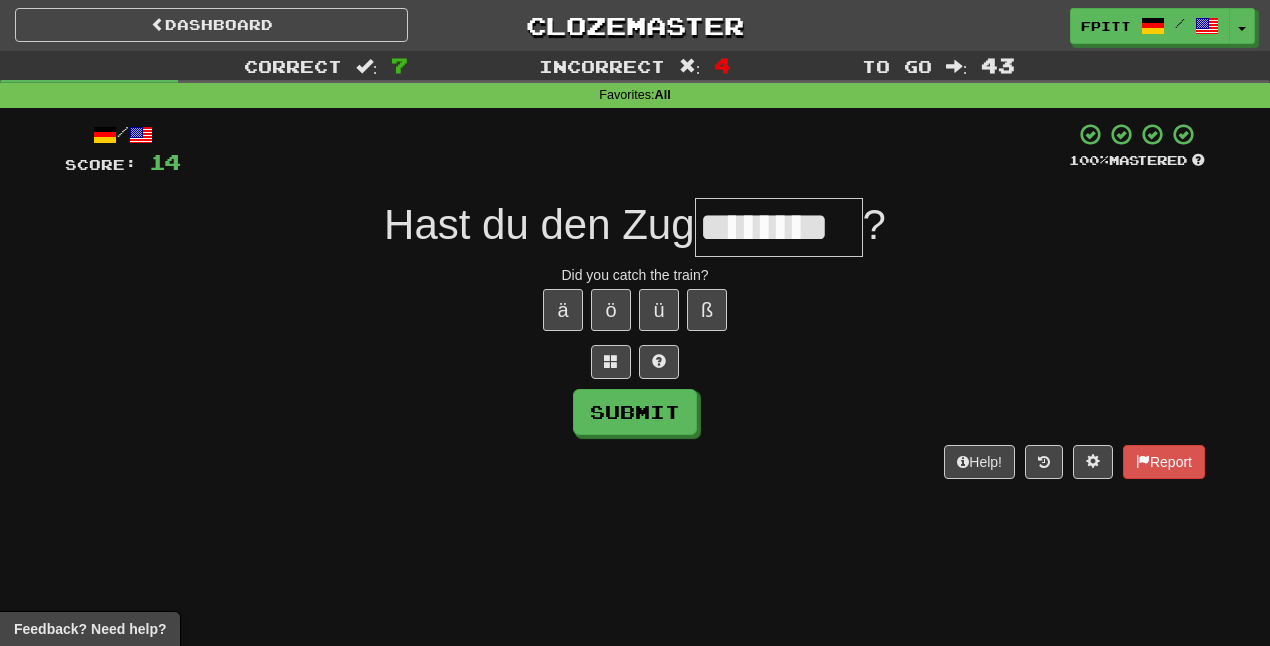 type on "********" 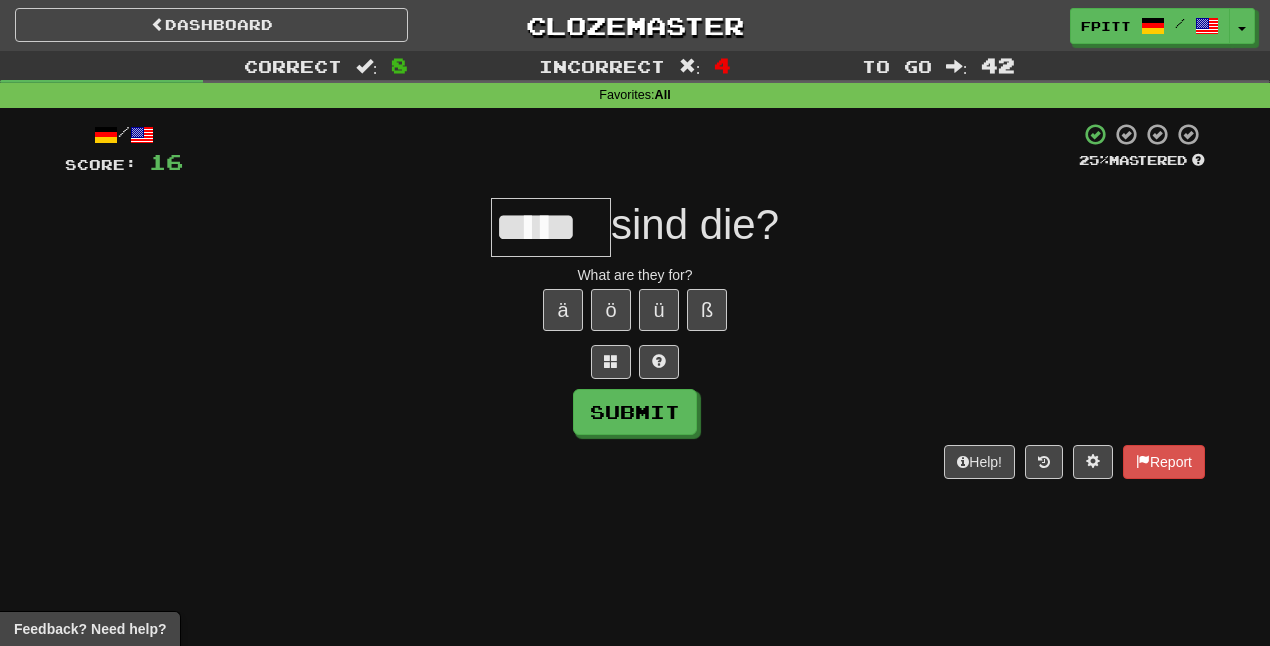 type on "*****" 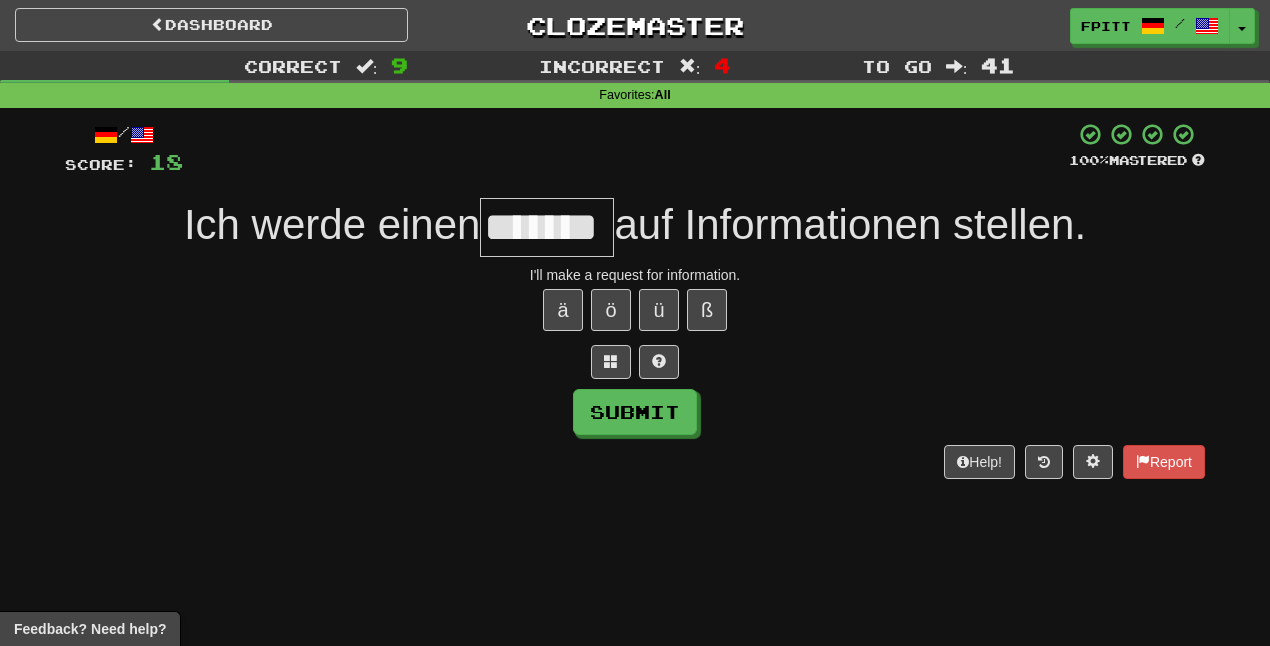 scroll, scrollTop: 0, scrollLeft: 5, axis: horizontal 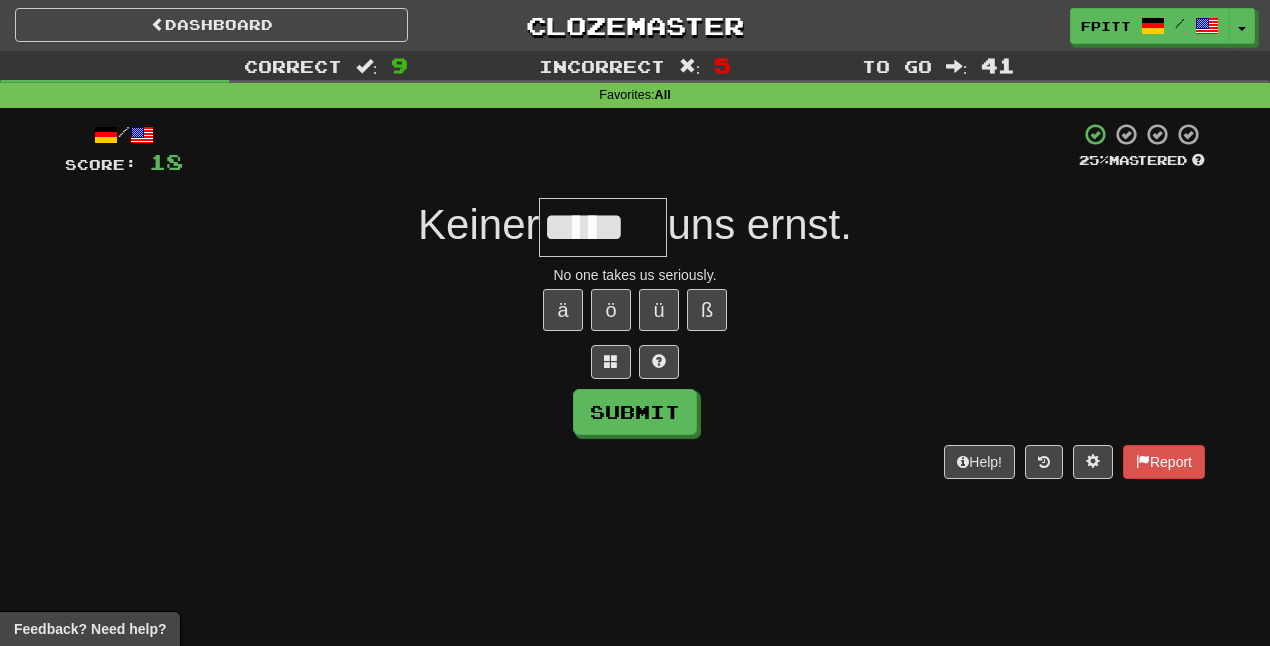 type on "*****" 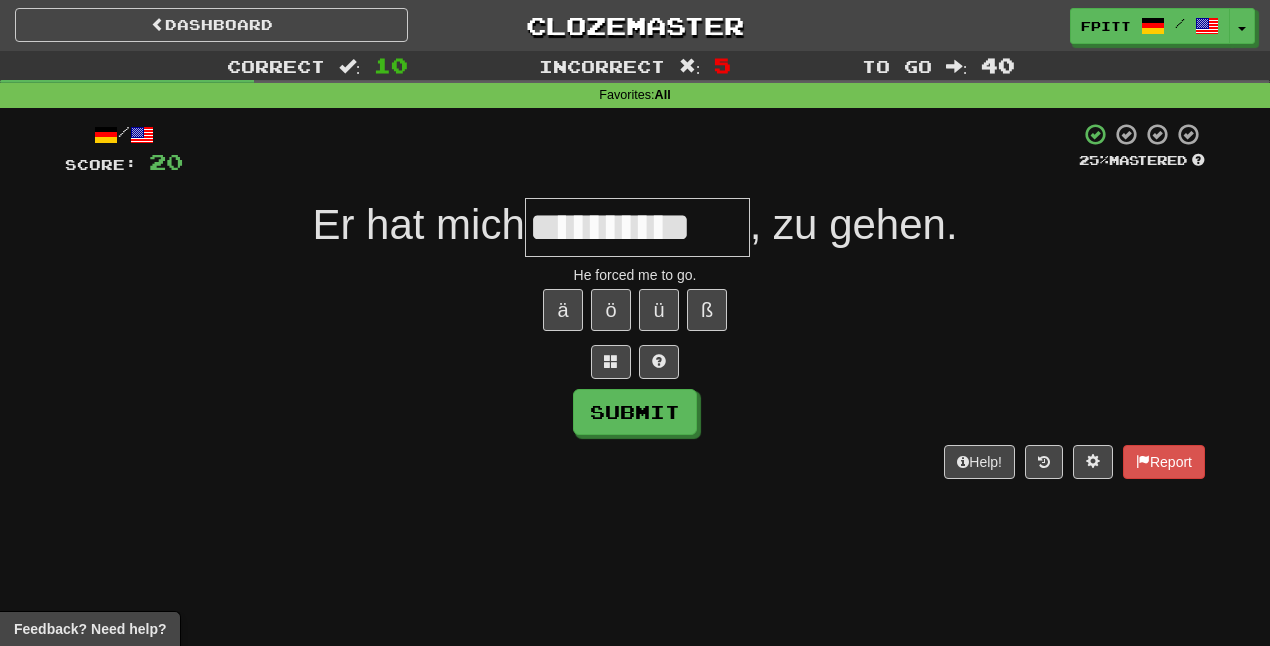 scroll, scrollTop: 0, scrollLeft: 8, axis: horizontal 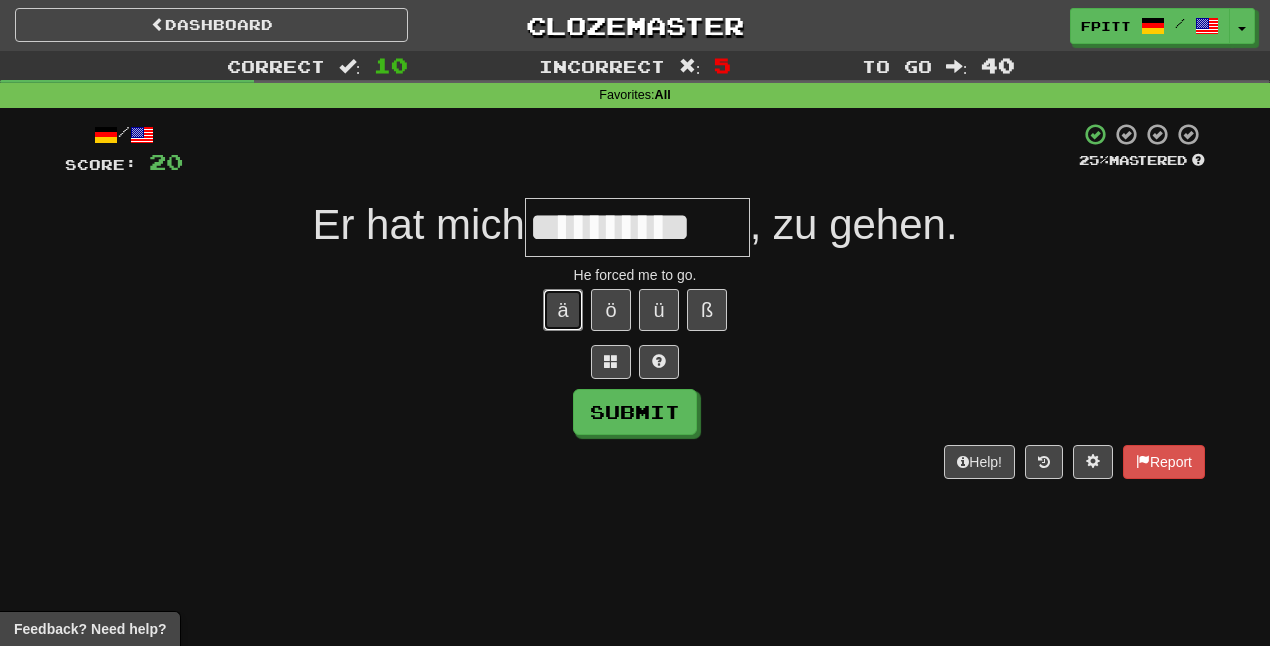 type 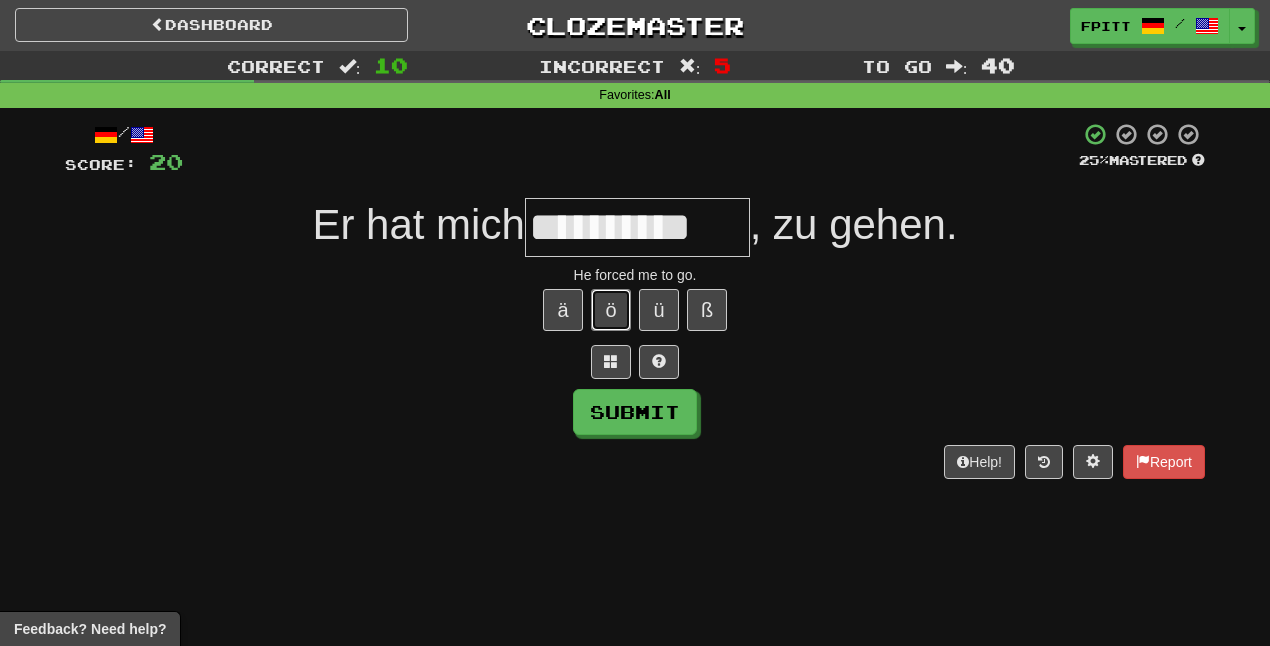 type 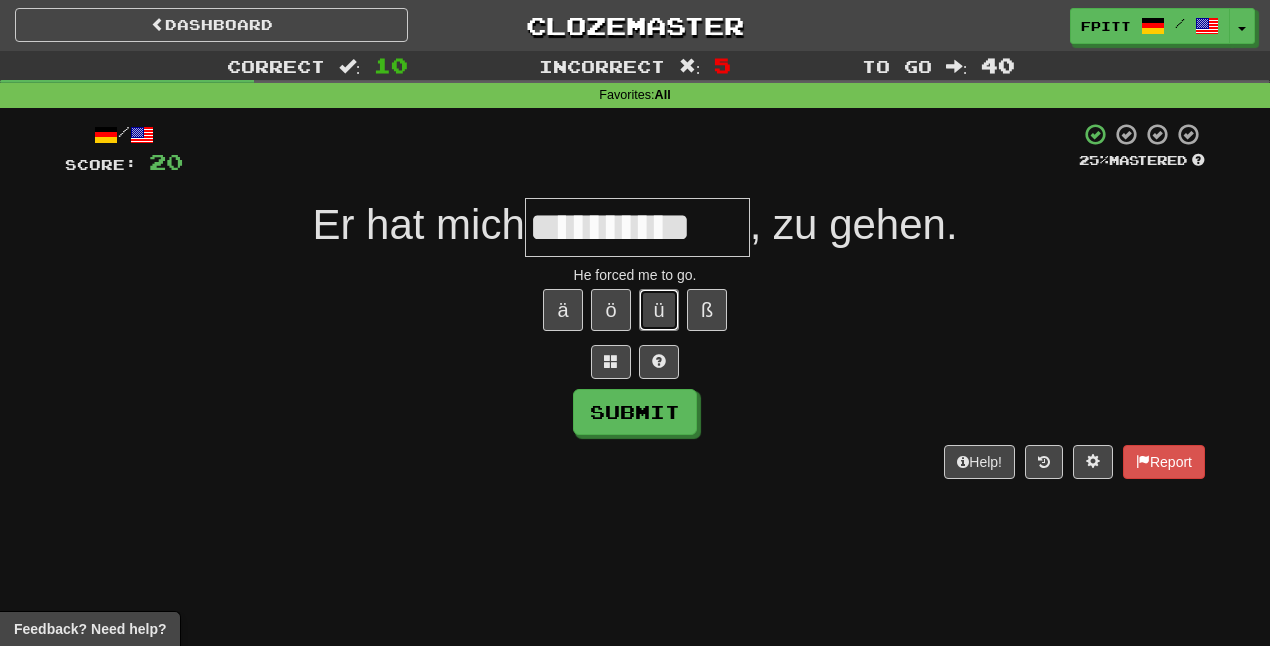 type 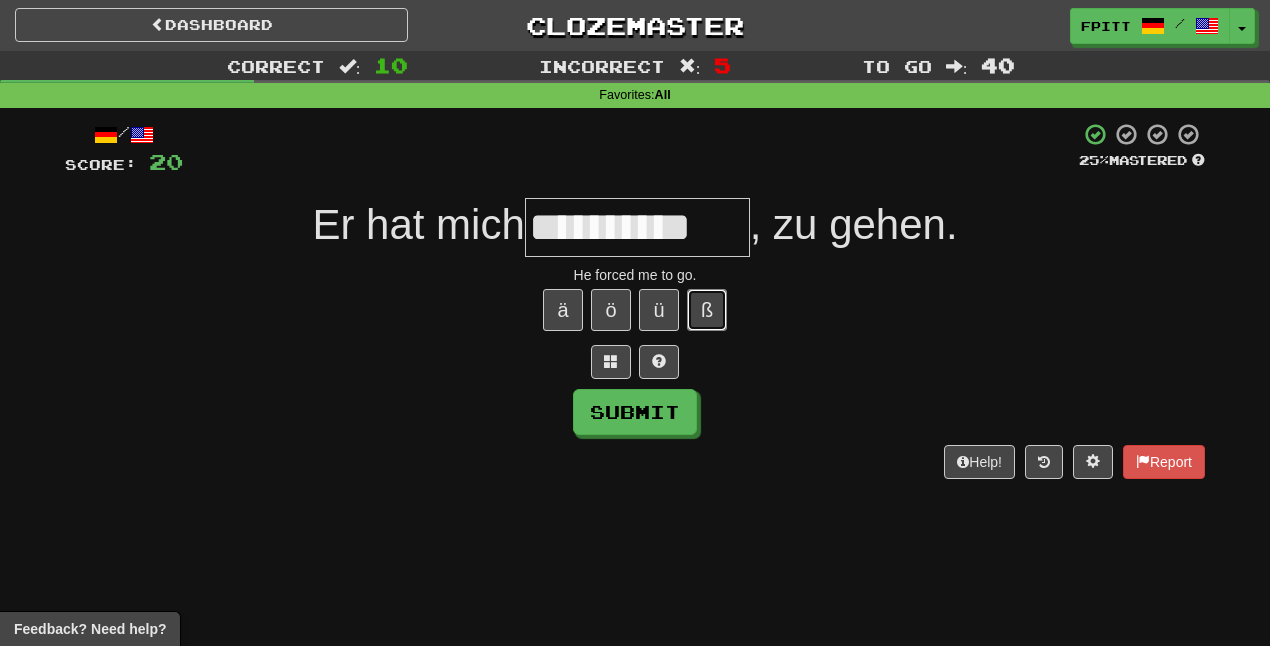 type 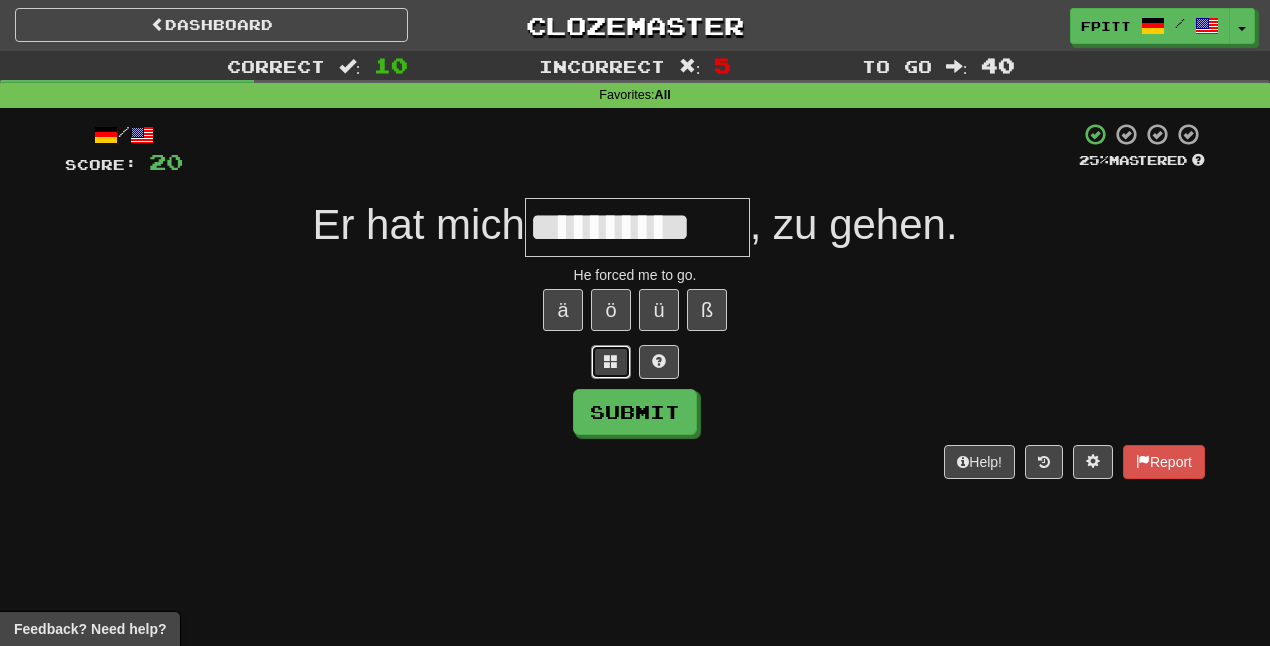 type 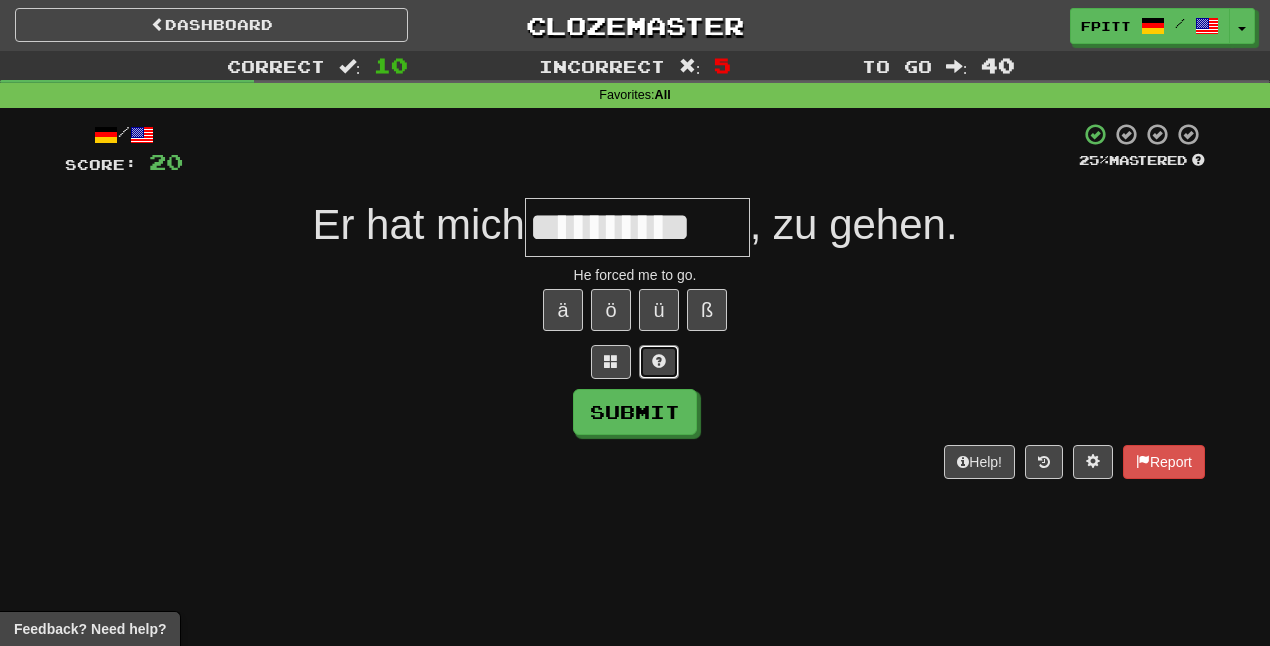 type 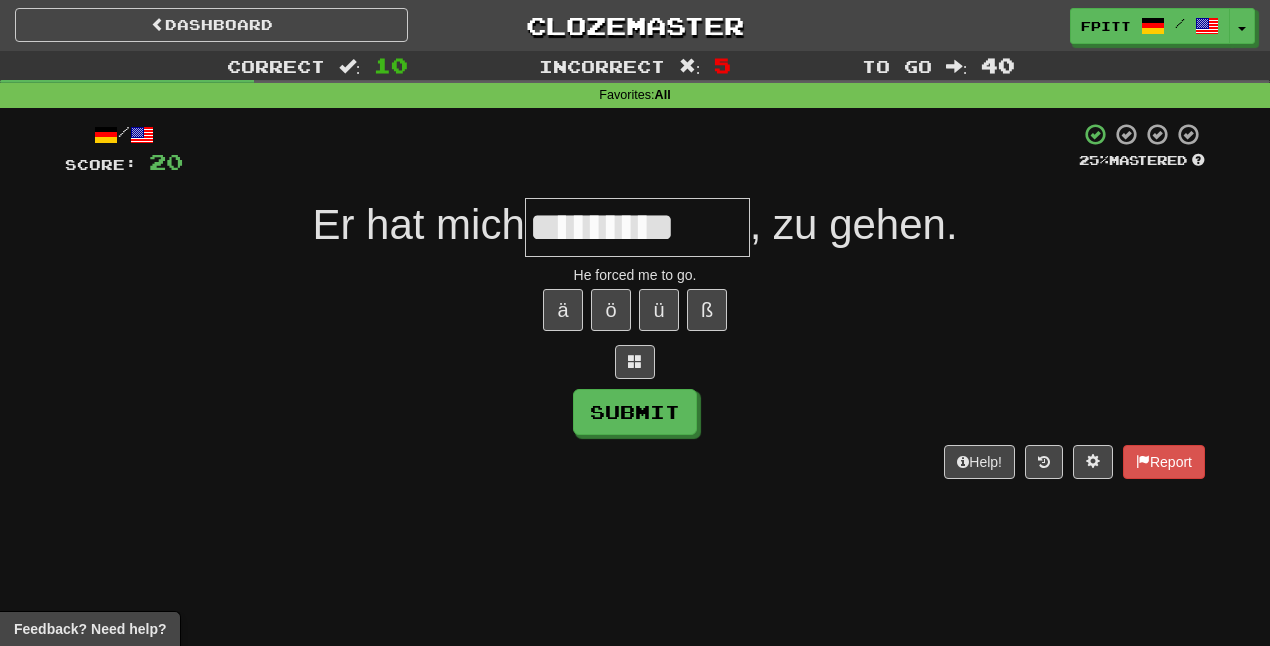 type on "*********" 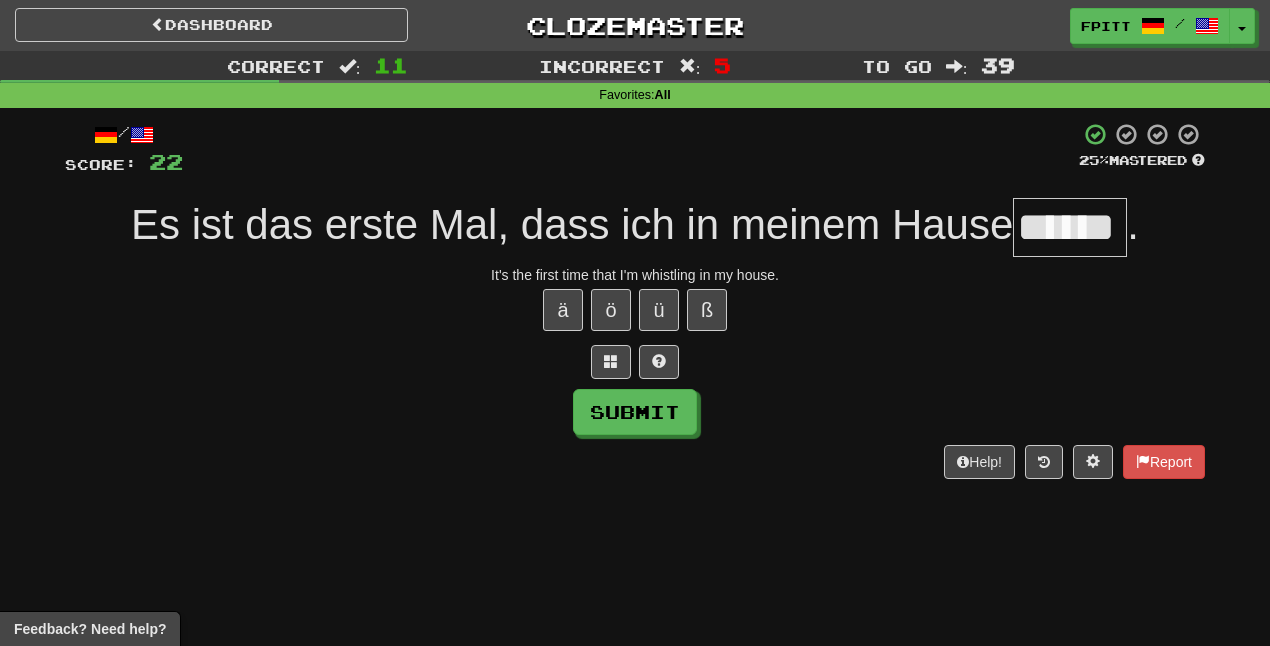 type on "******" 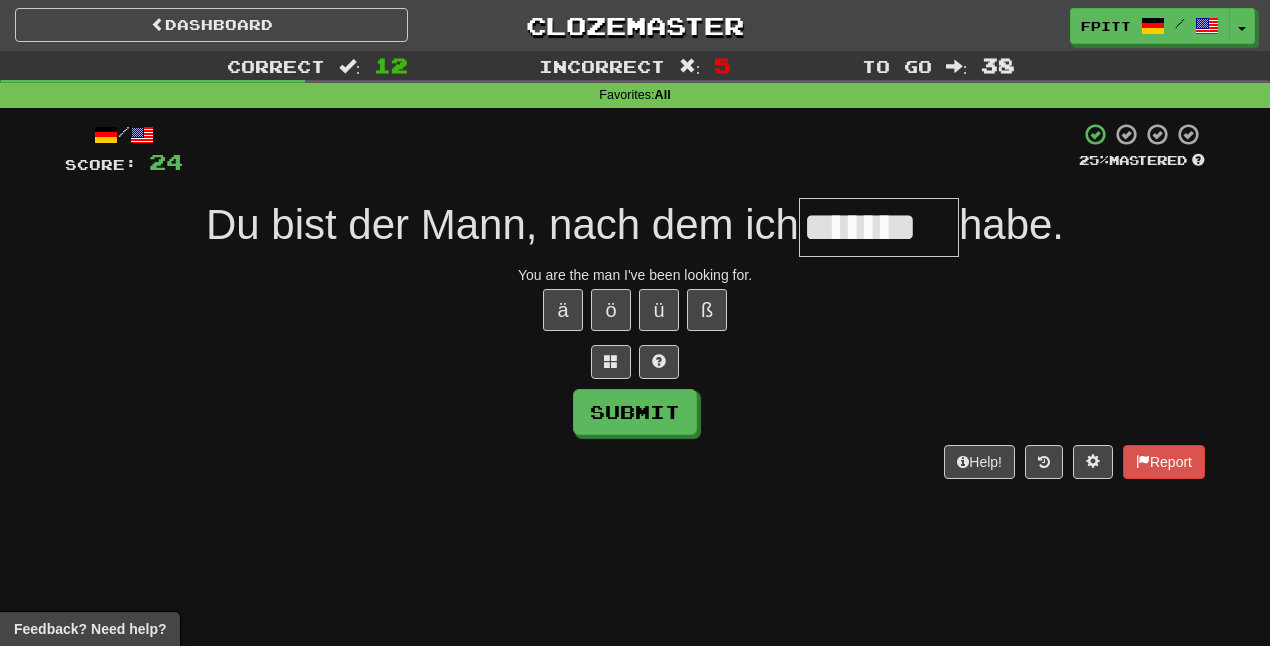 type on "*******" 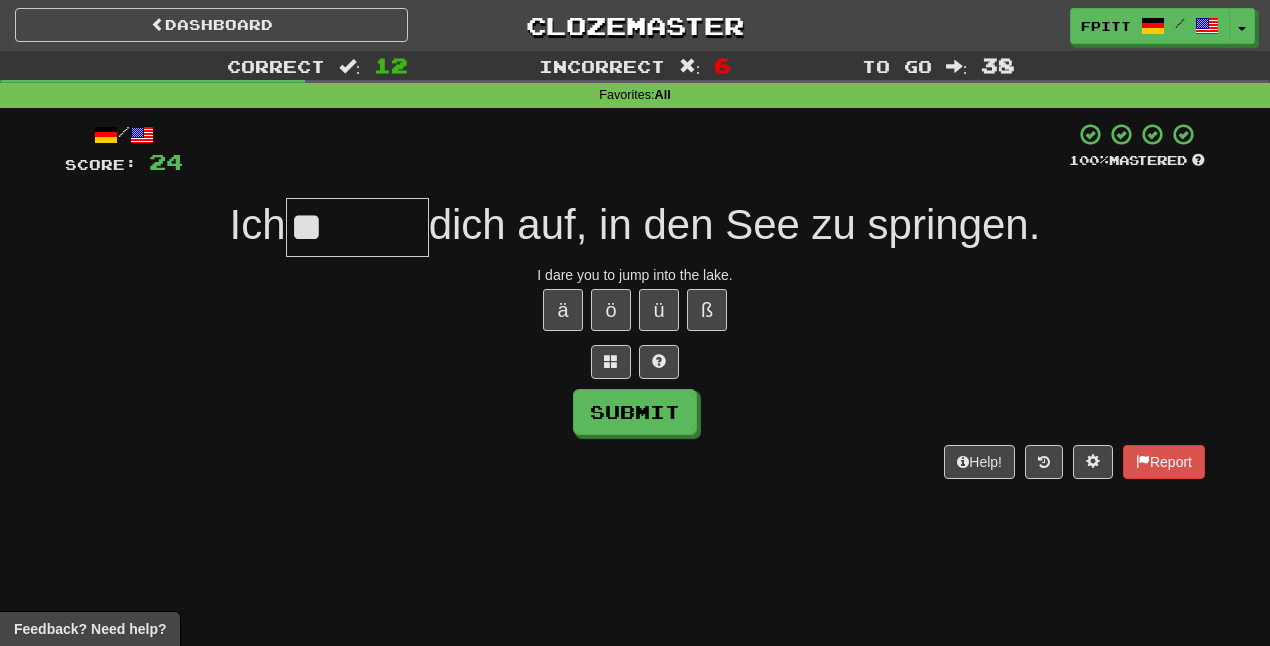 type on "*" 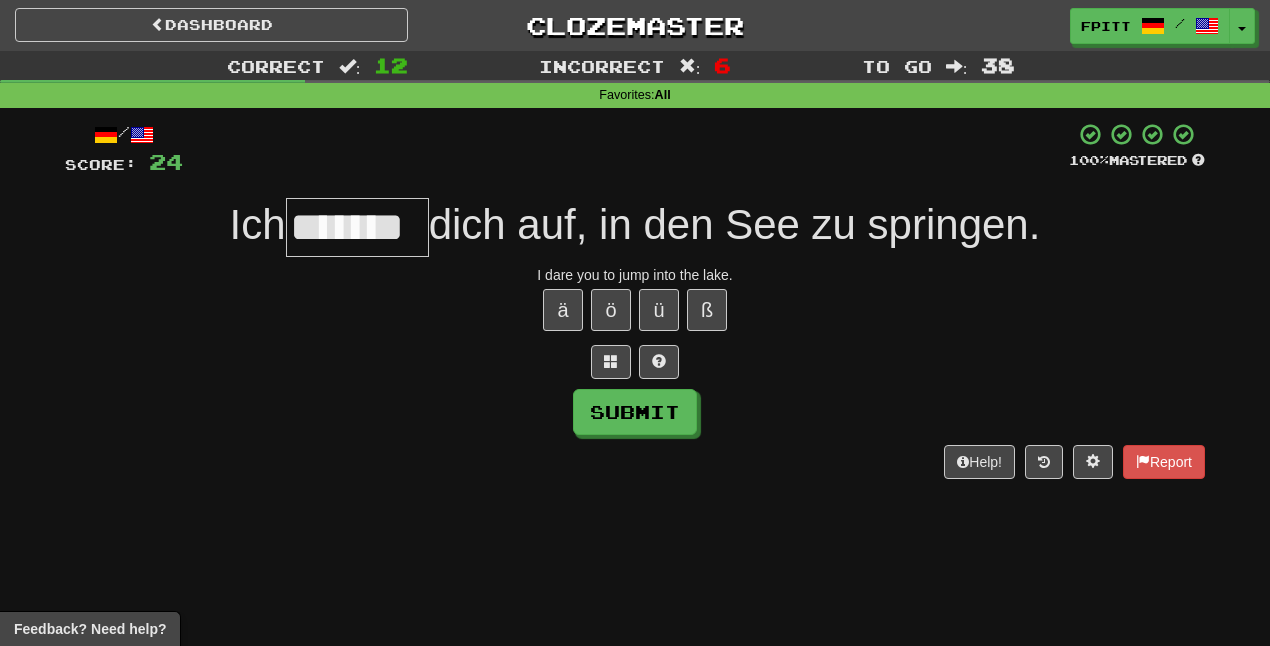 type on "*******" 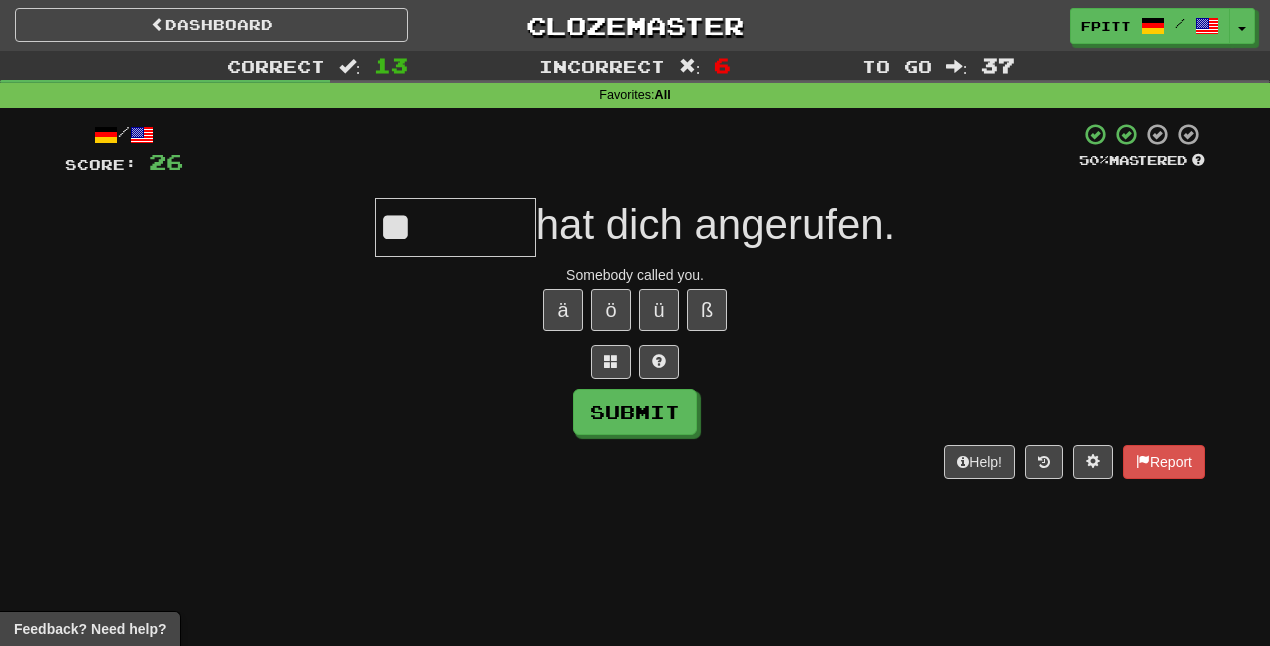 type on "*" 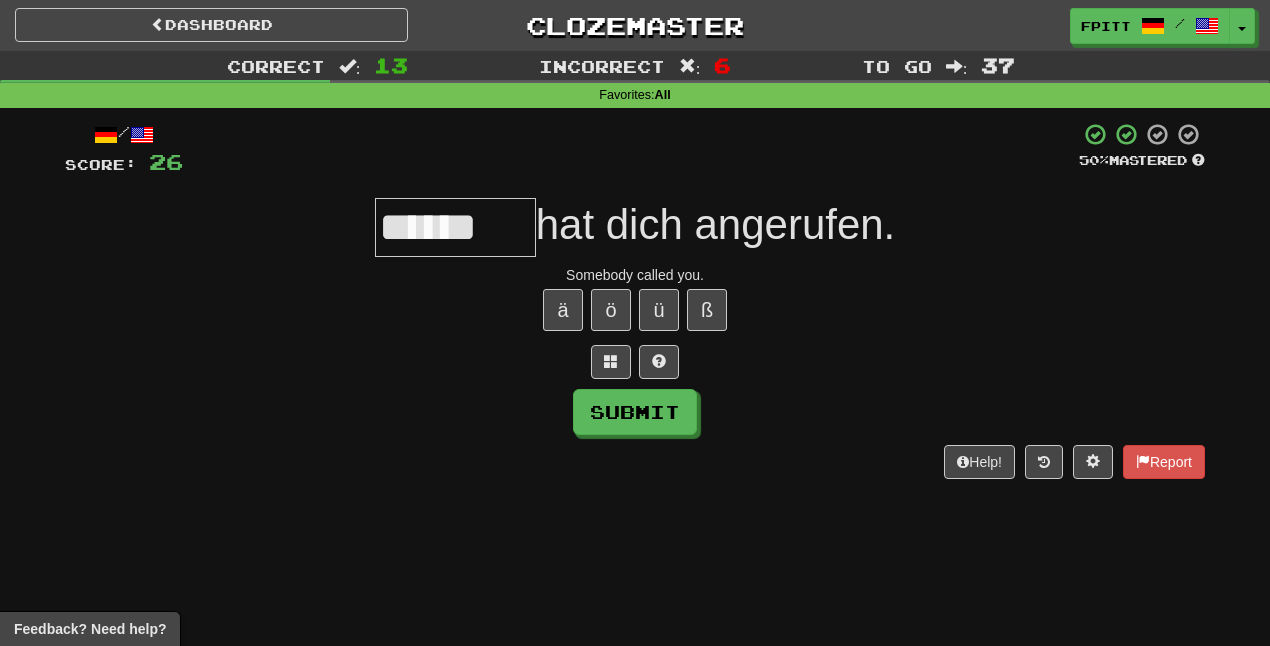 type on "******" 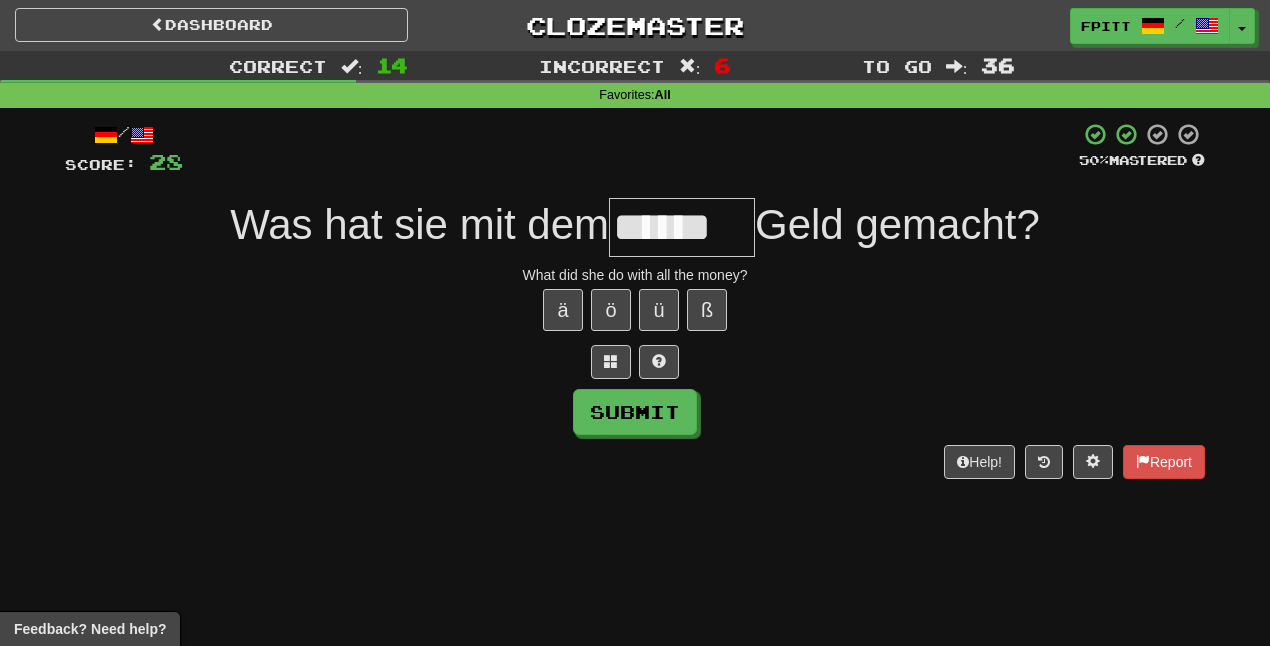 type on "******" 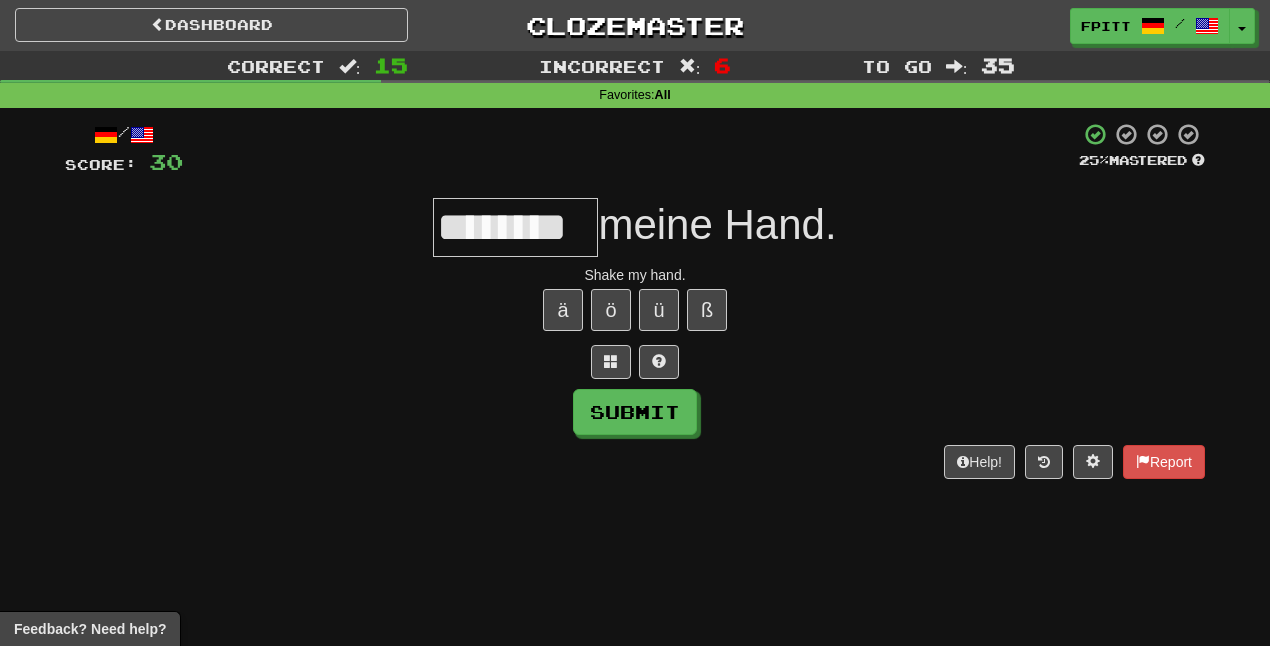 type on "********" 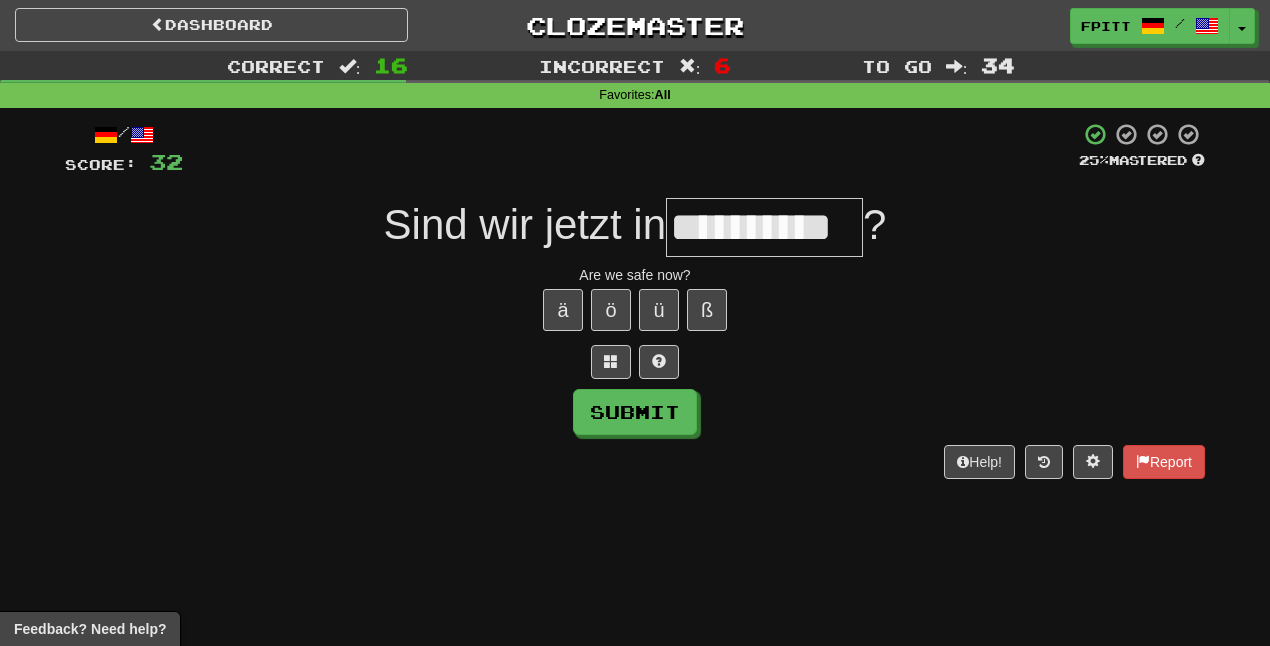 type on "**********" 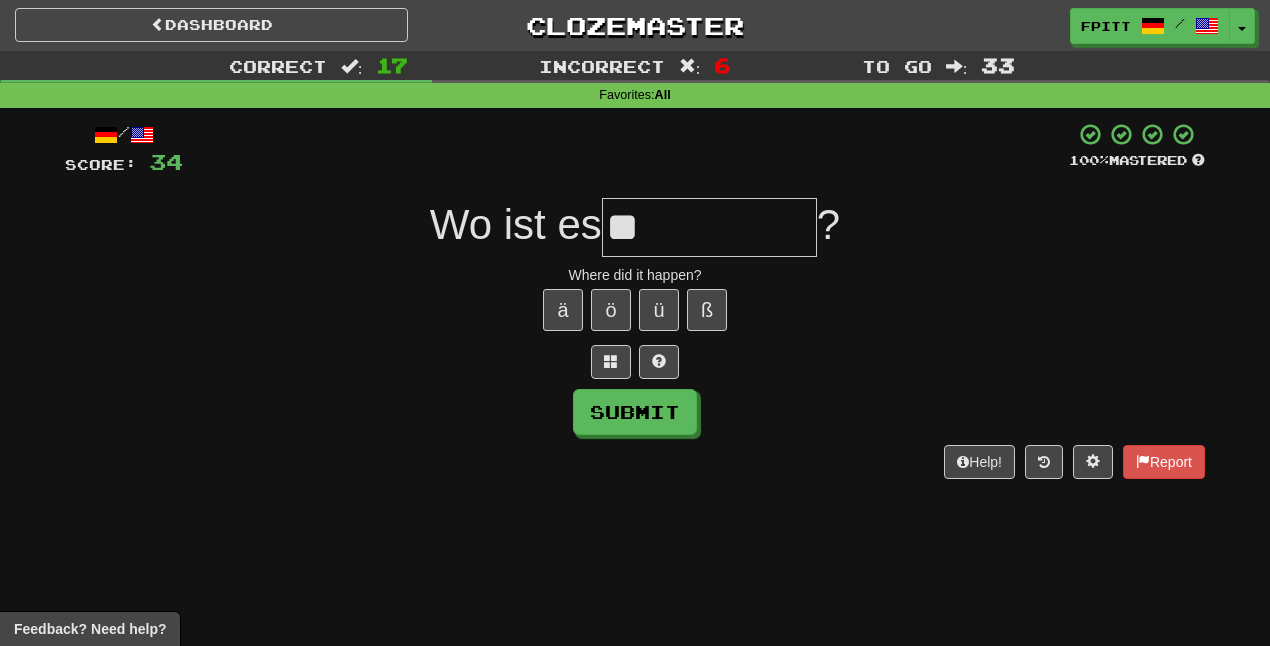 type on "*" 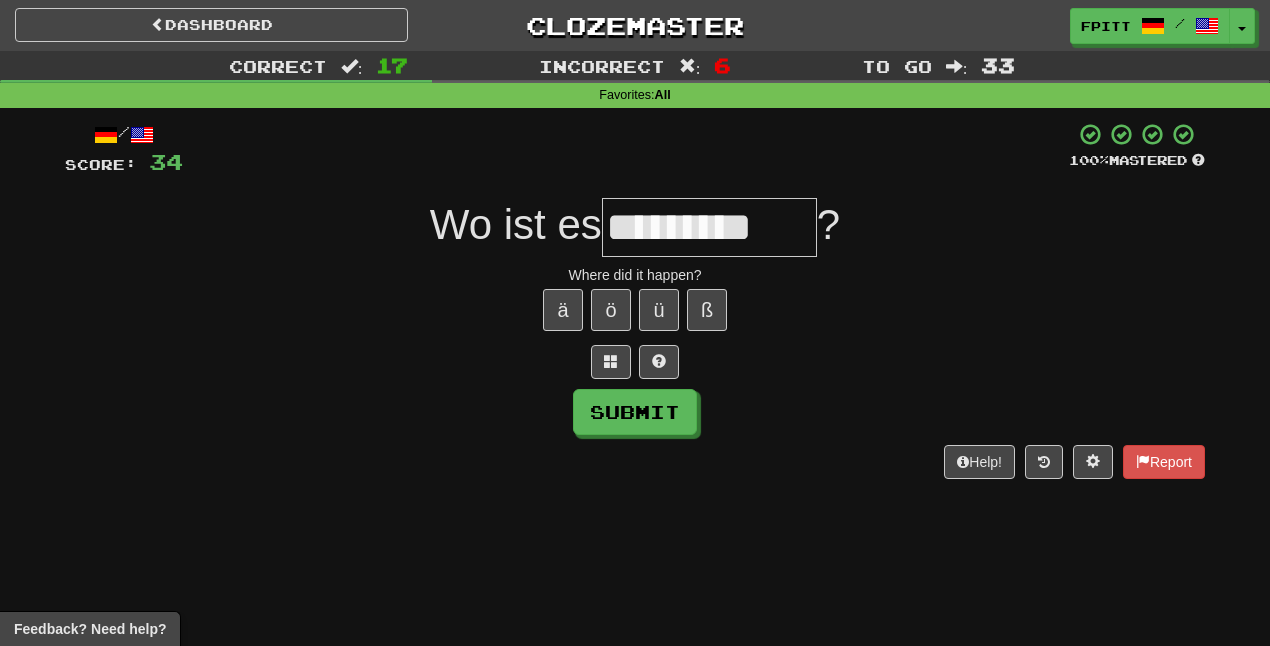 type on "*********" 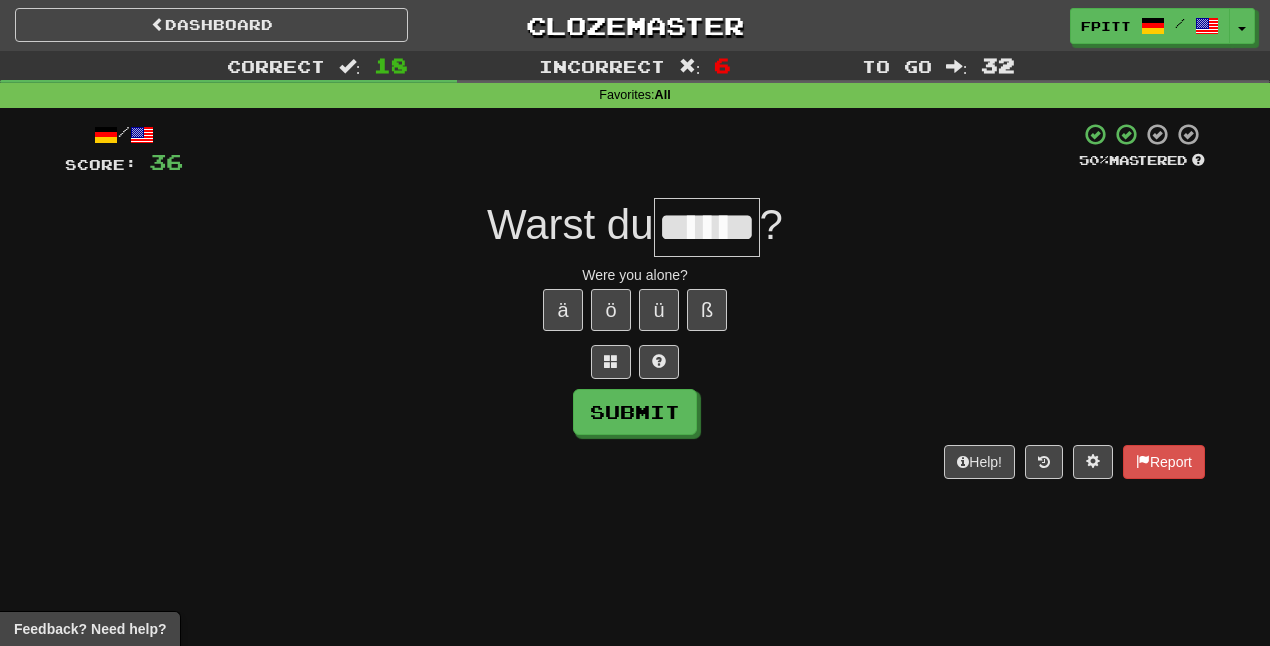 type on "******" 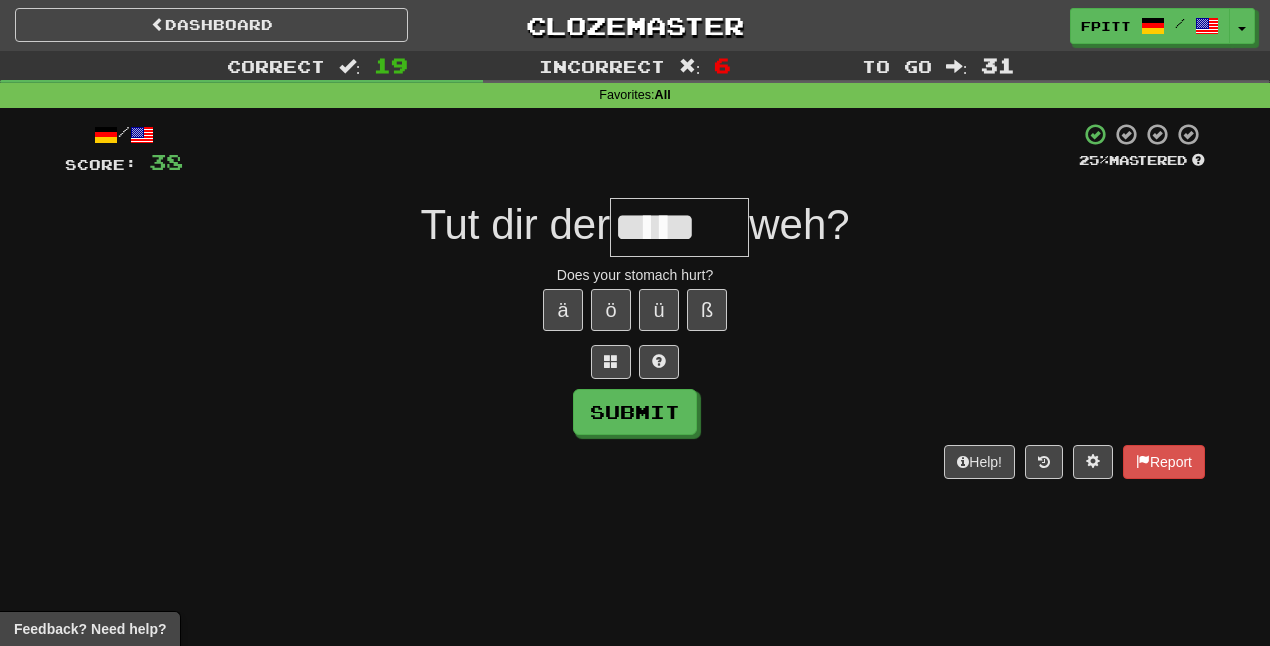type on "*****" 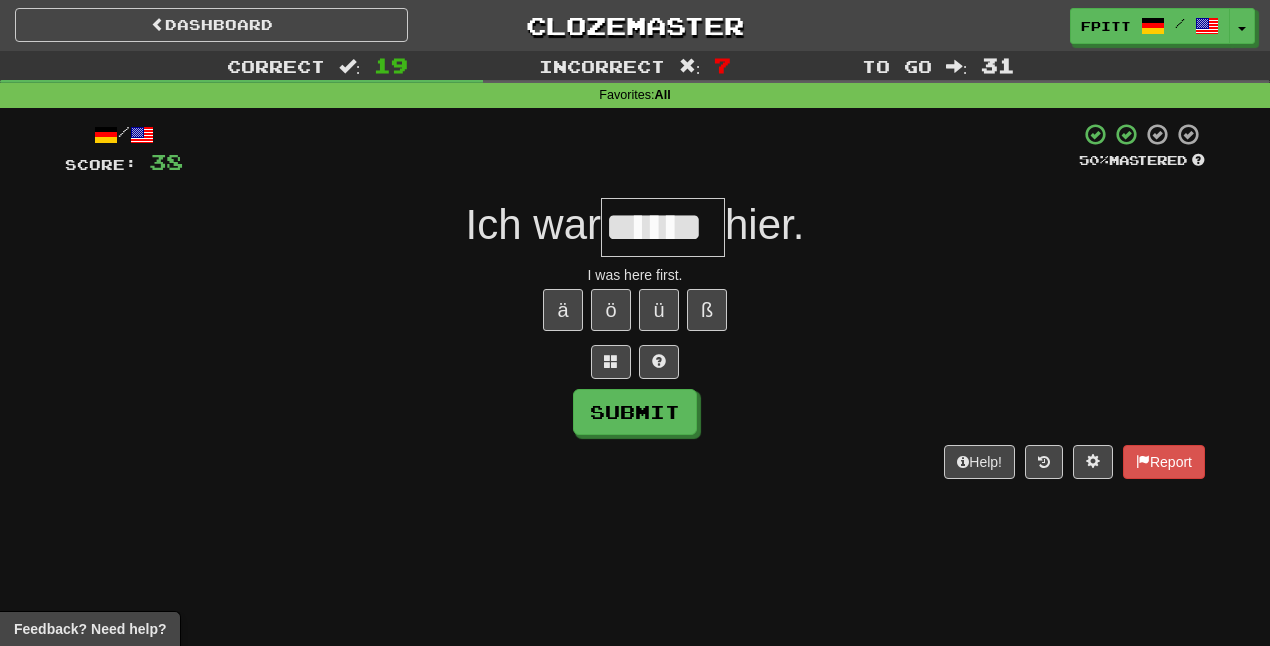 type on "******" 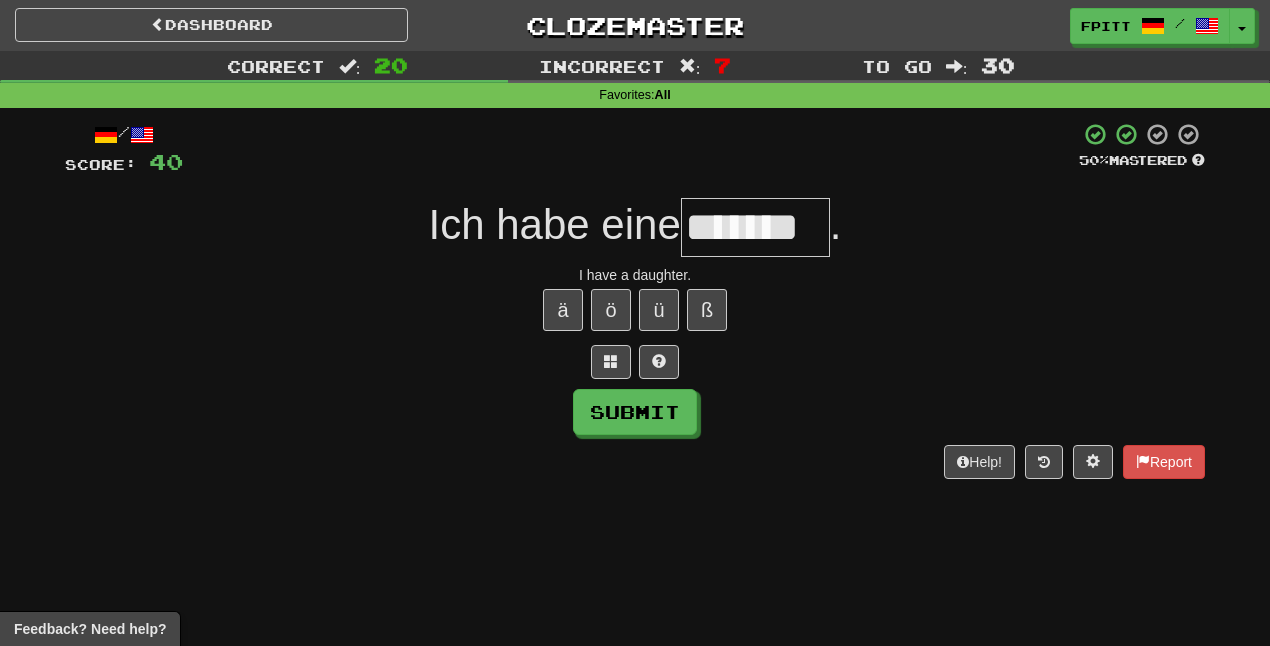 type on "*******" 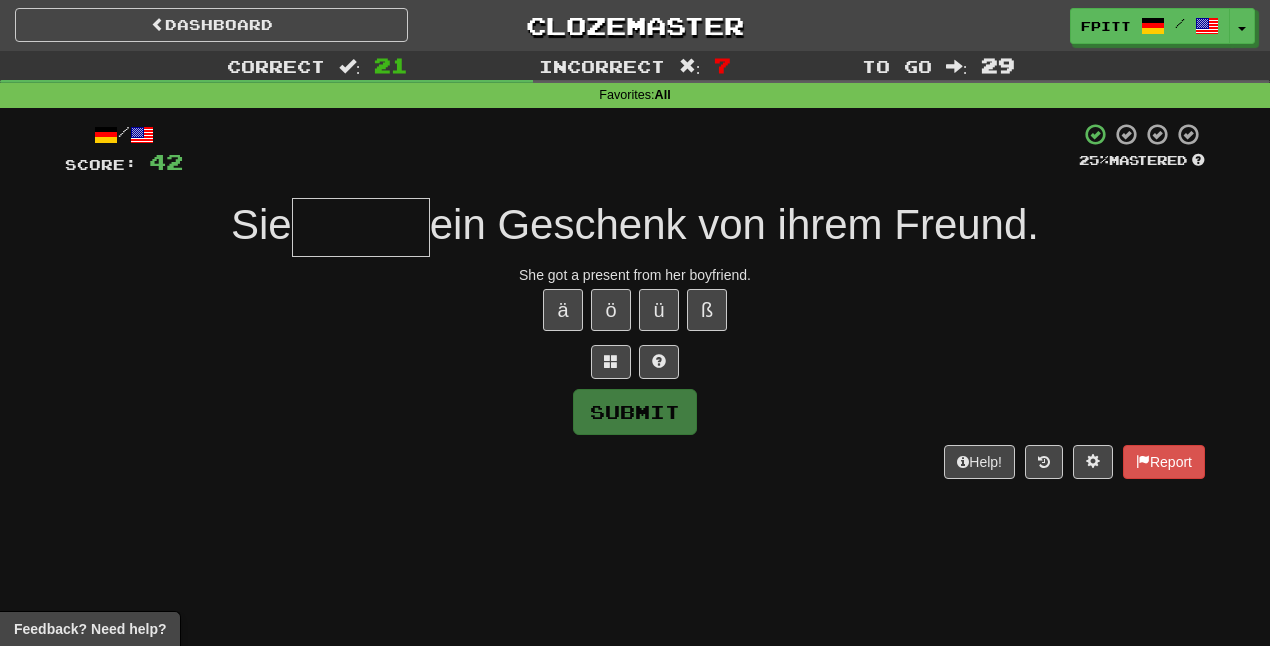 type on "*" 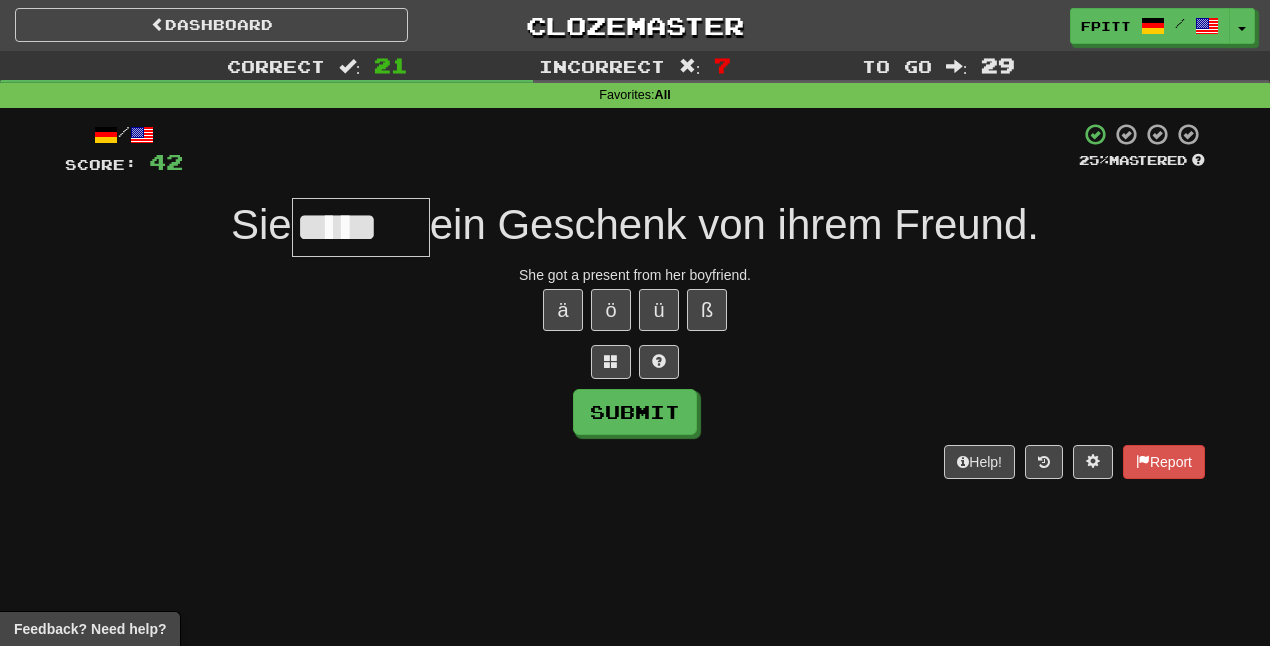 type on "*****" 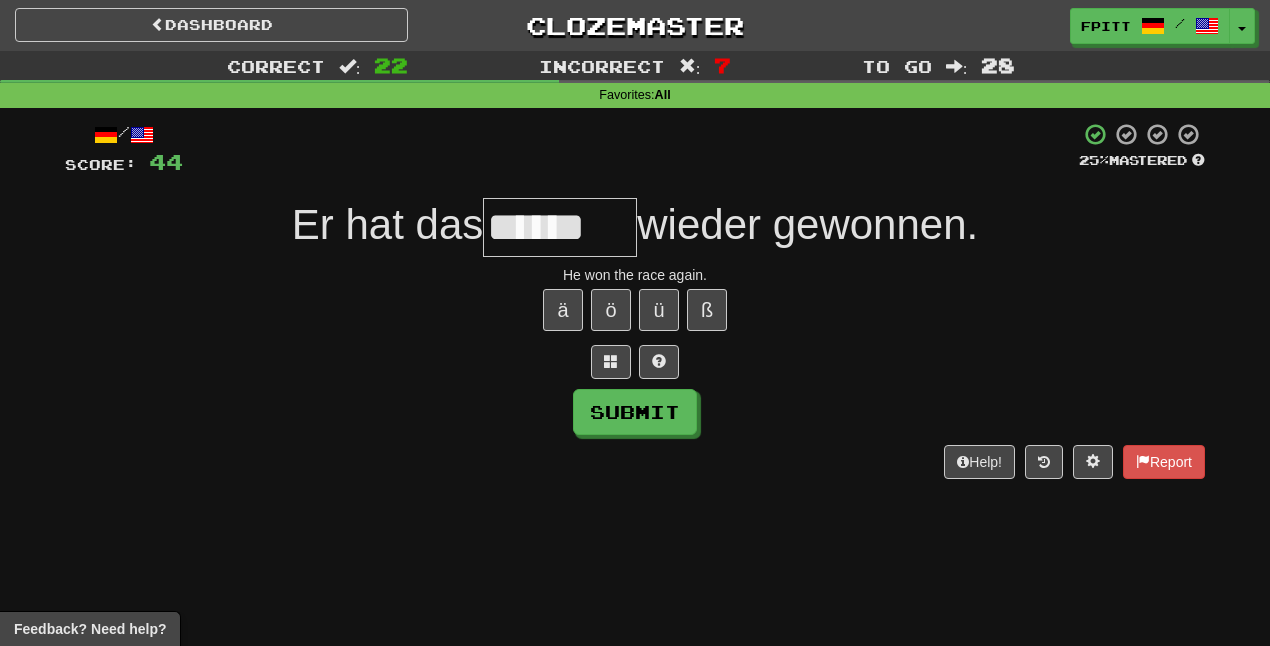 type on "******" 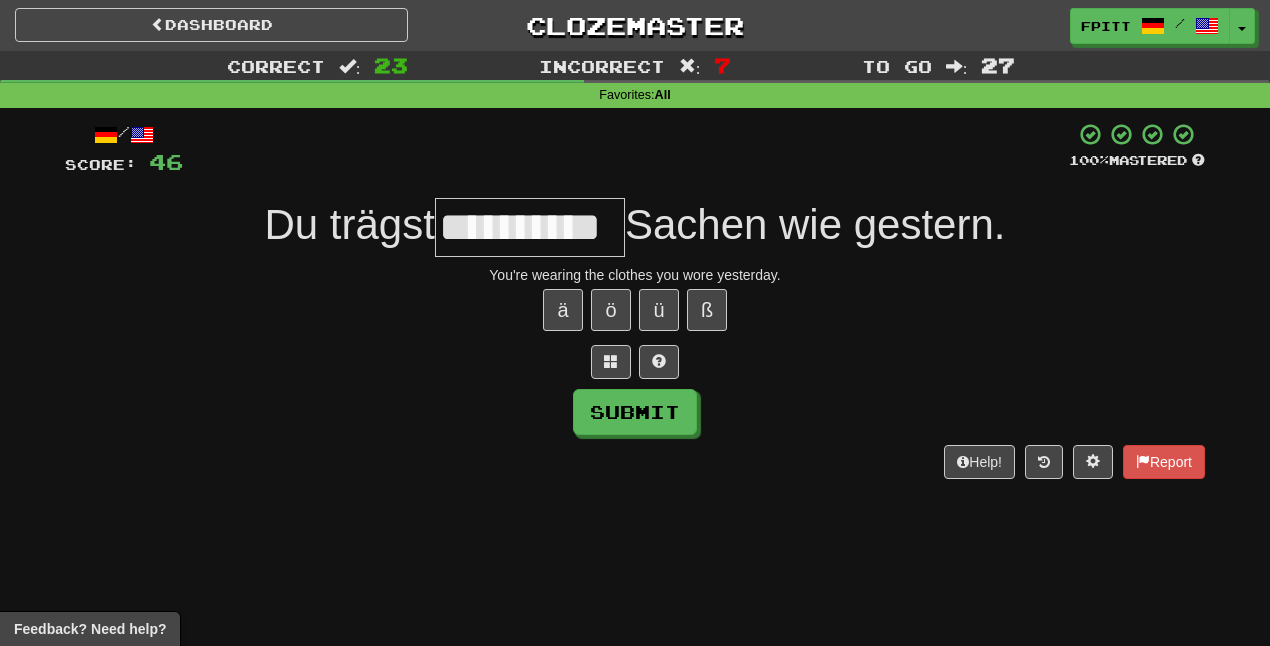 scroll, scrollTop: 0, scrollLeft: 20, axis: horizontal 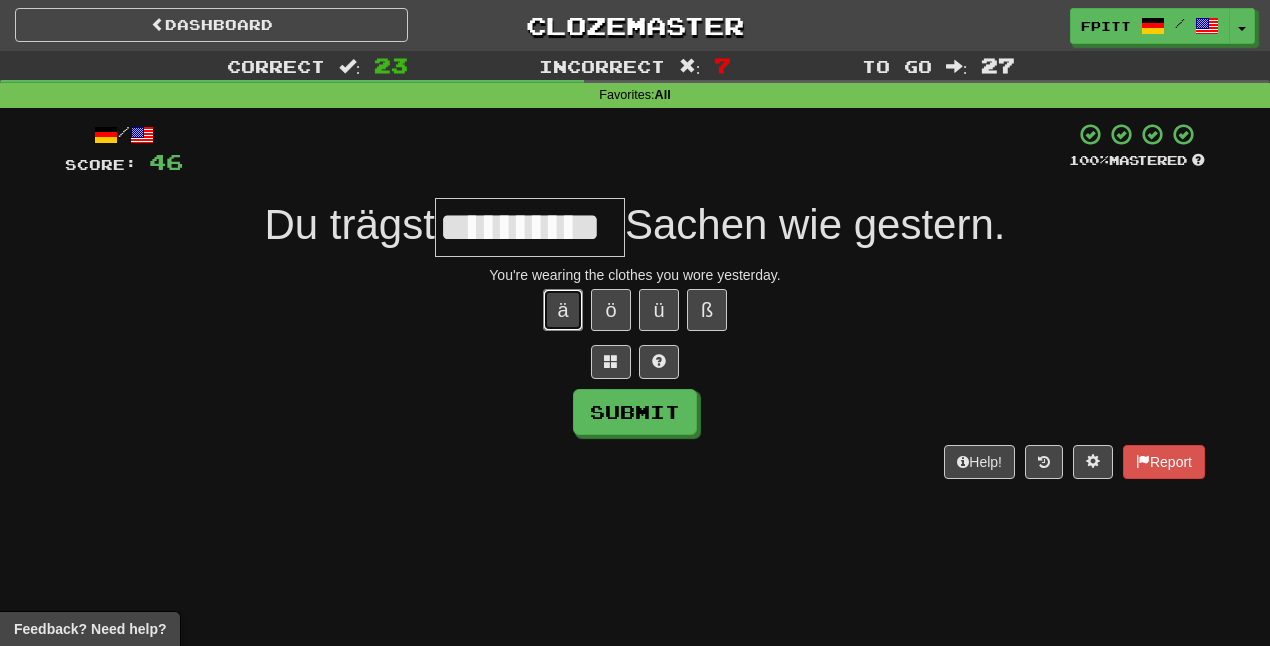 type 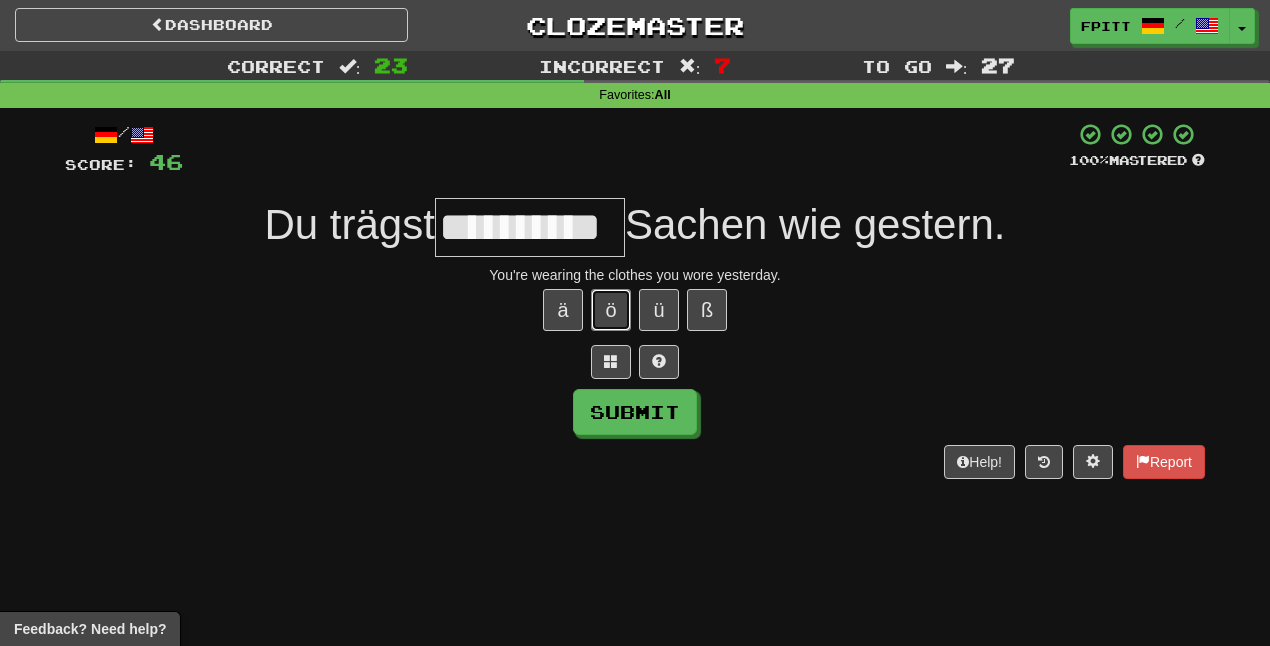 type 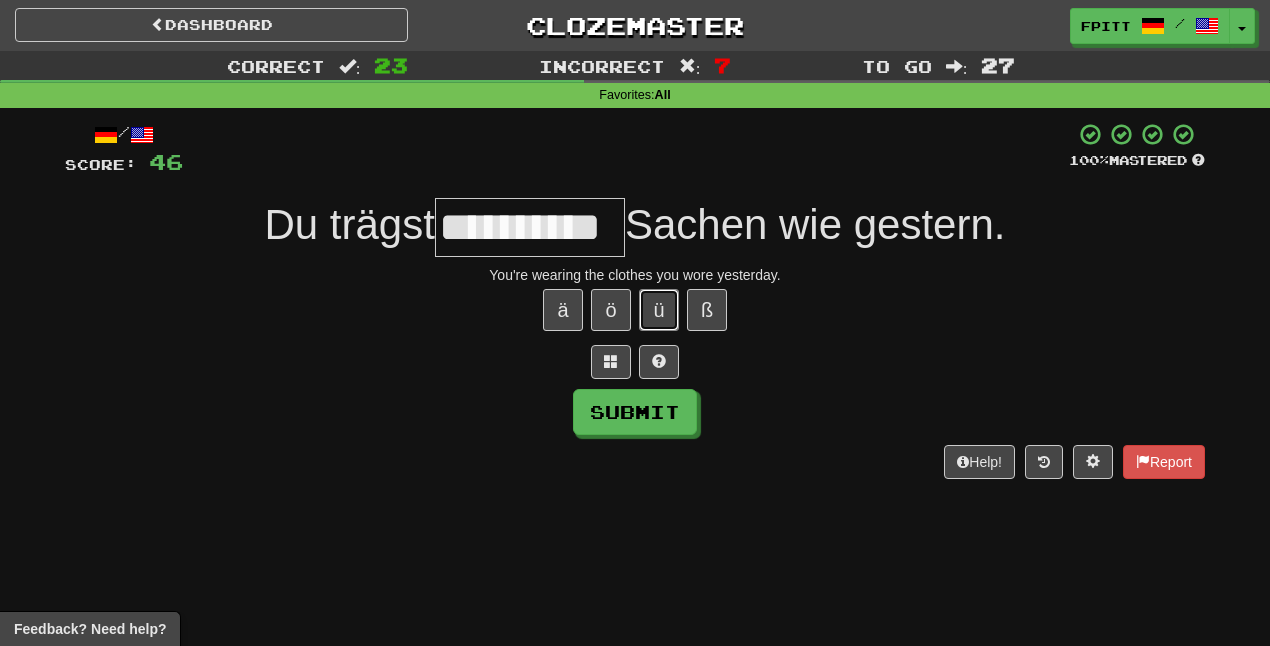 type 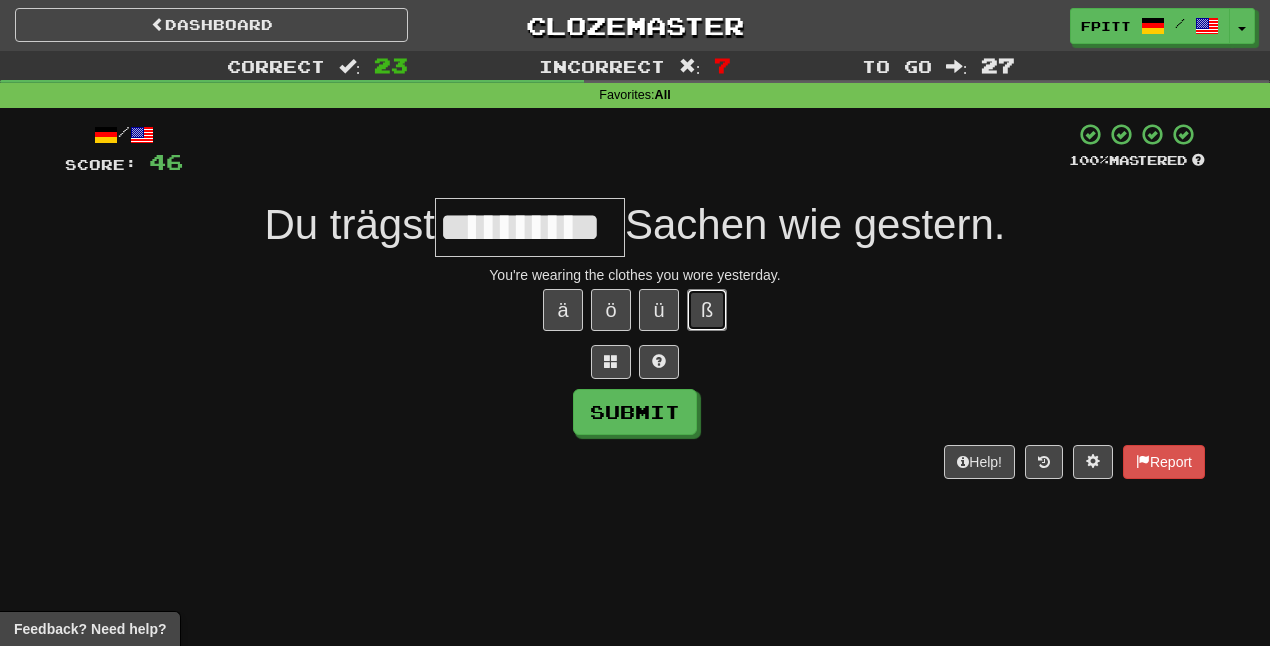 type 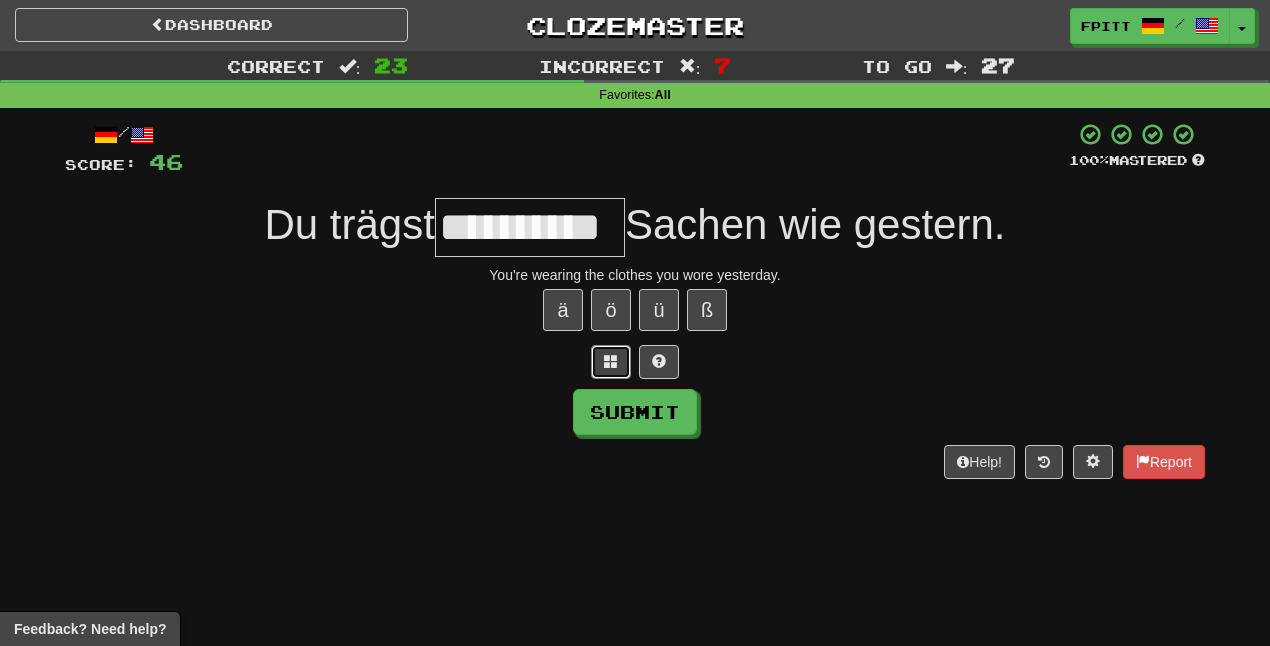 type 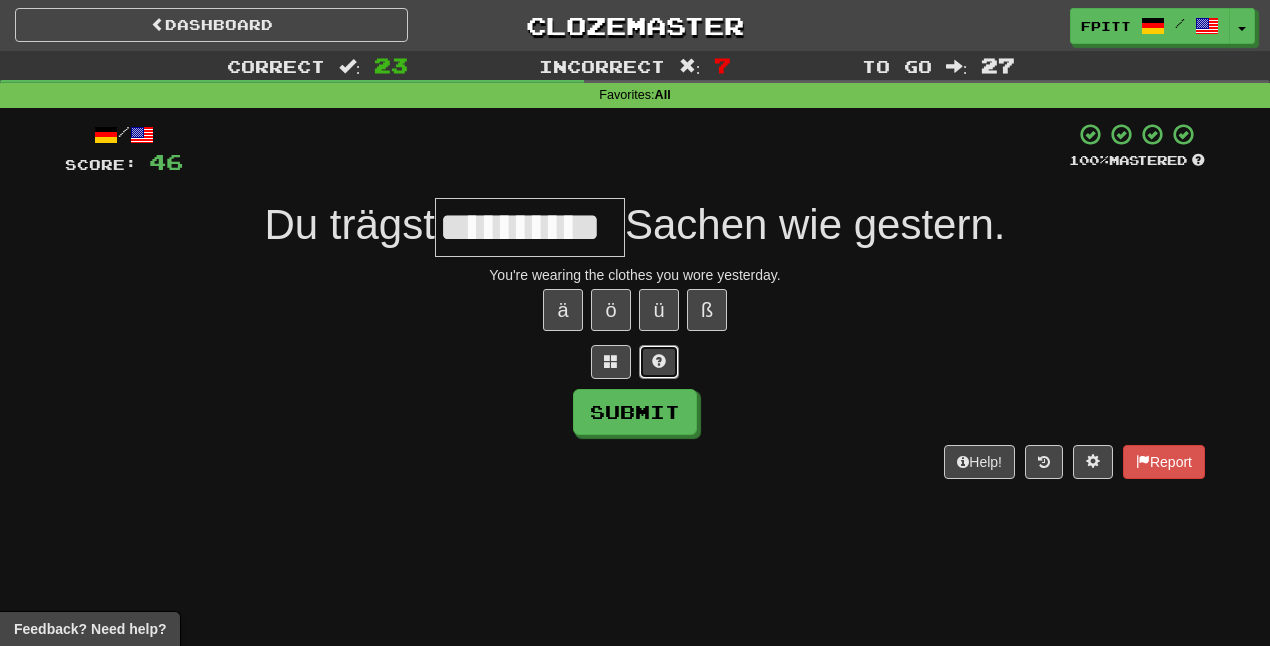 type 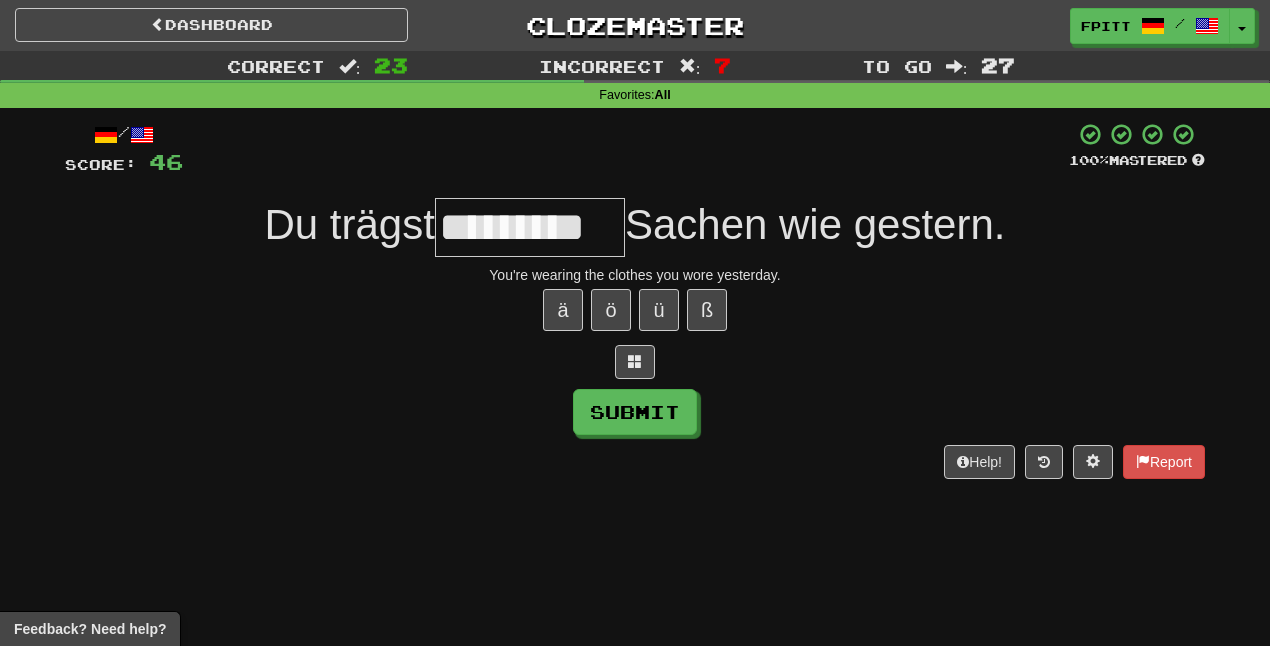 type on "*********" 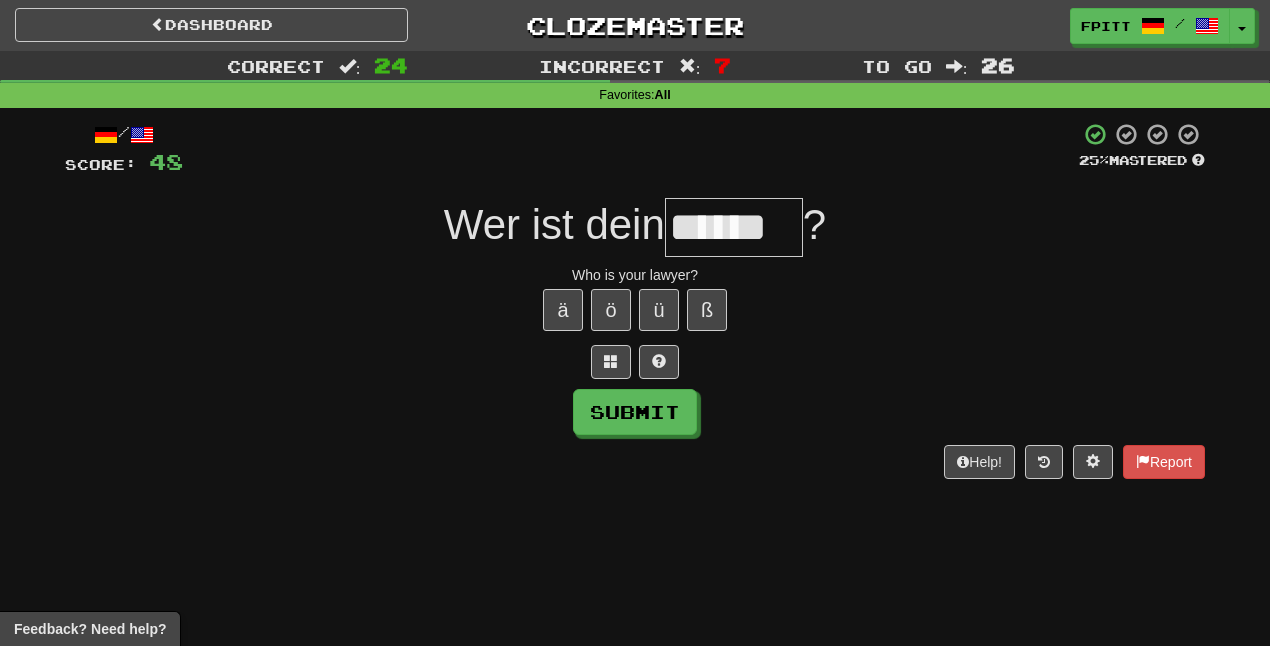 type on "******" 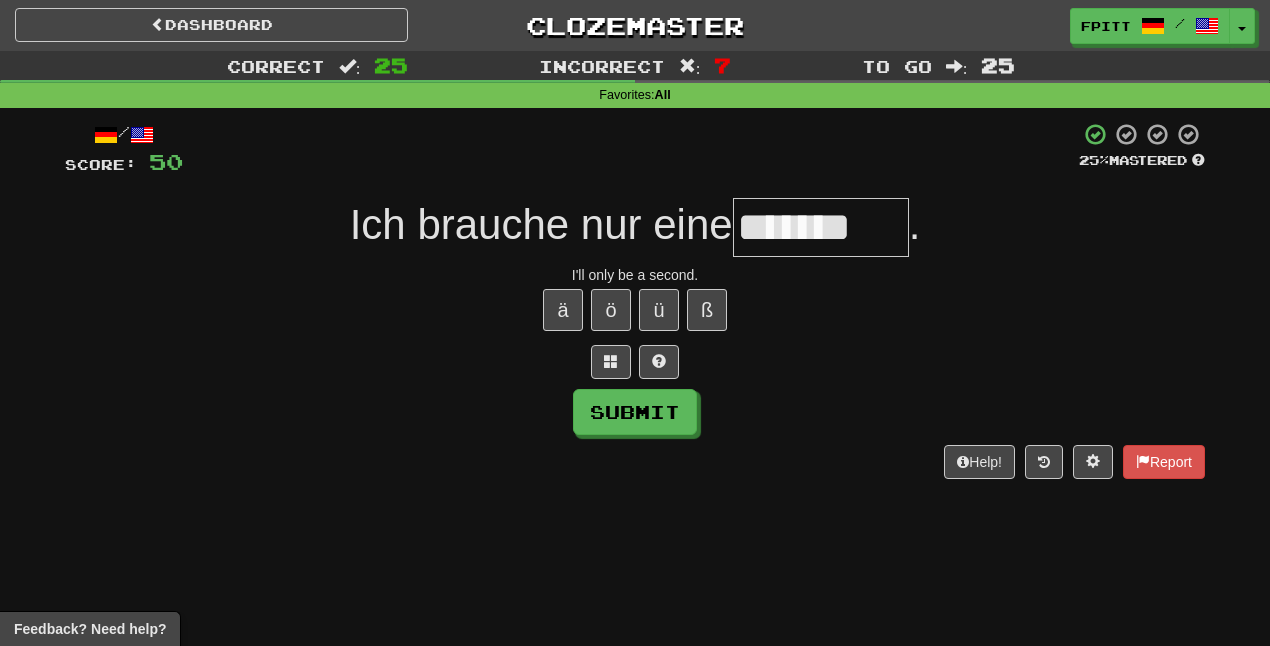 type on "*******" 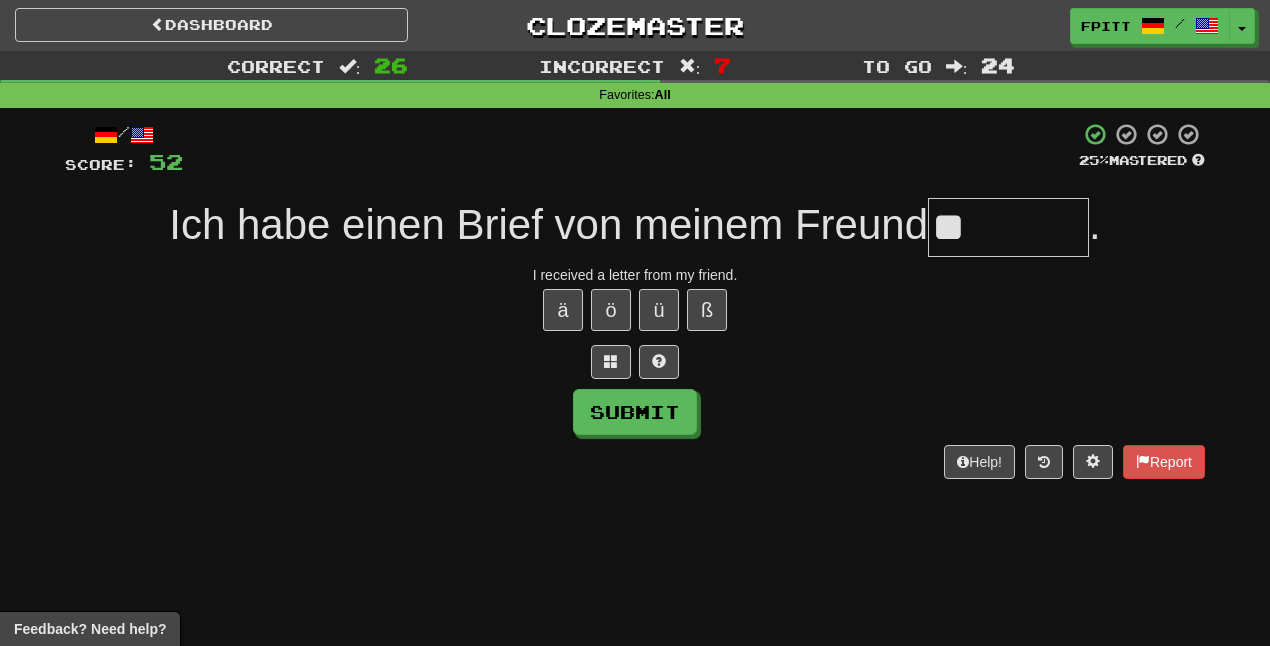 type on "**" 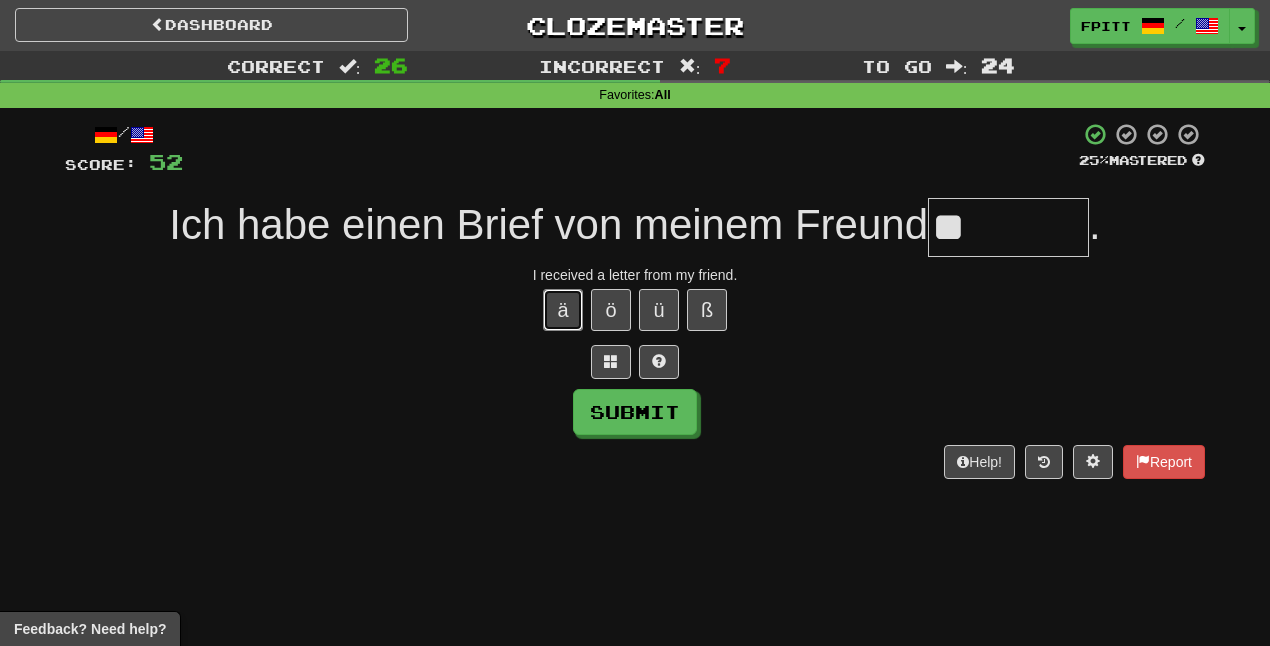type 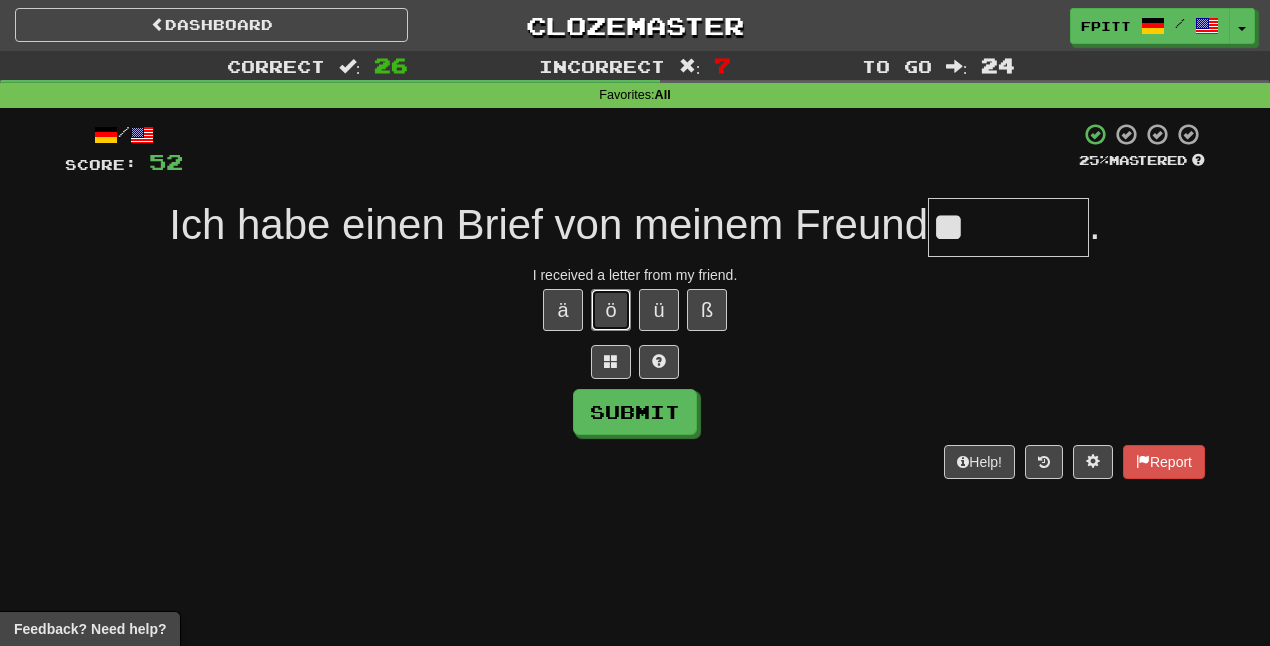 type 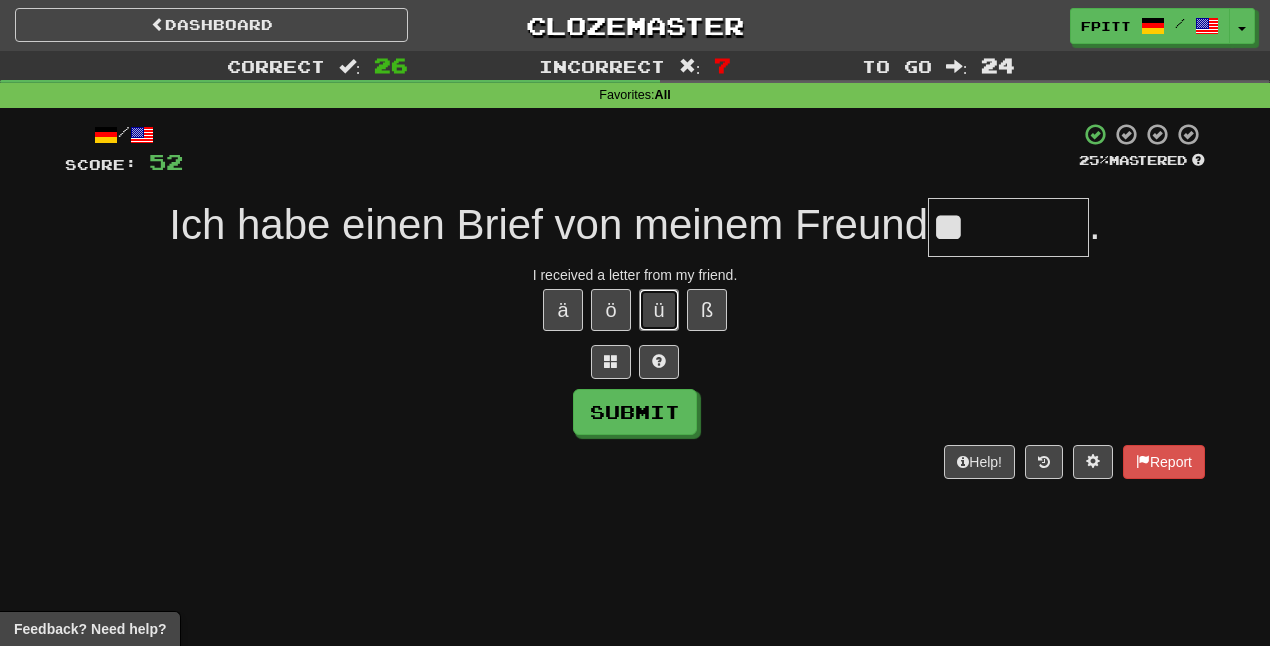 type 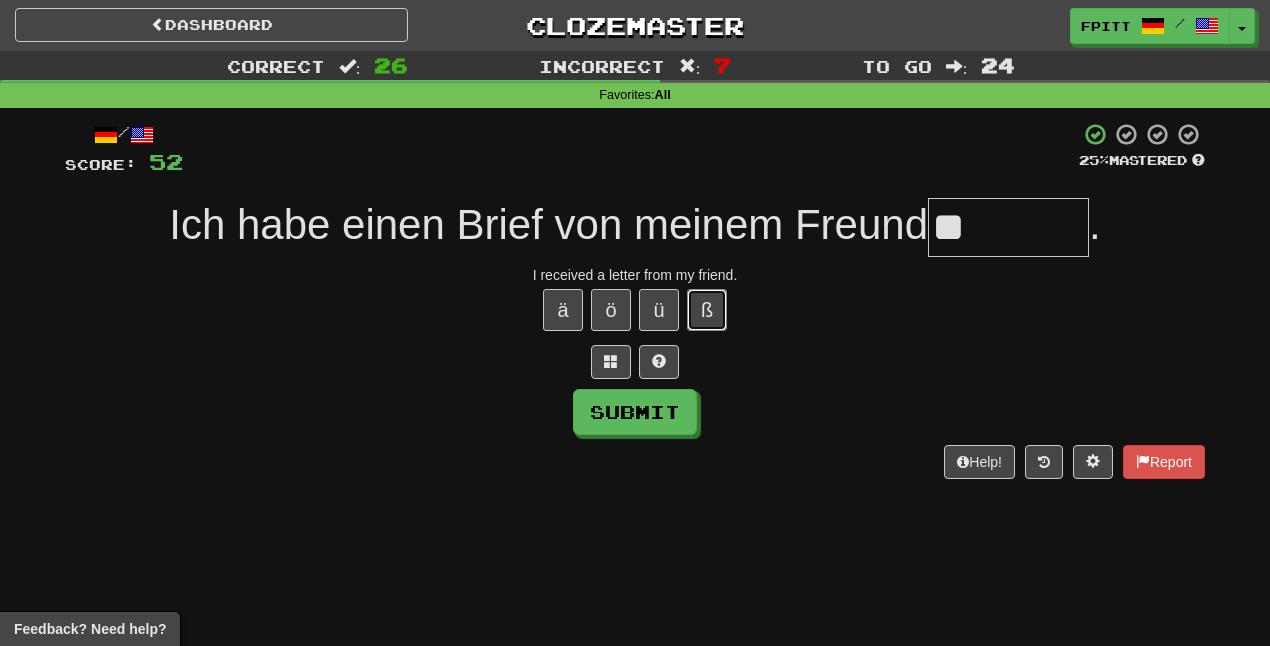 type 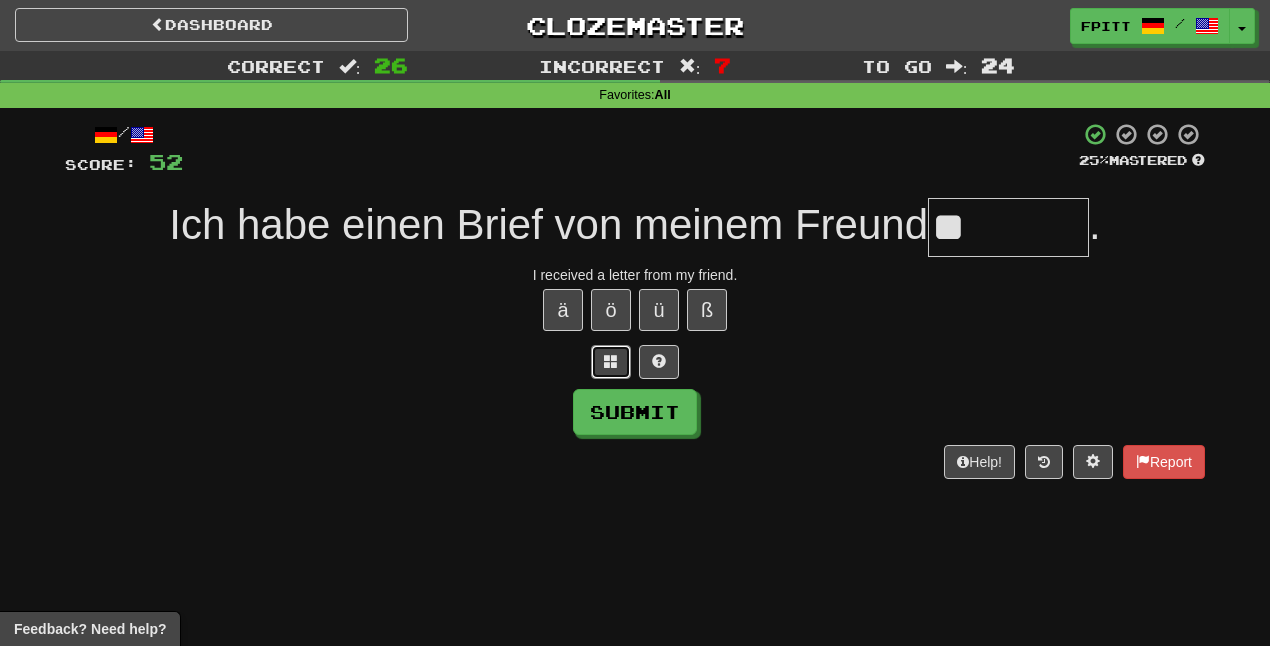 type 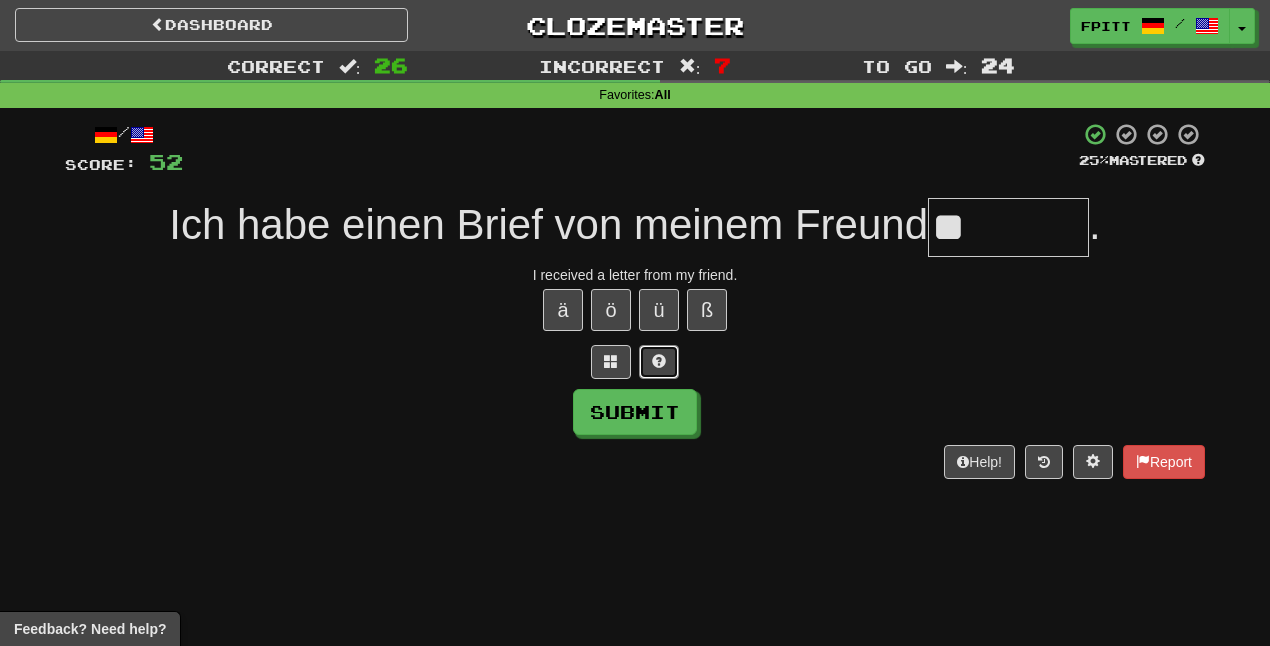 type 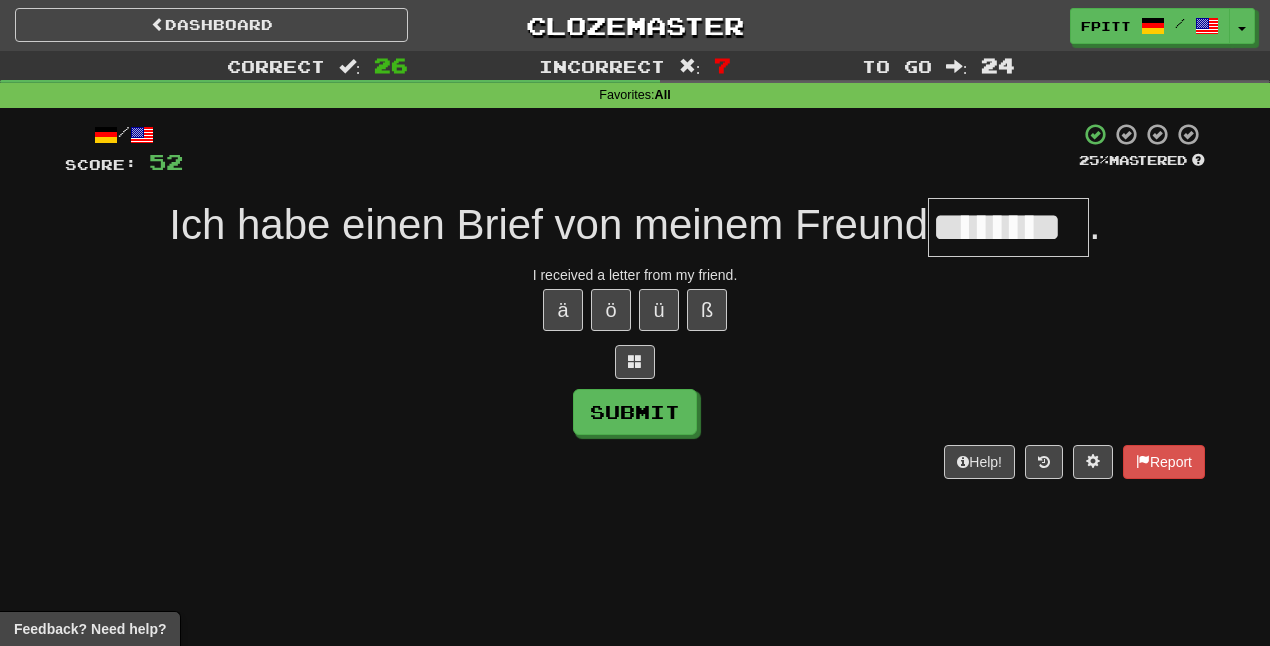type on "********" 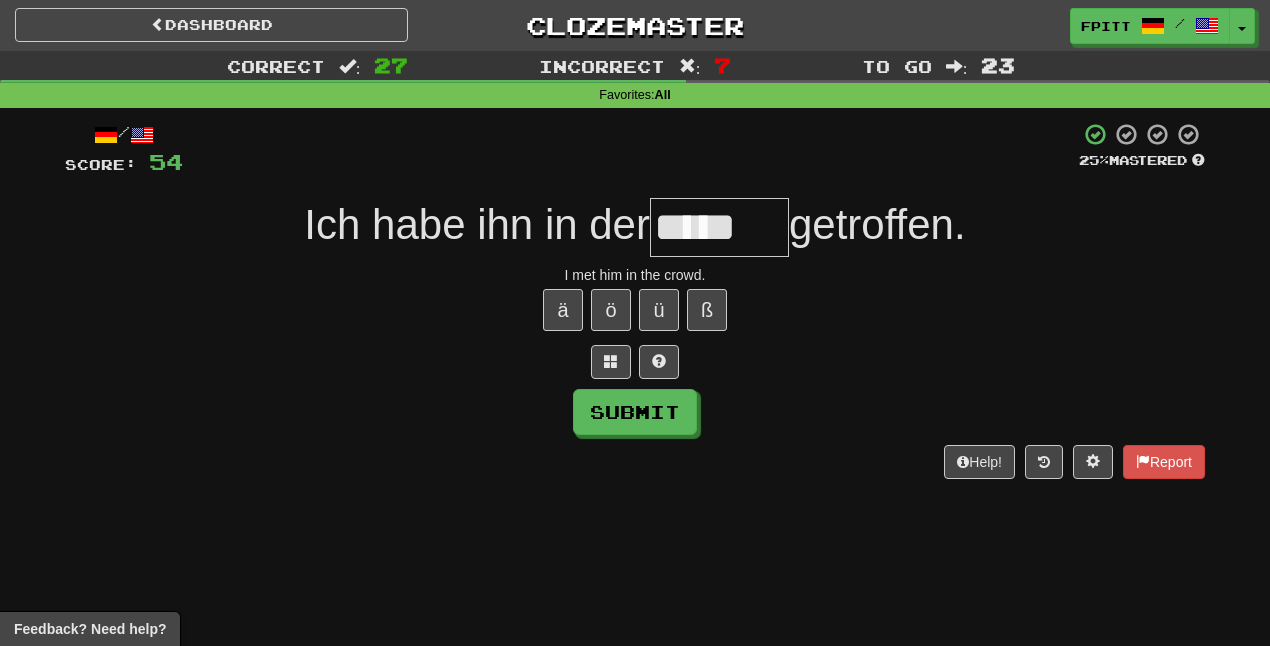 type on "*****" 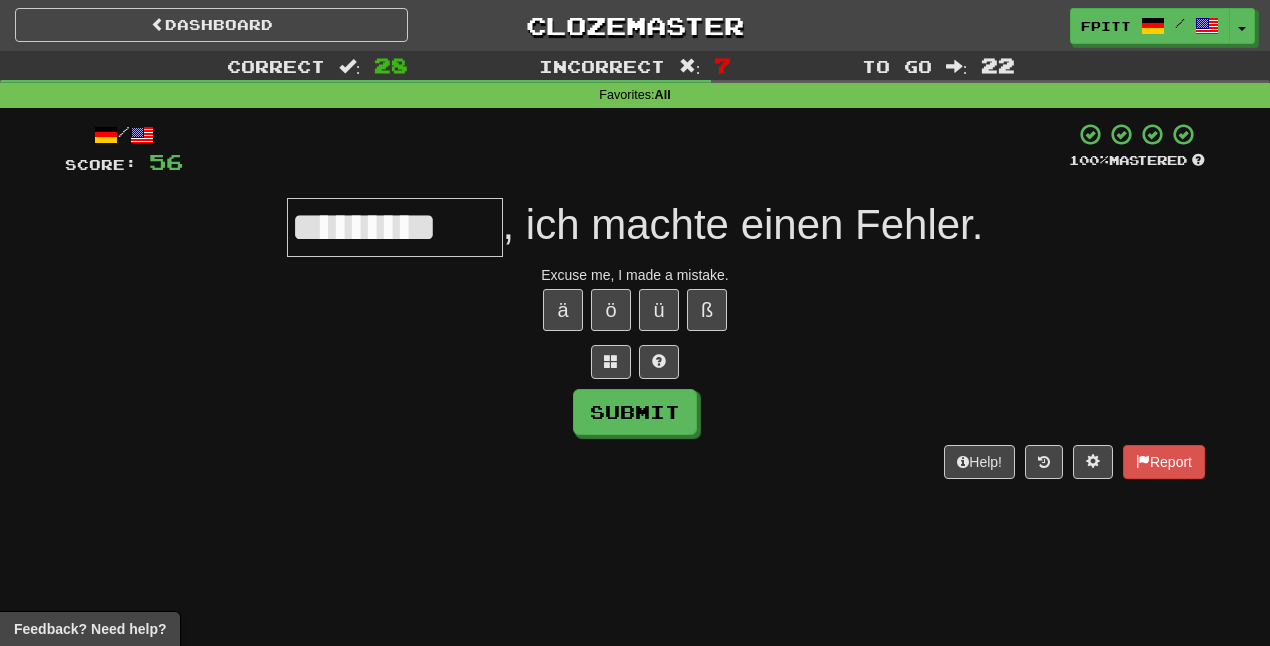 type on "**********" 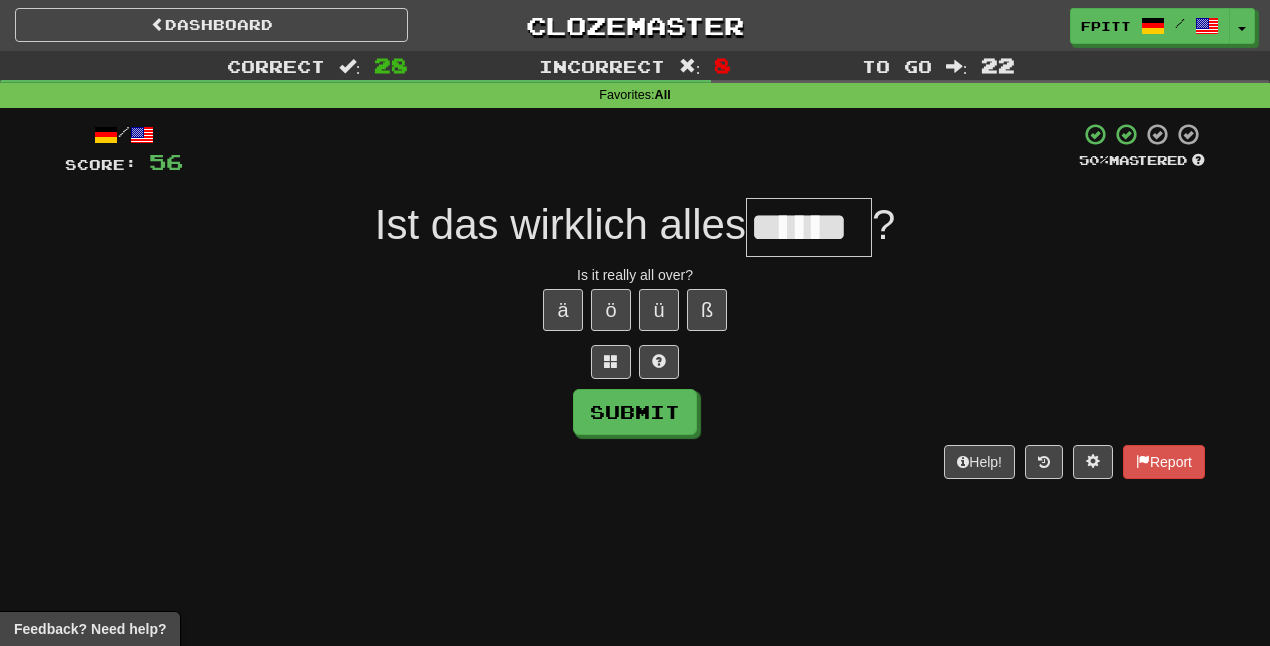 type on "******" 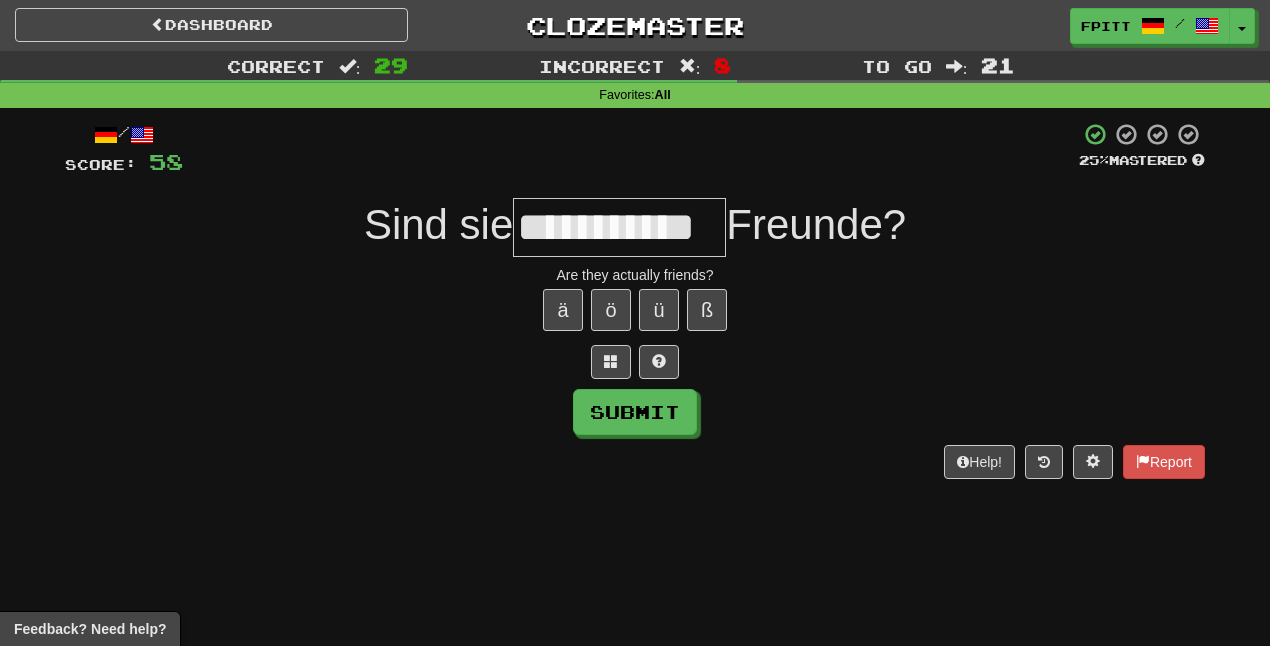 type on "**********" 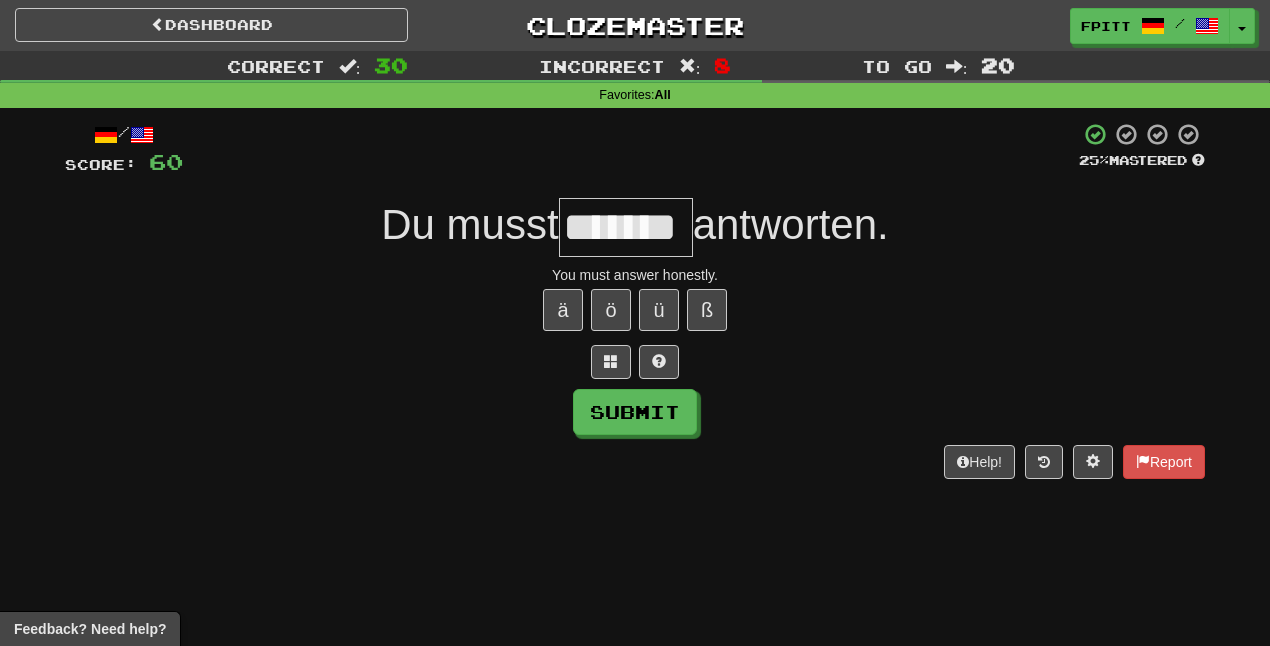 type on "*******" 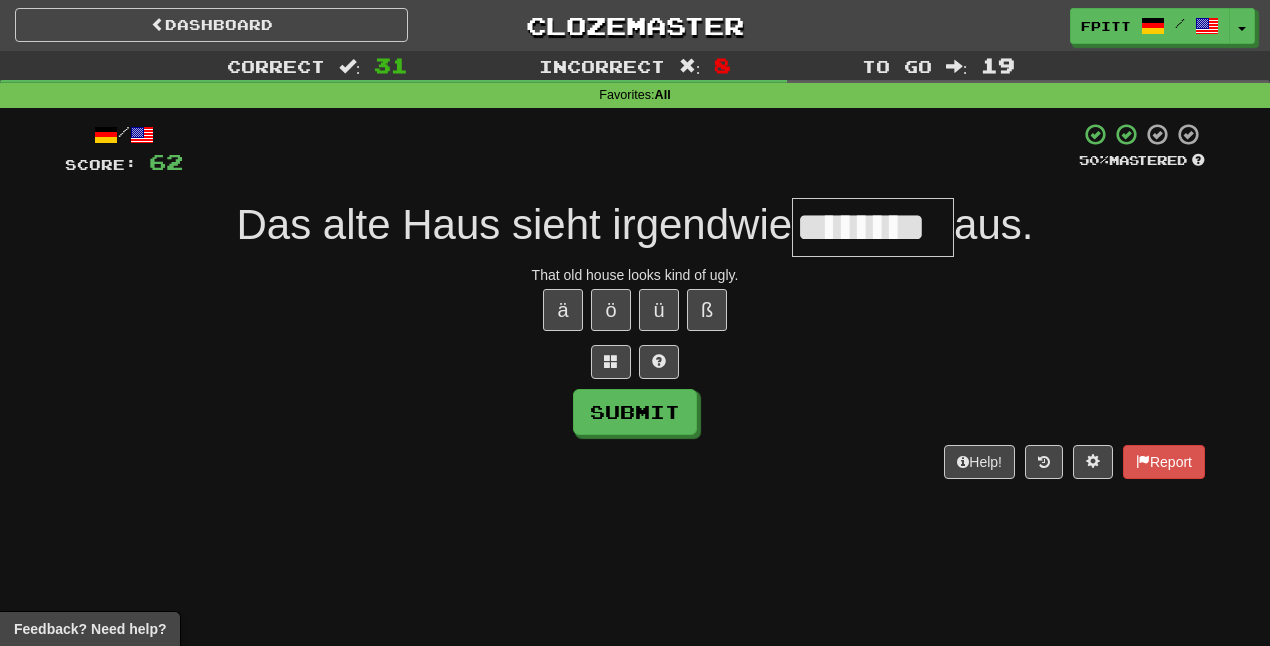 type on "********" 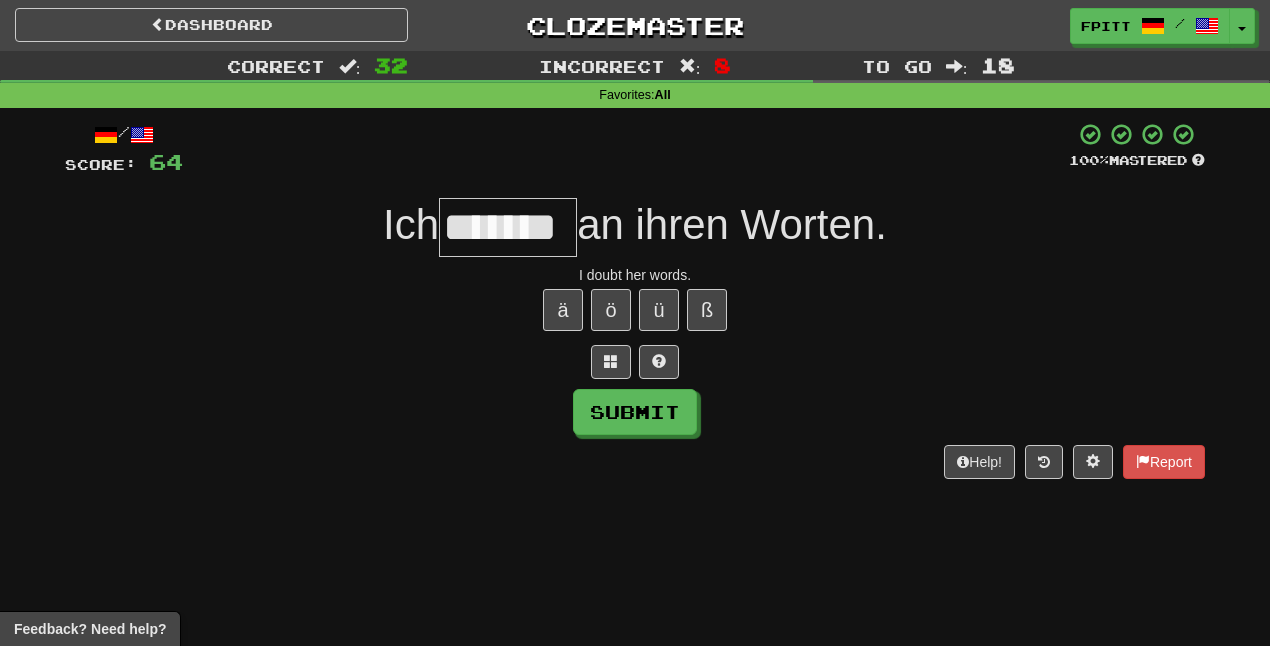 type on "*******" 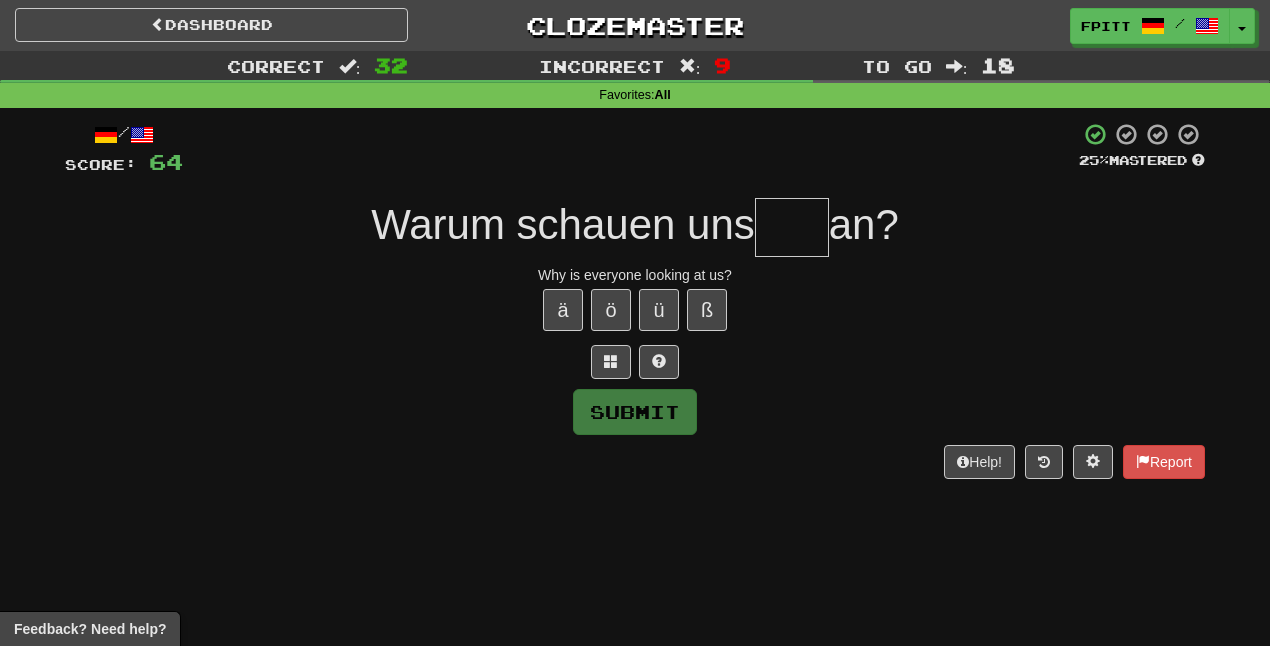 type on "*" 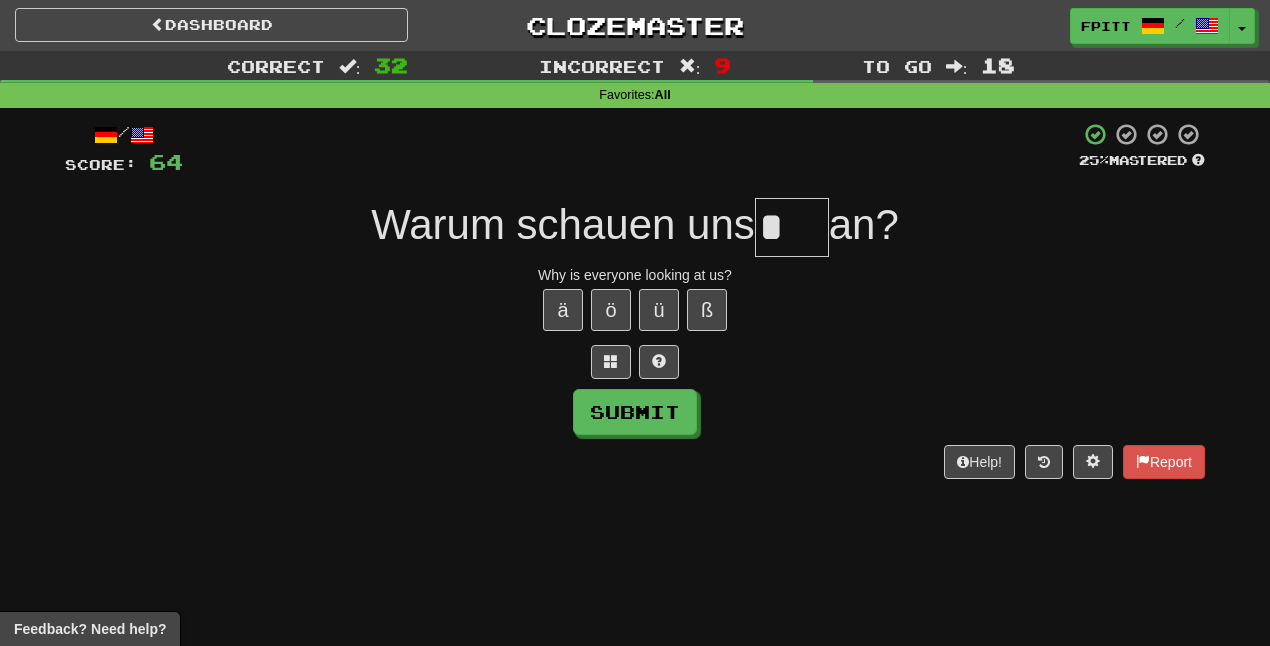 type 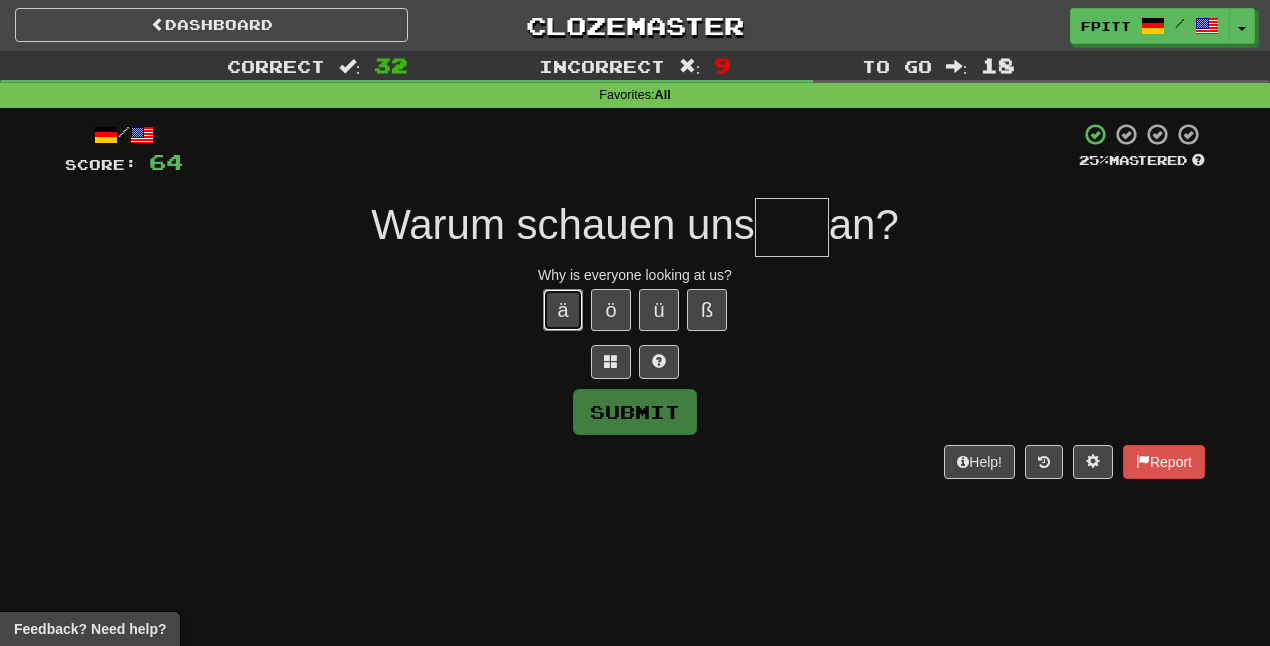 type 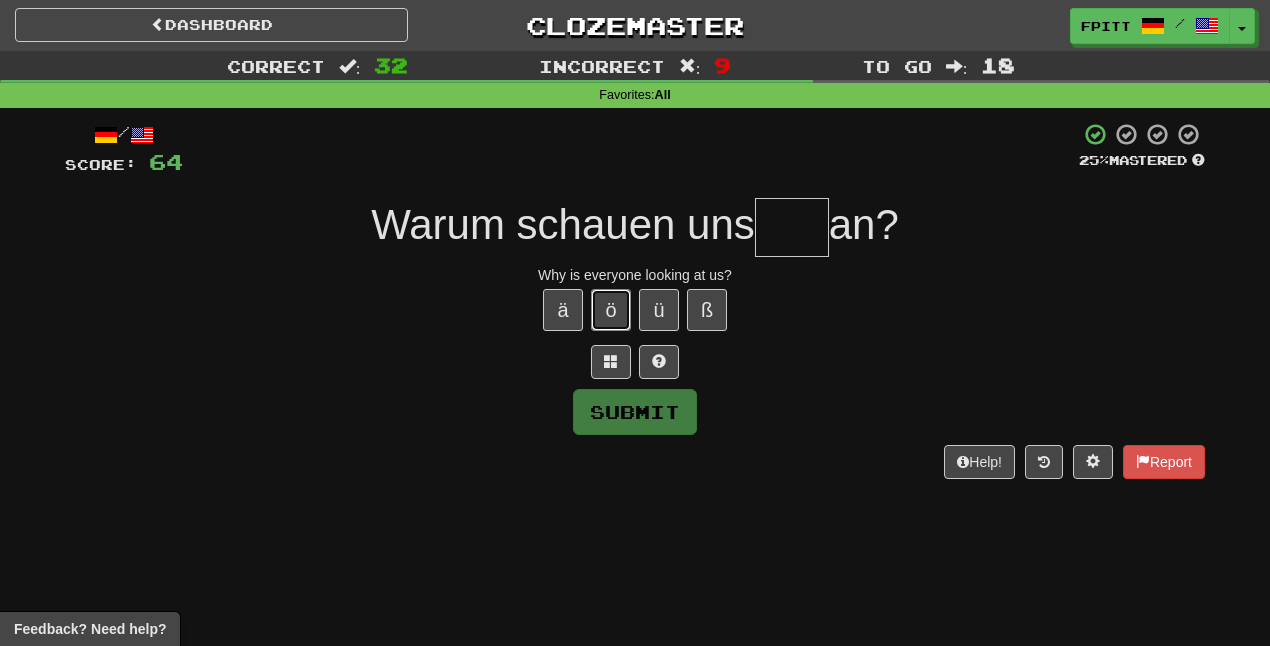 type 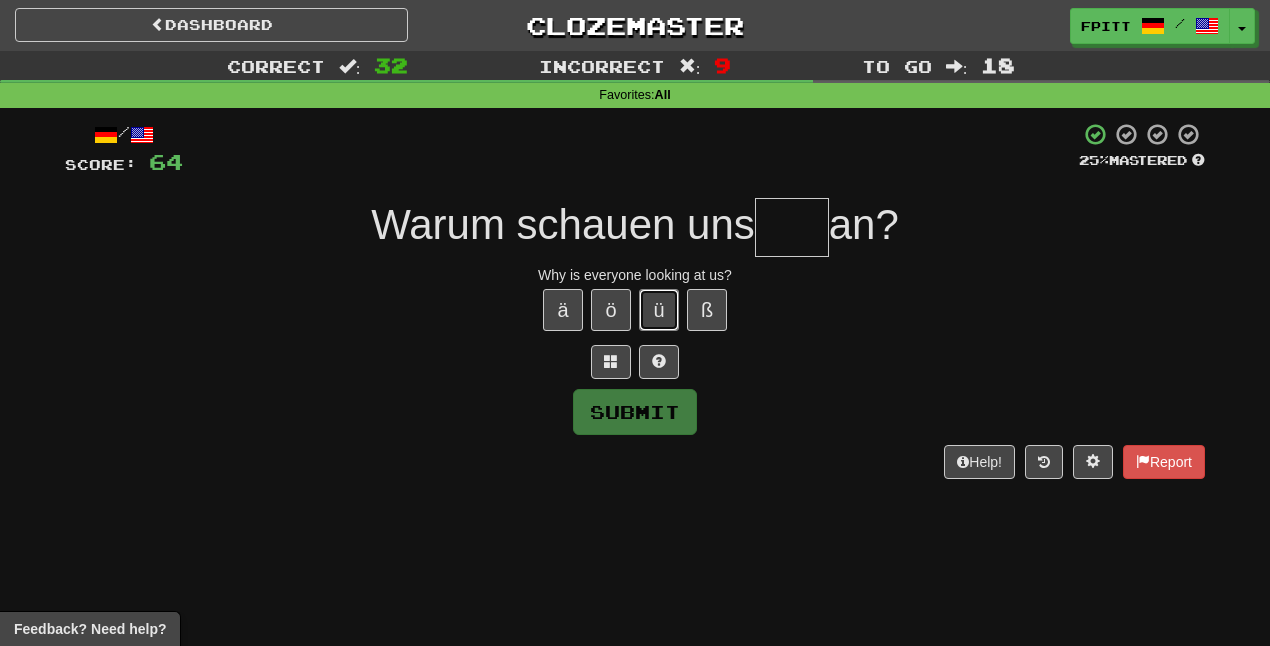 type 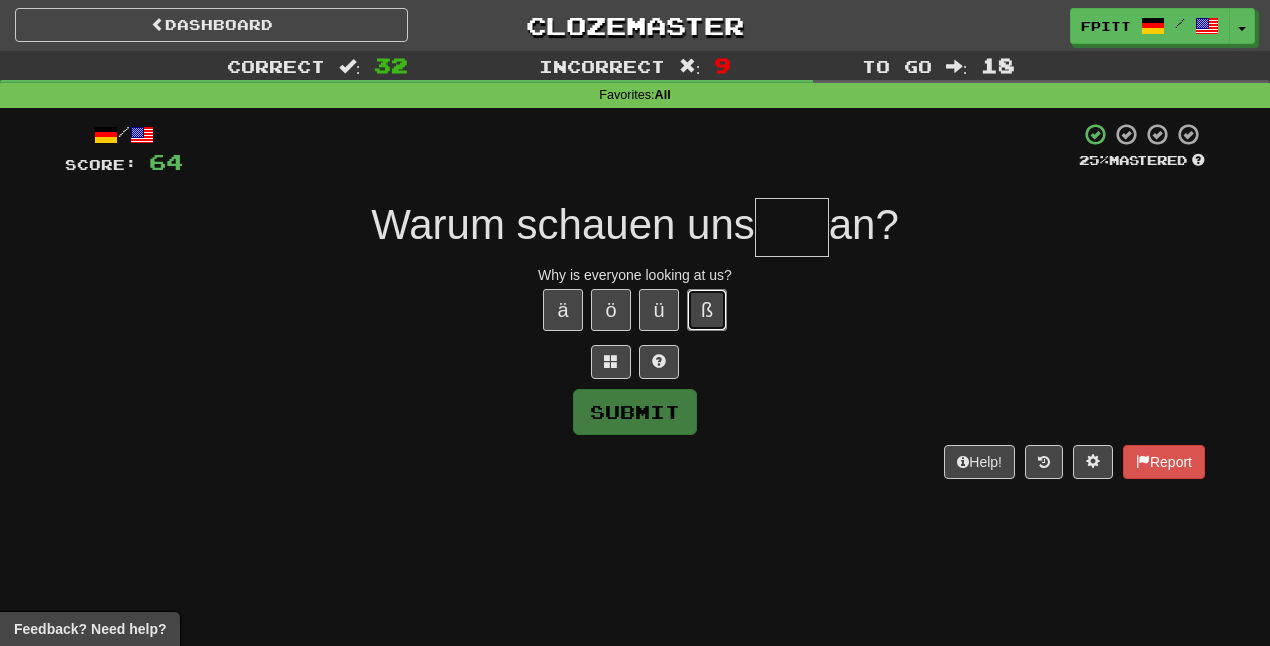 type 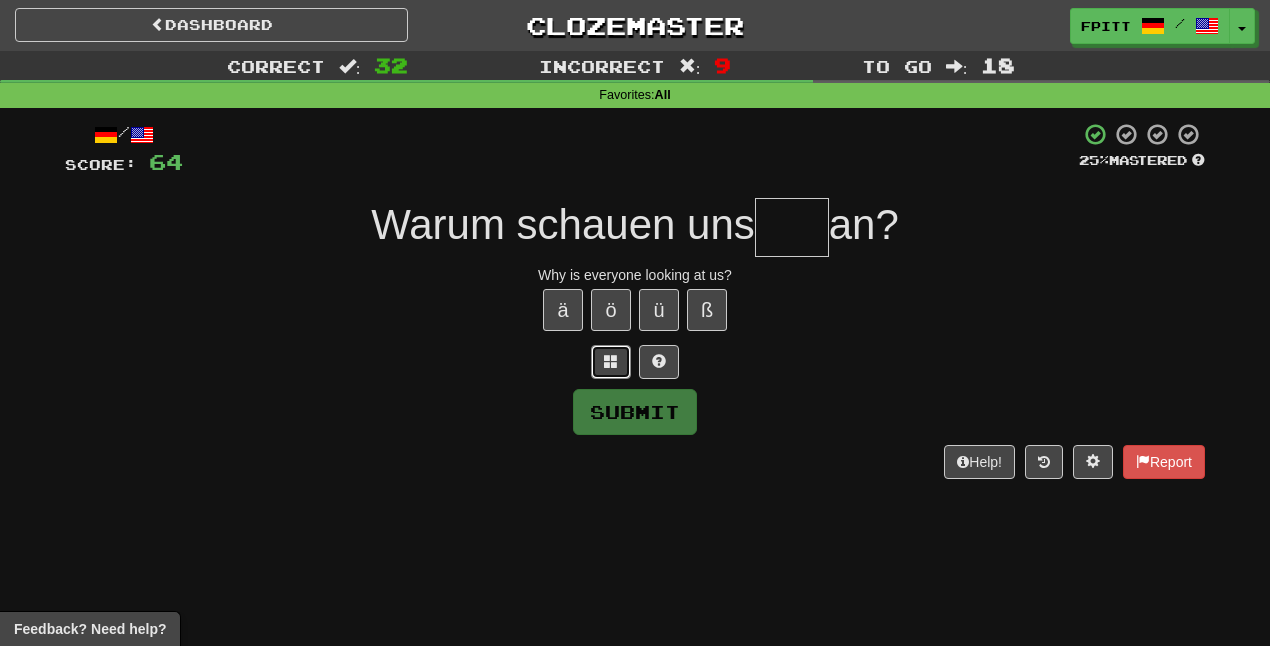 type 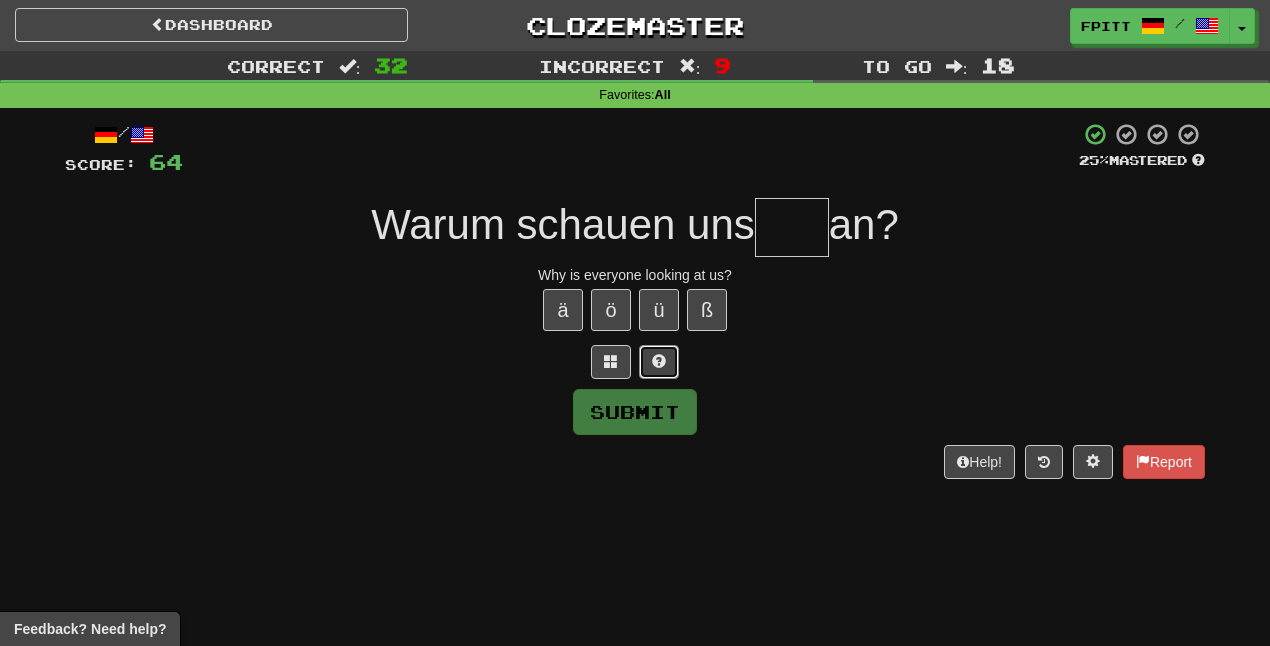 type 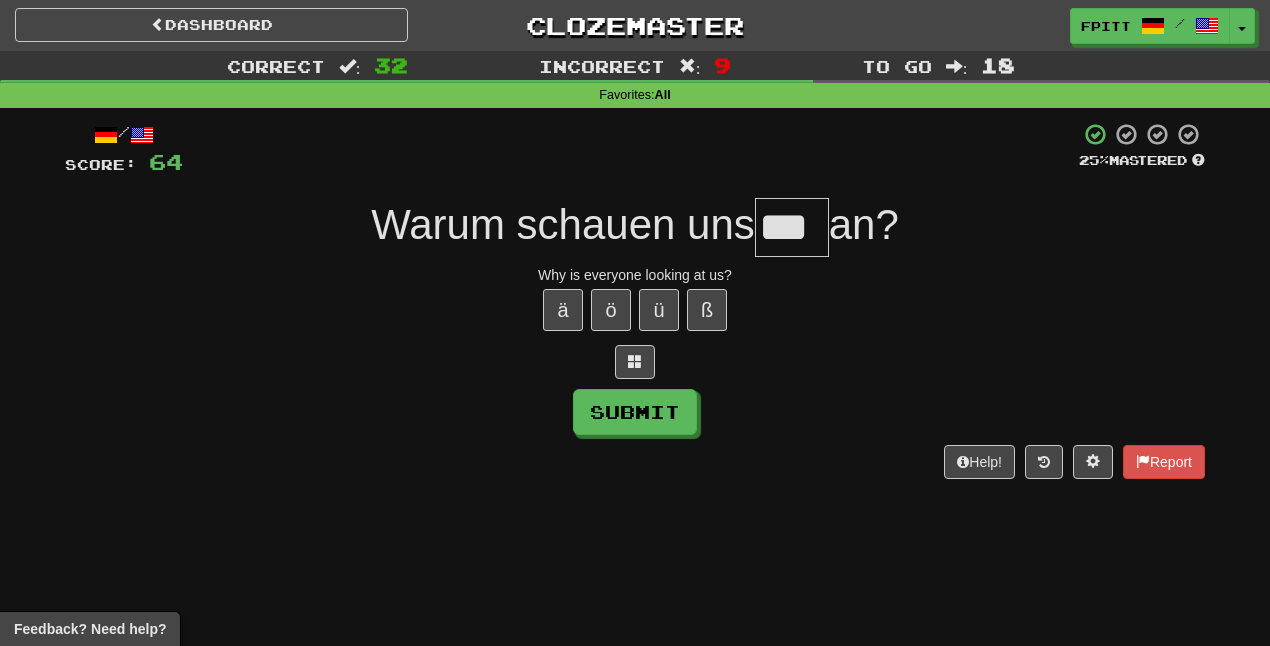 type on "****" 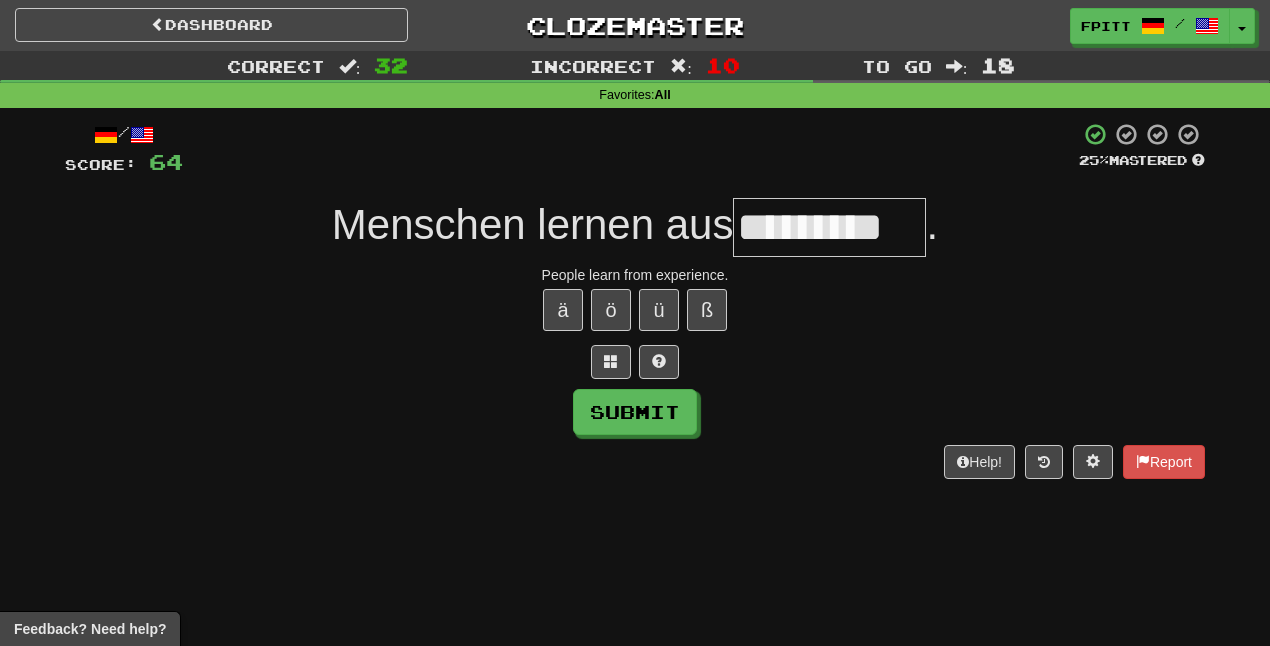 type on "*********" 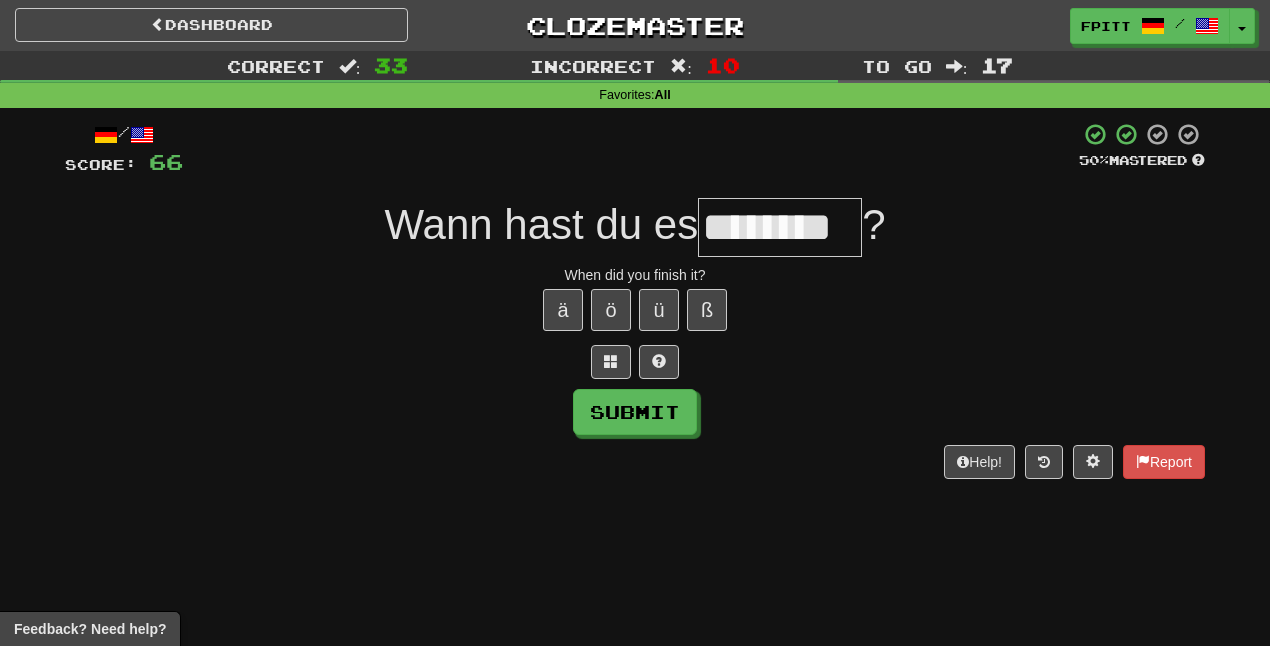 type on "*******" 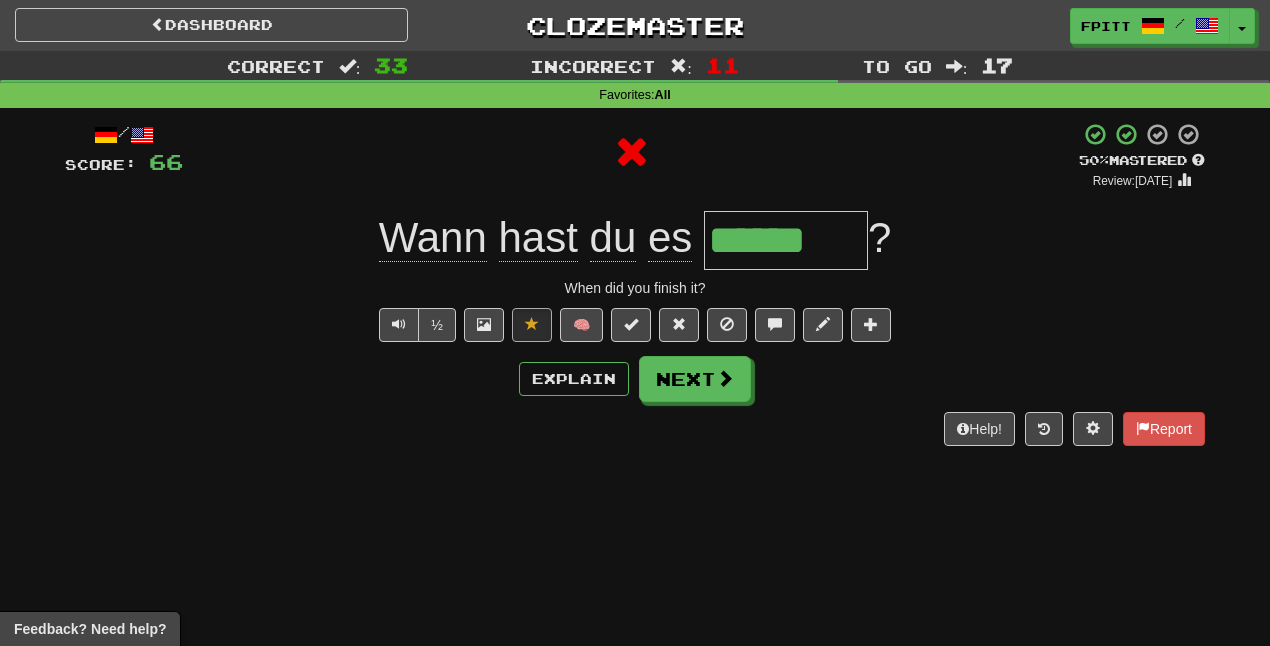 type on "*******" 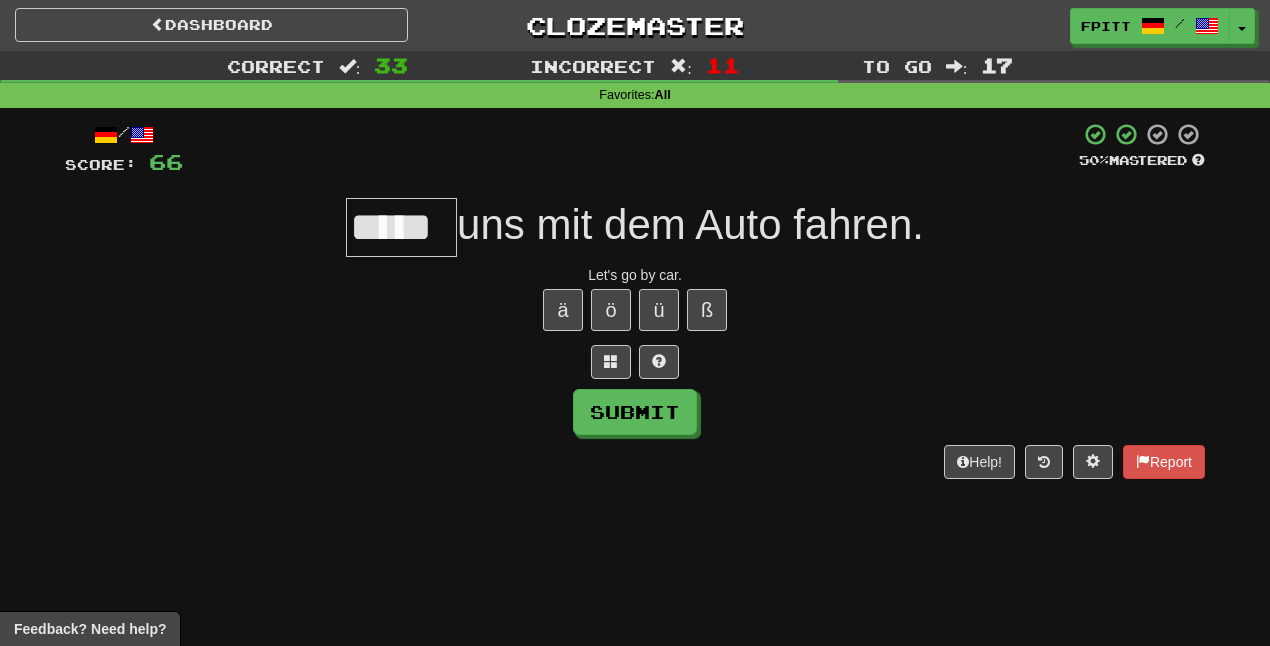 scroll, scrollTop: 0, scrollLeft: 0, axis: both 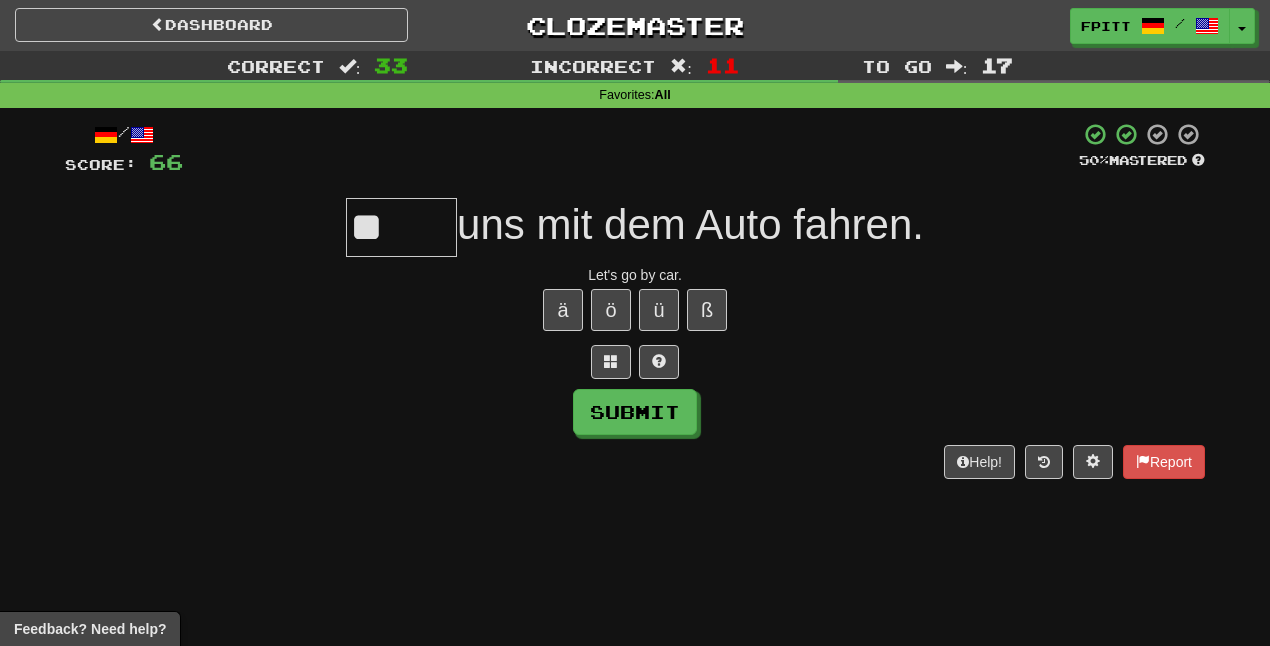 type on "*" 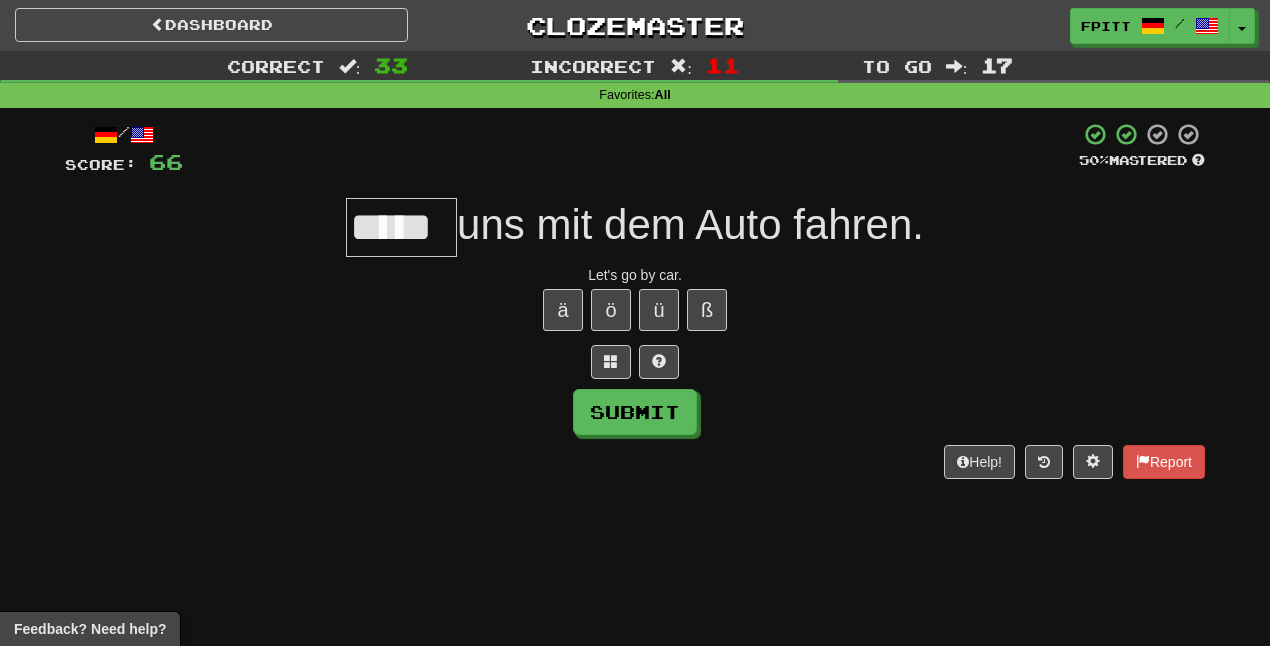 type on "*****" 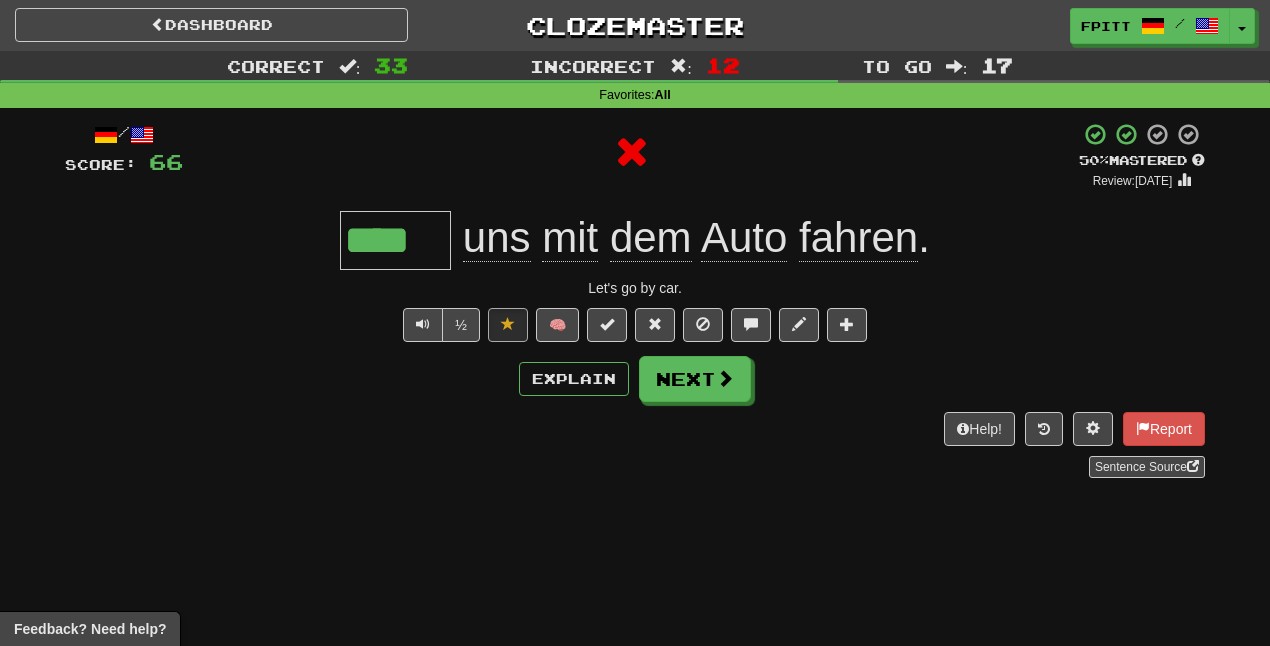 type on "*****" 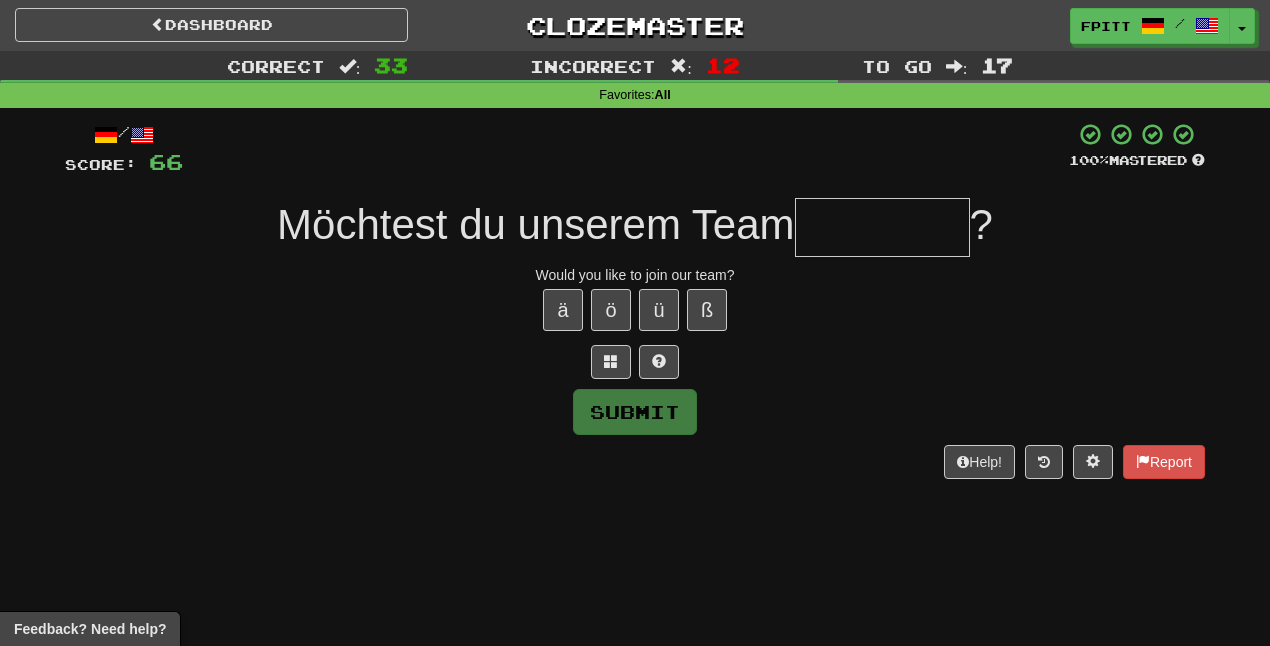 type on "*" 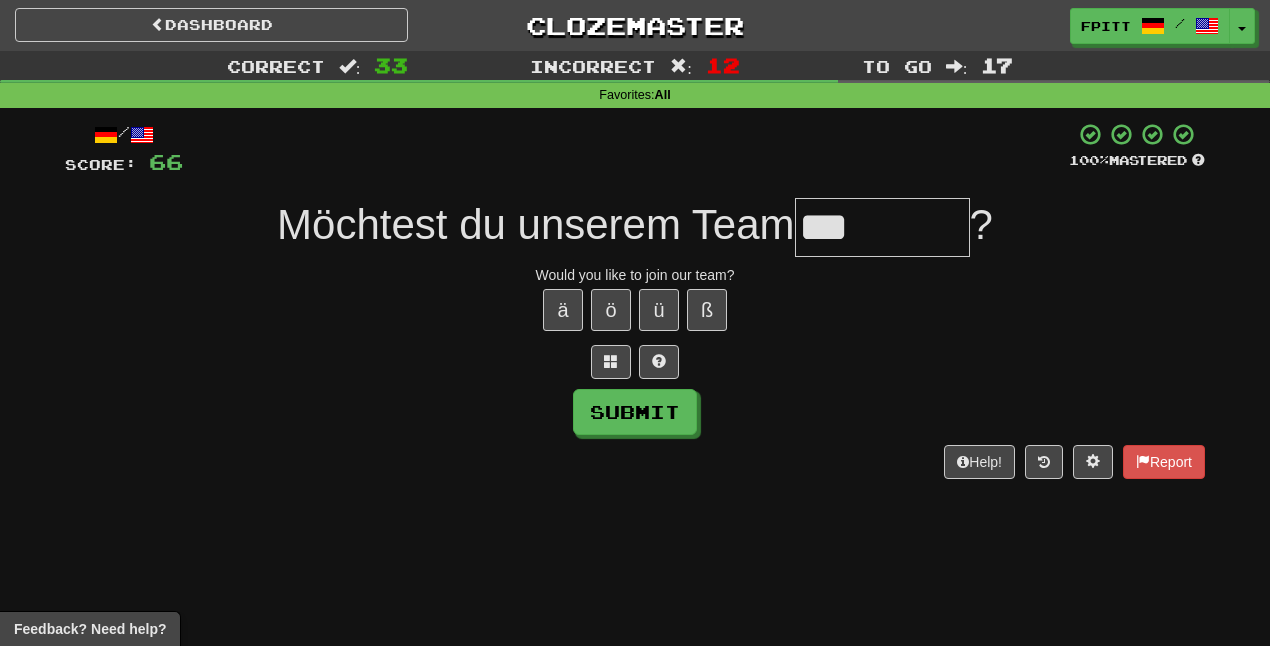 type on "***" 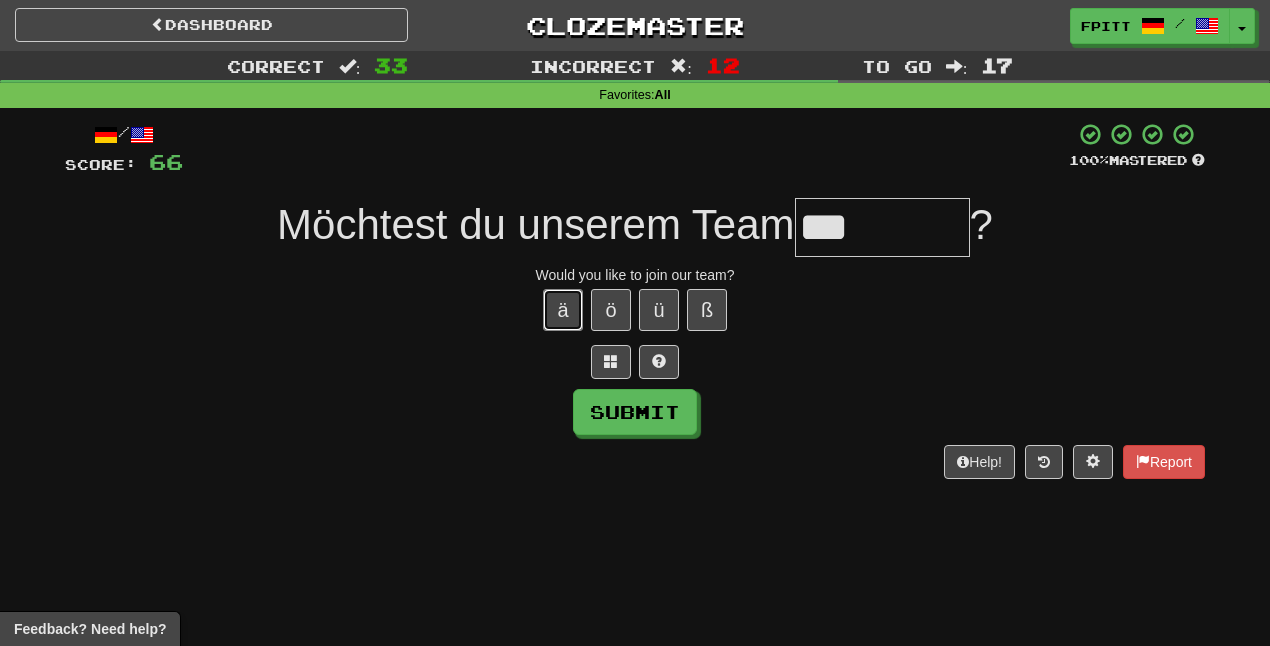 type 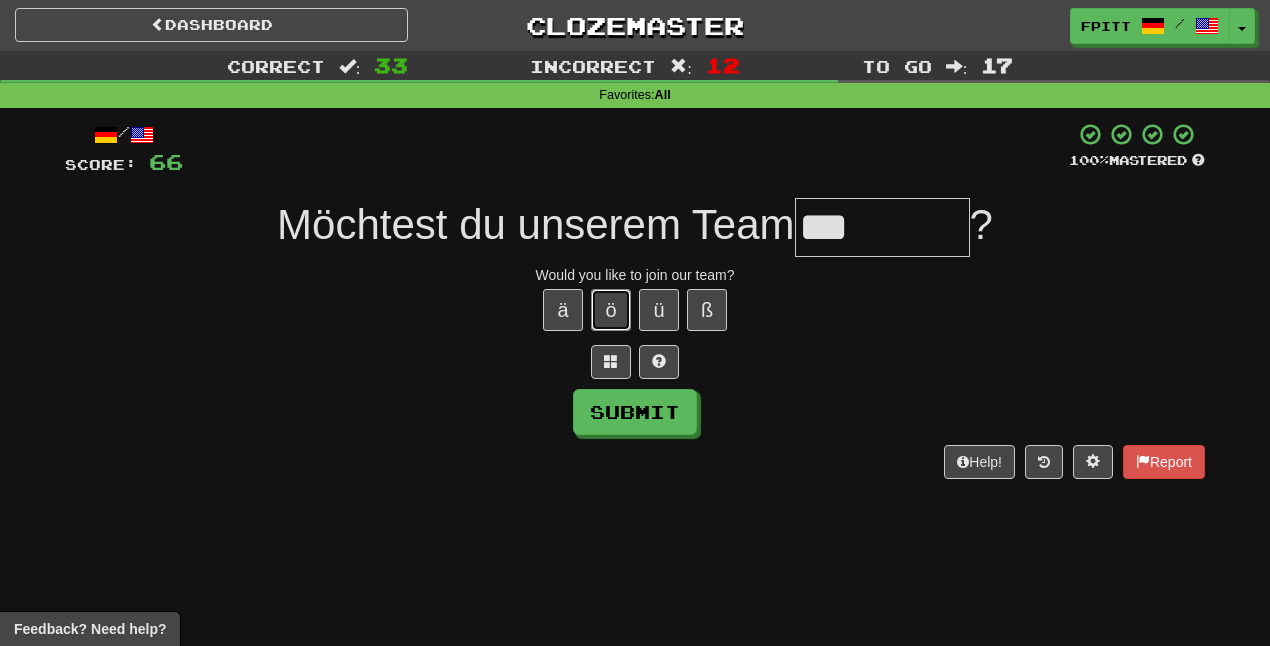 type 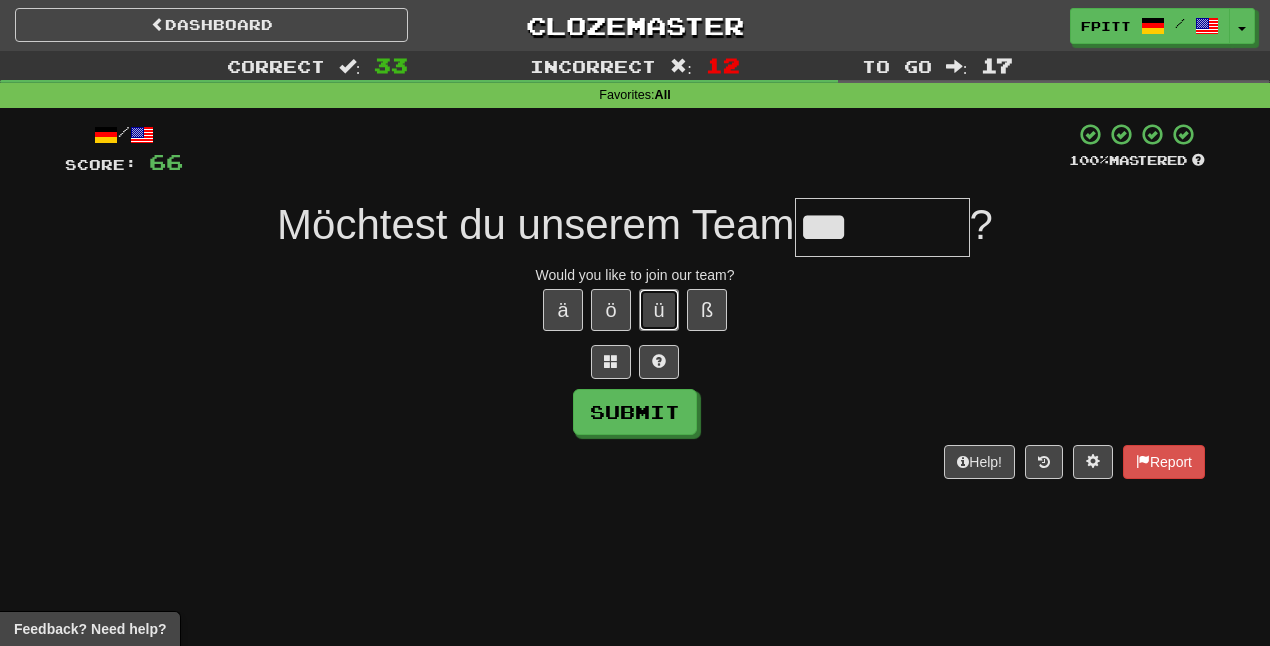 type 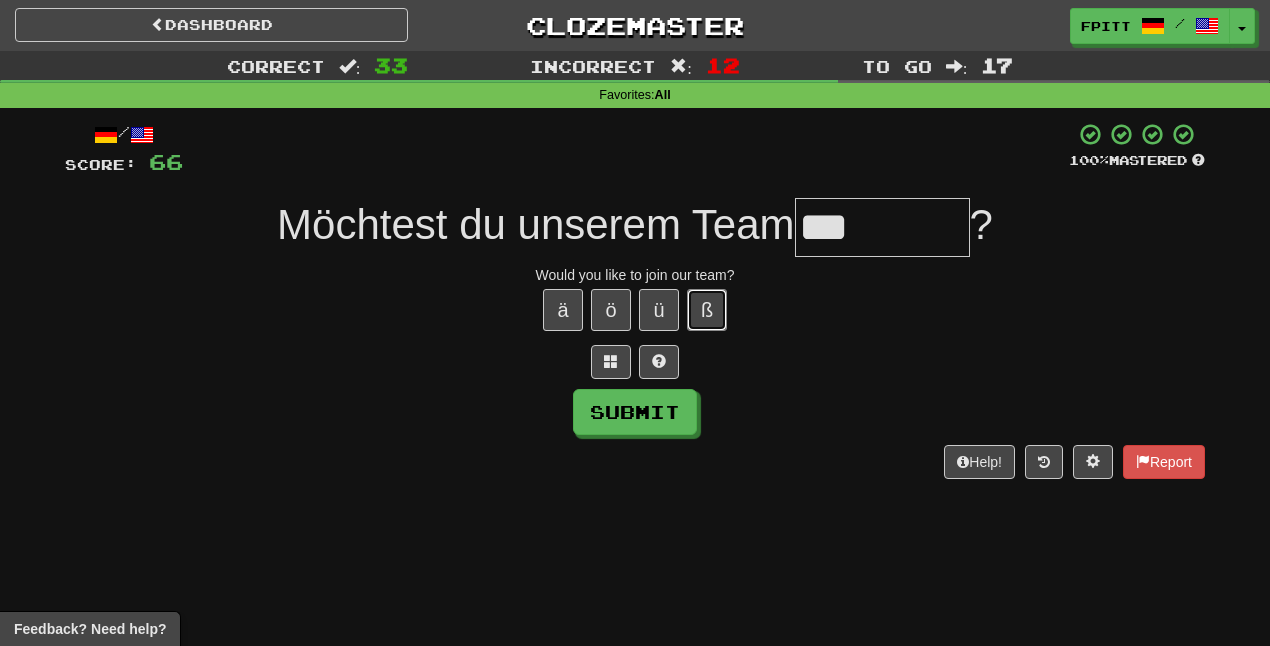 type 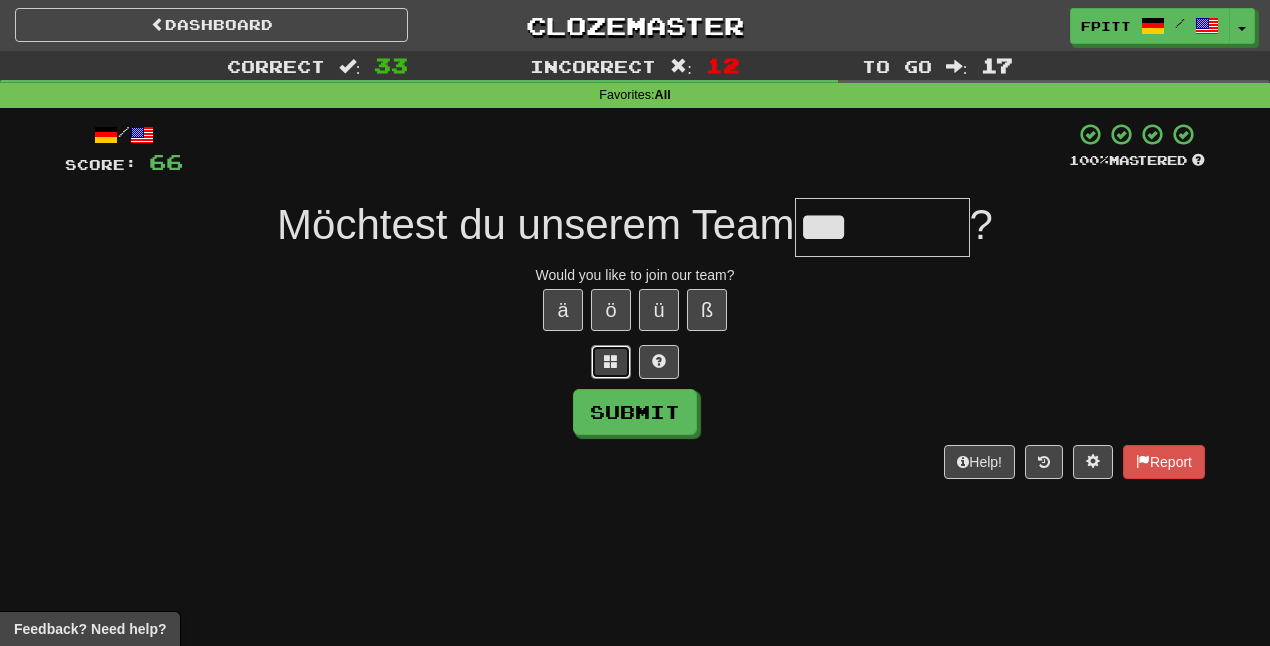 type 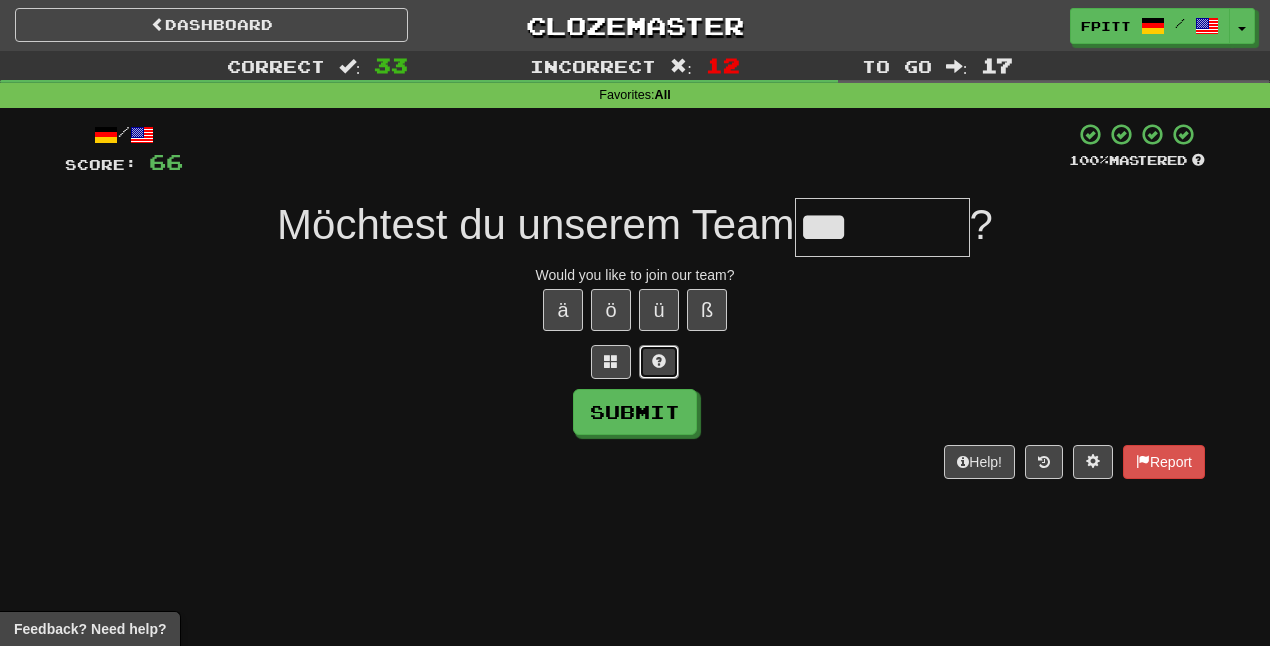 type 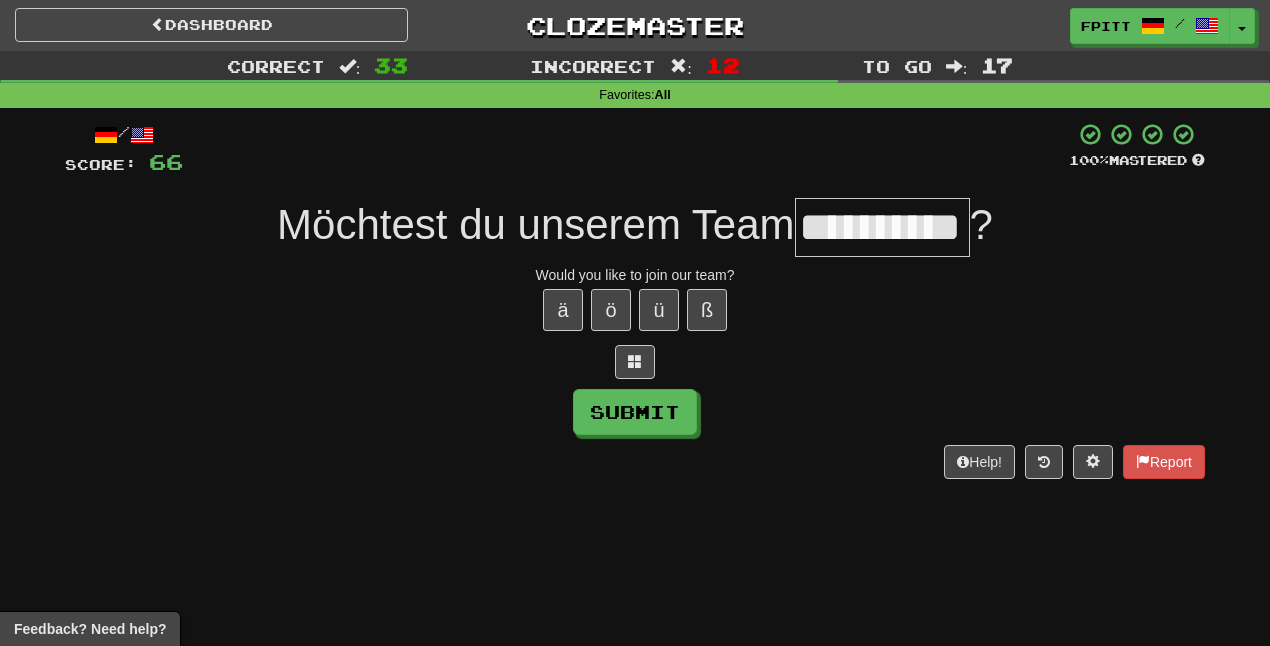 scroll, scrollTop: 0, scrollLeft: 10, axis: horizontal 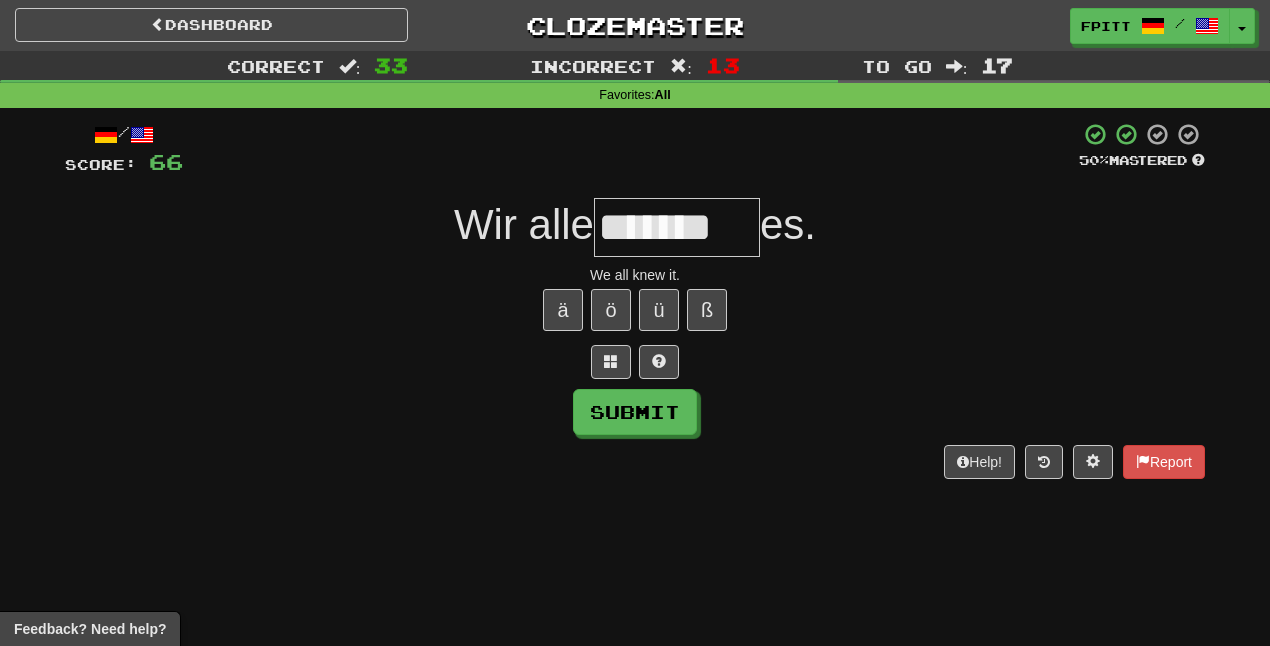 type on "*******" 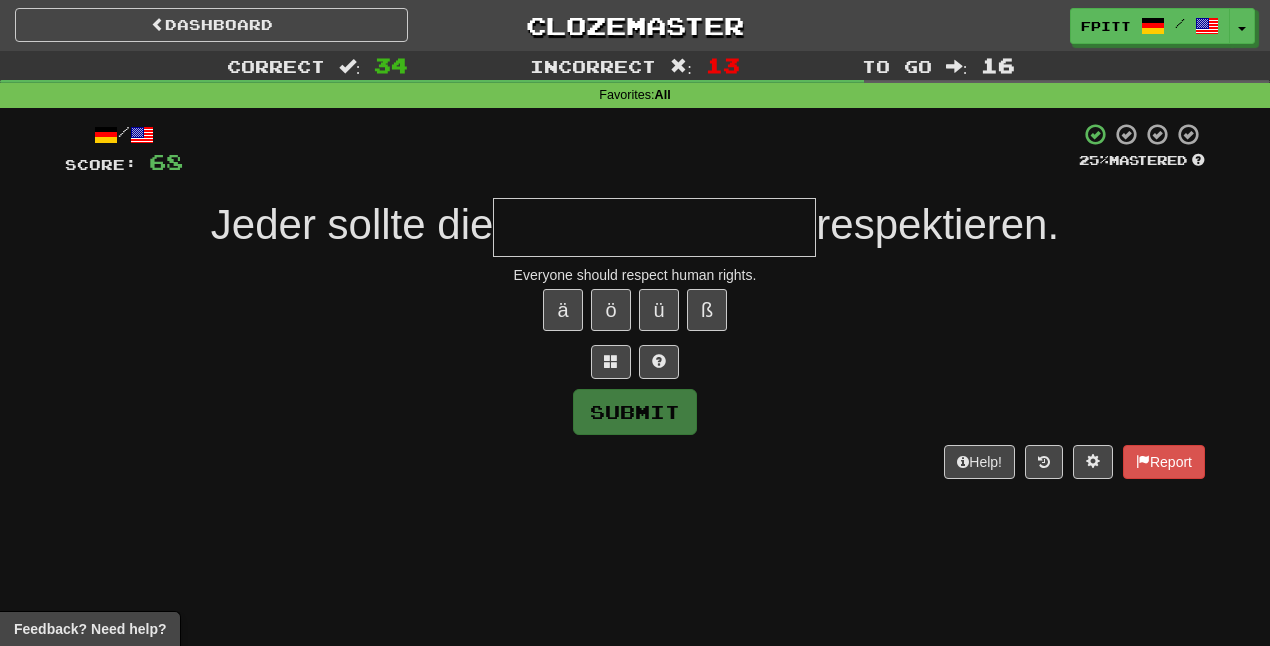 type on "**********" 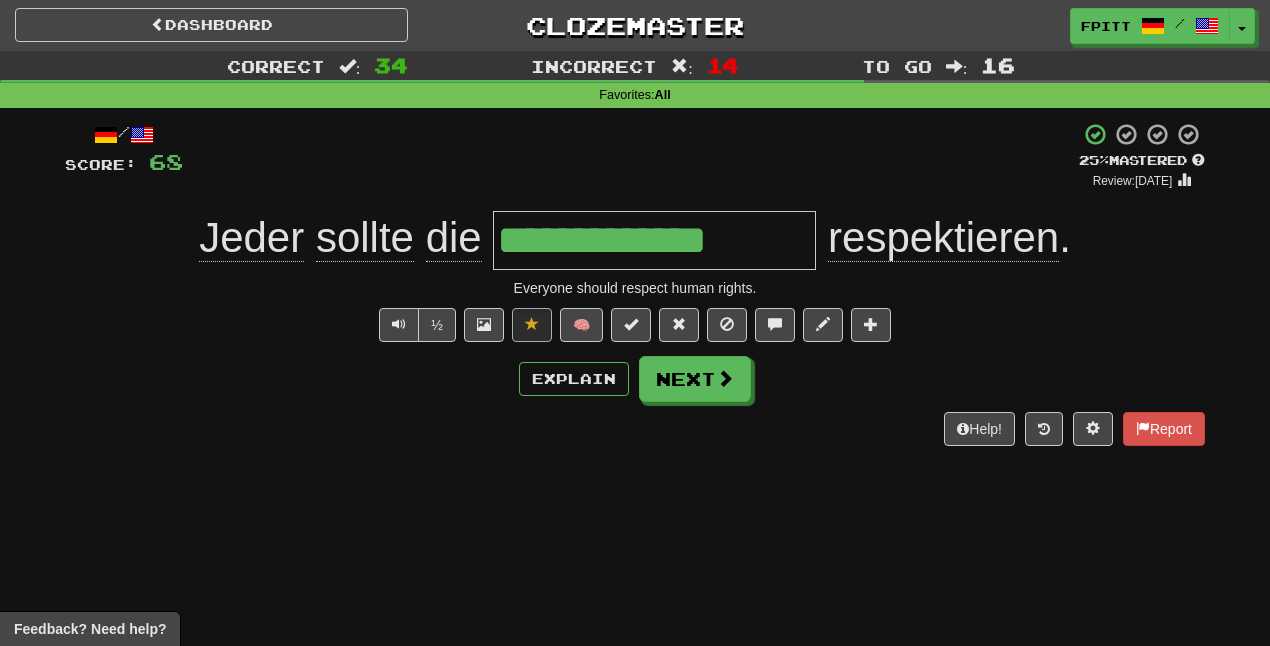 type on "**********" 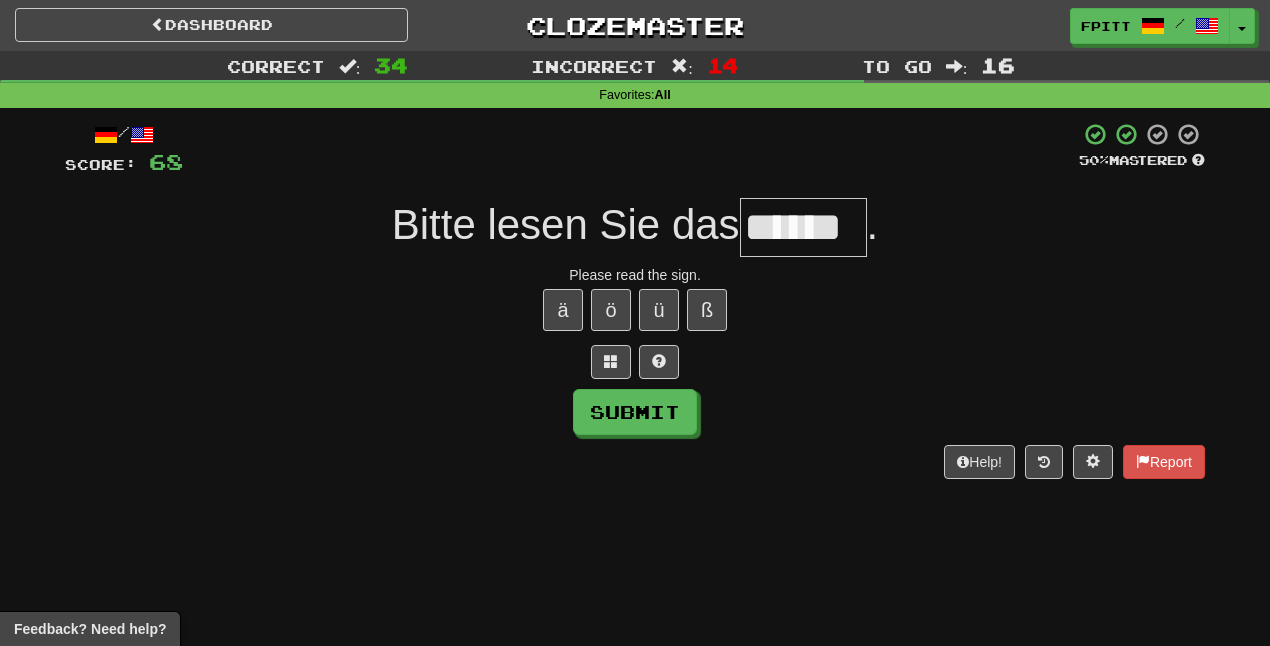type on "******" 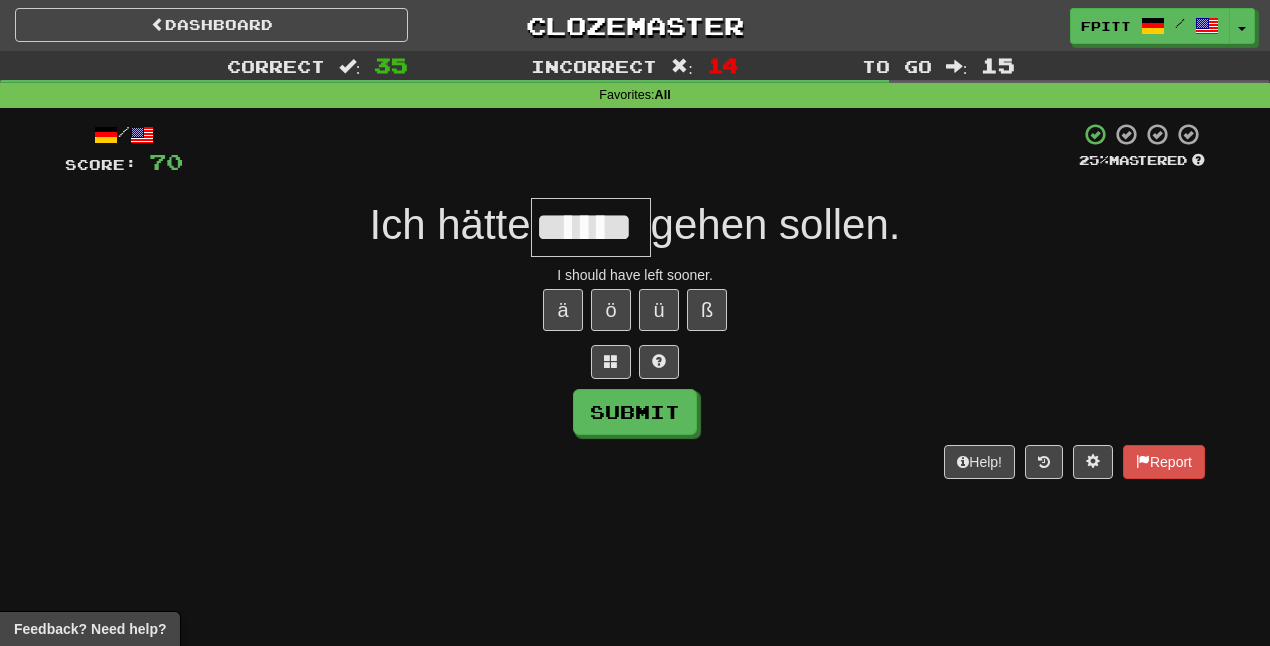 type on "******" 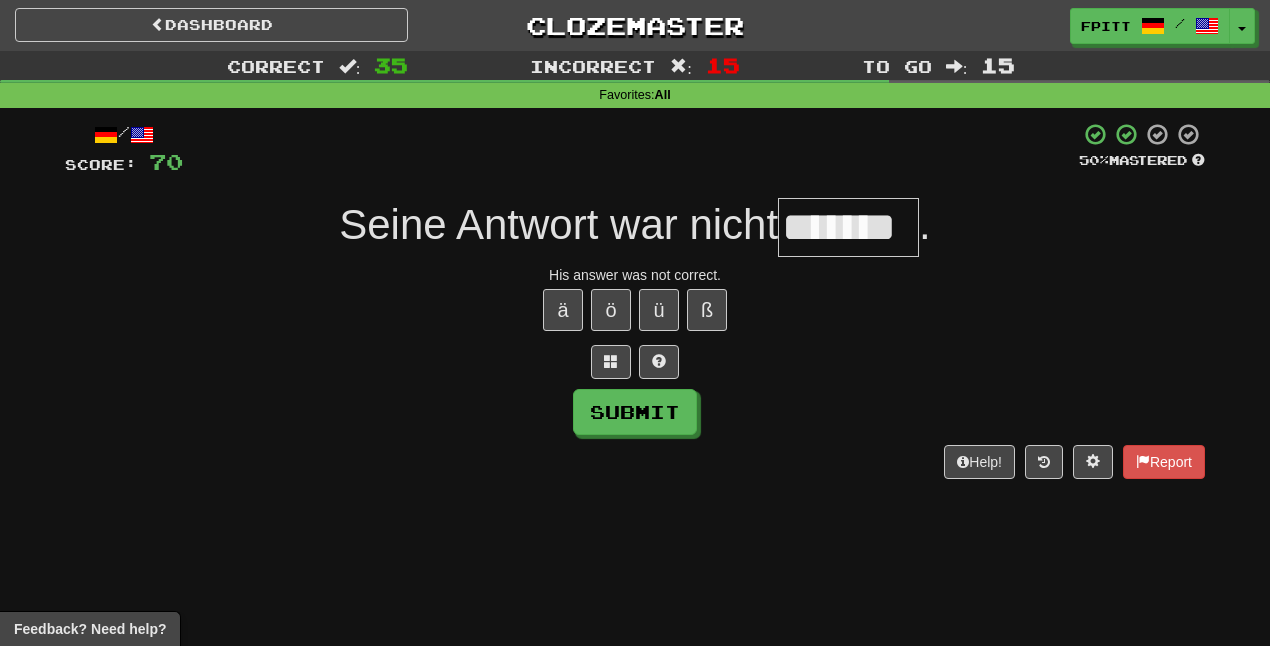 scroll, scrollTop: 0, scrollLeft: 0, axis: both 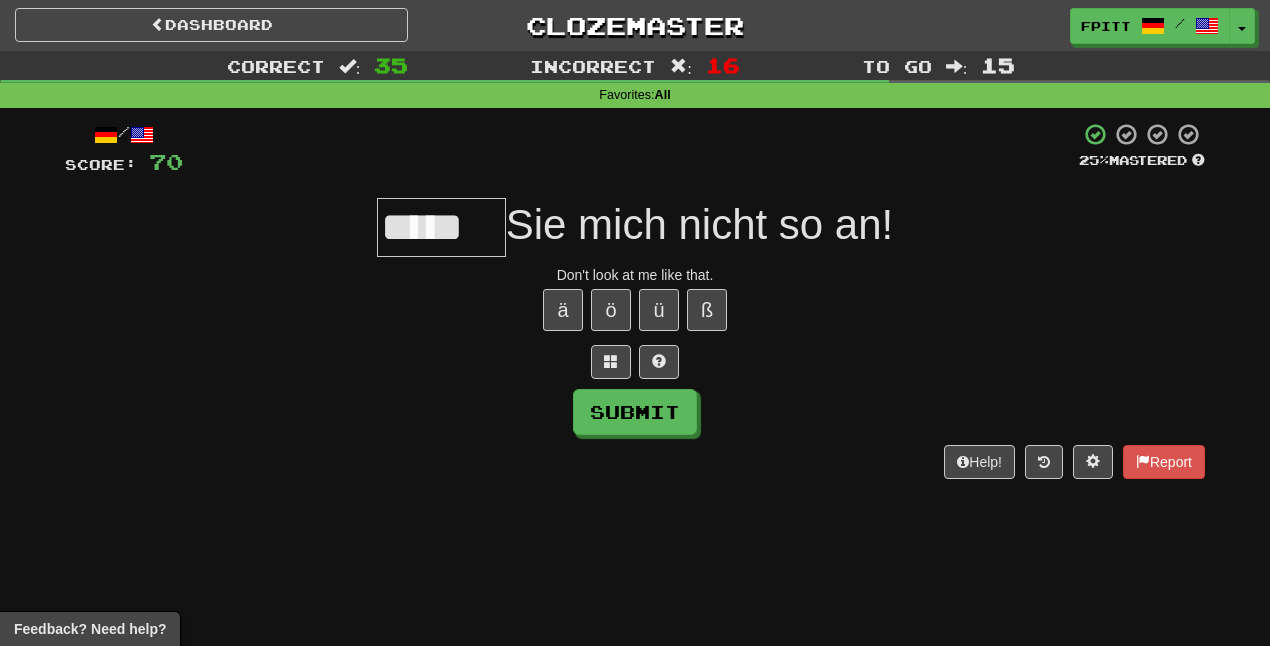 type on "*****" 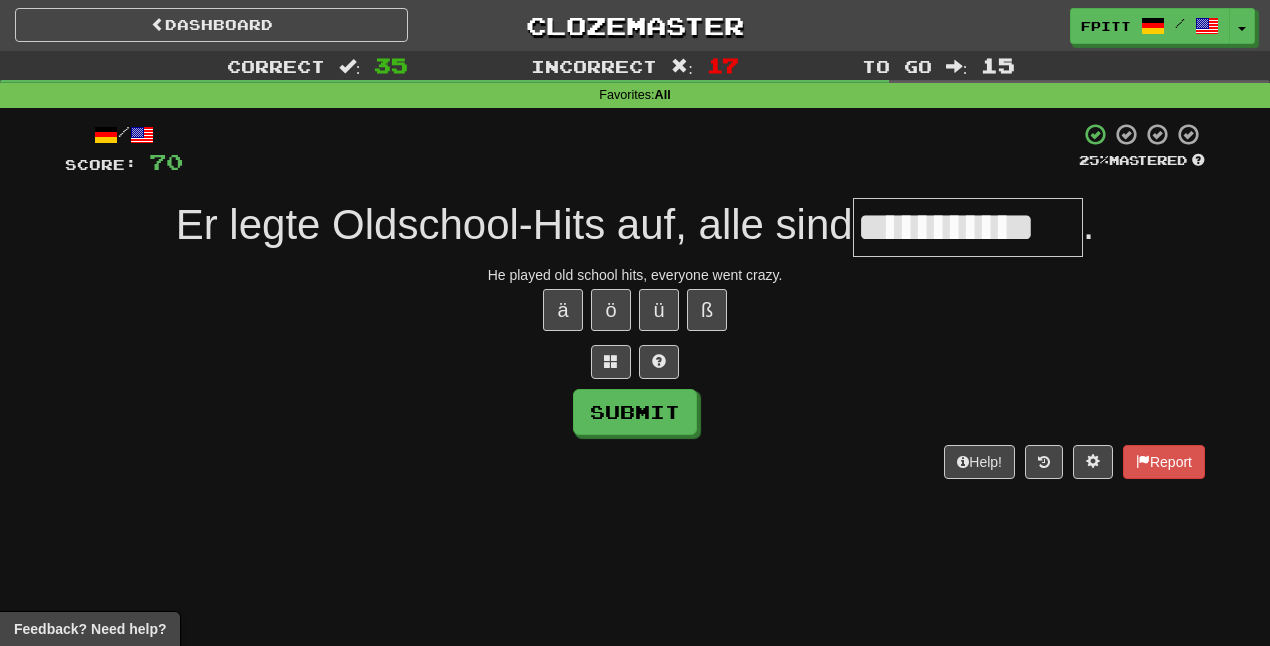 scroll, scrollTop: 0, scrollLeft: 8, axis: horizontal 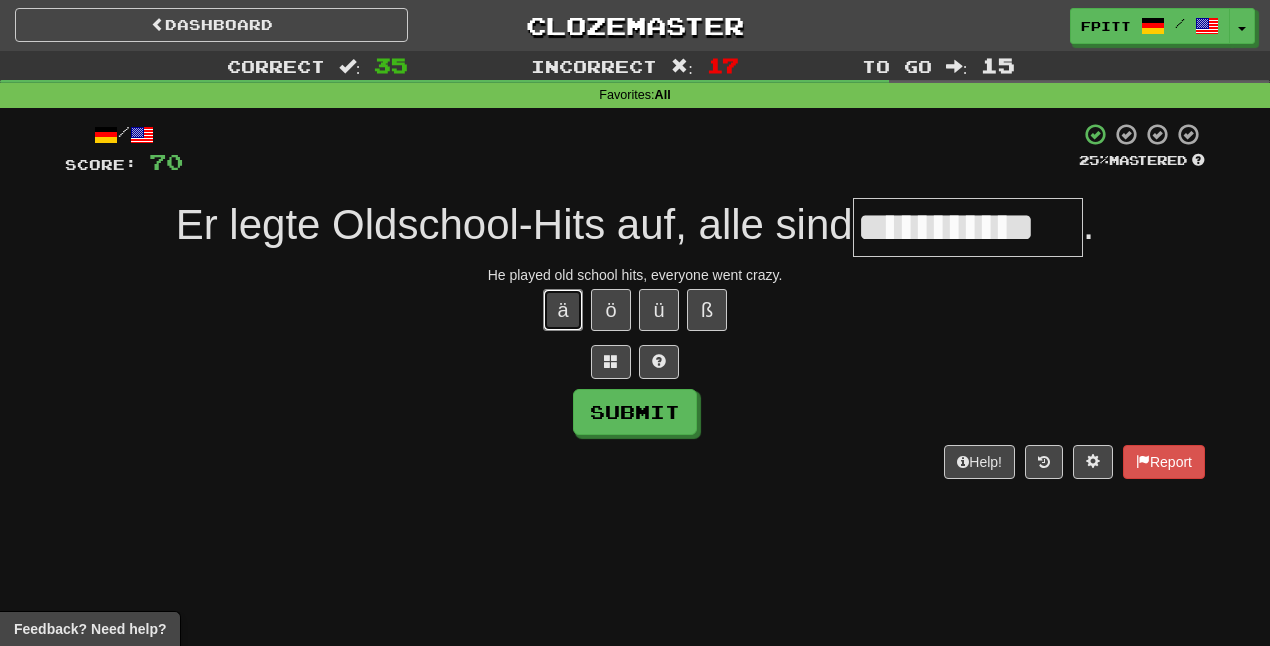 type 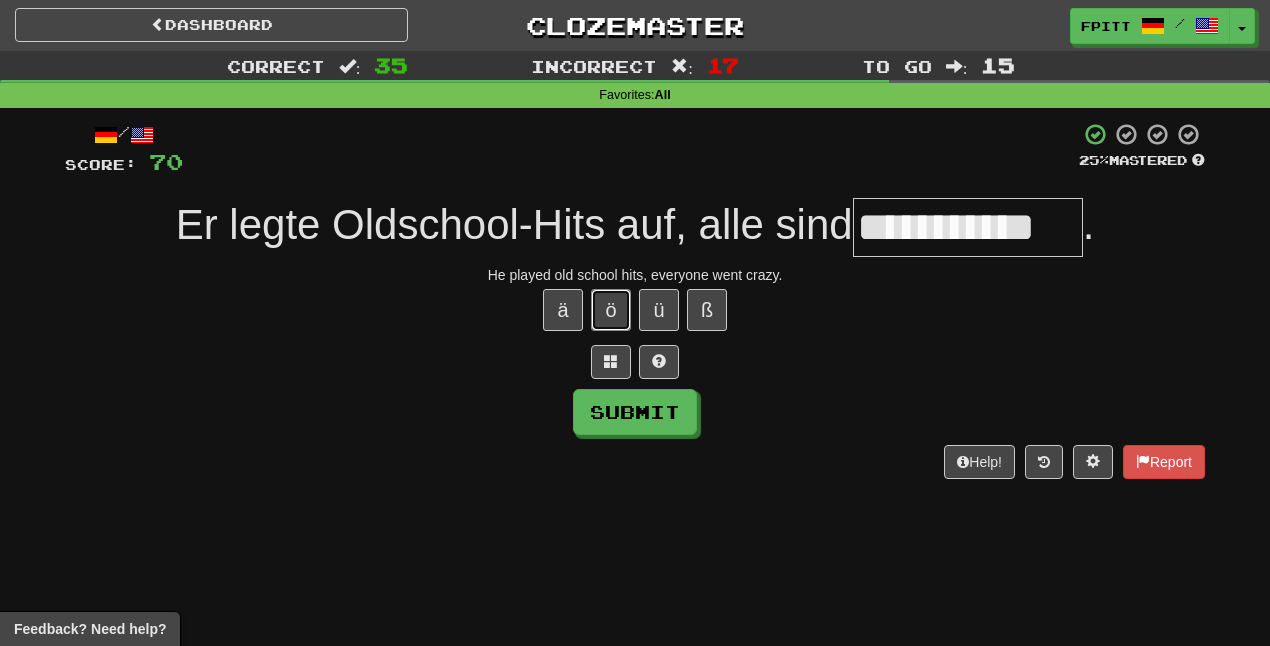type 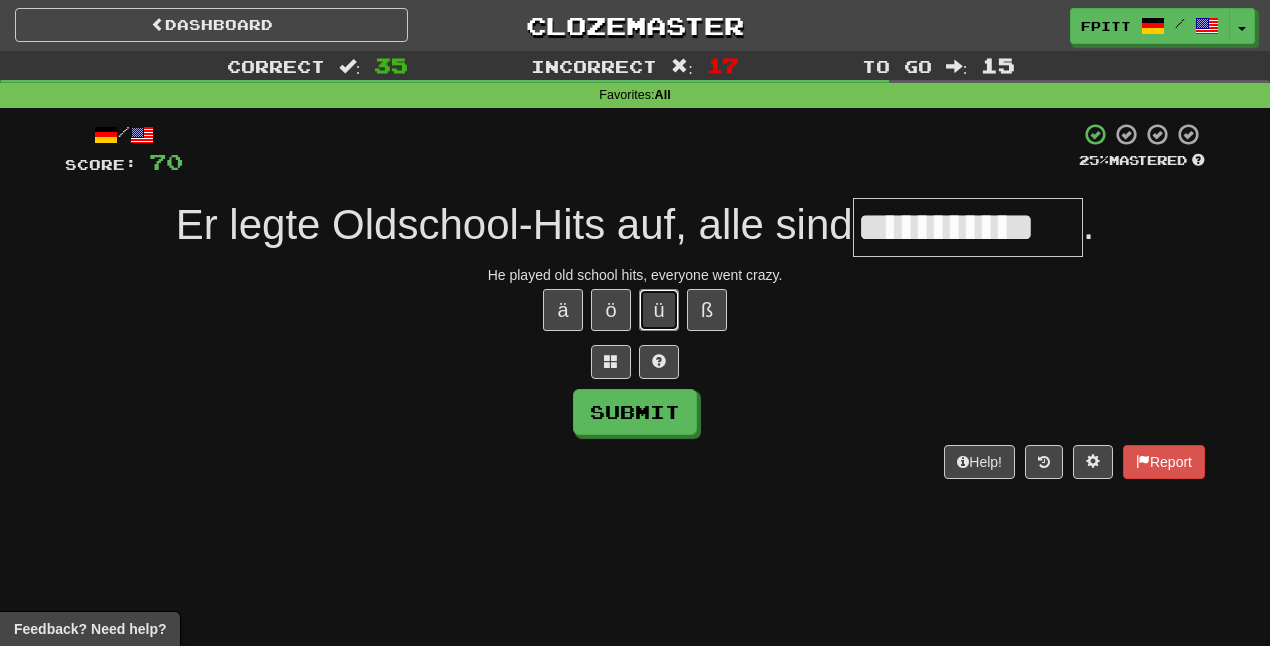 type 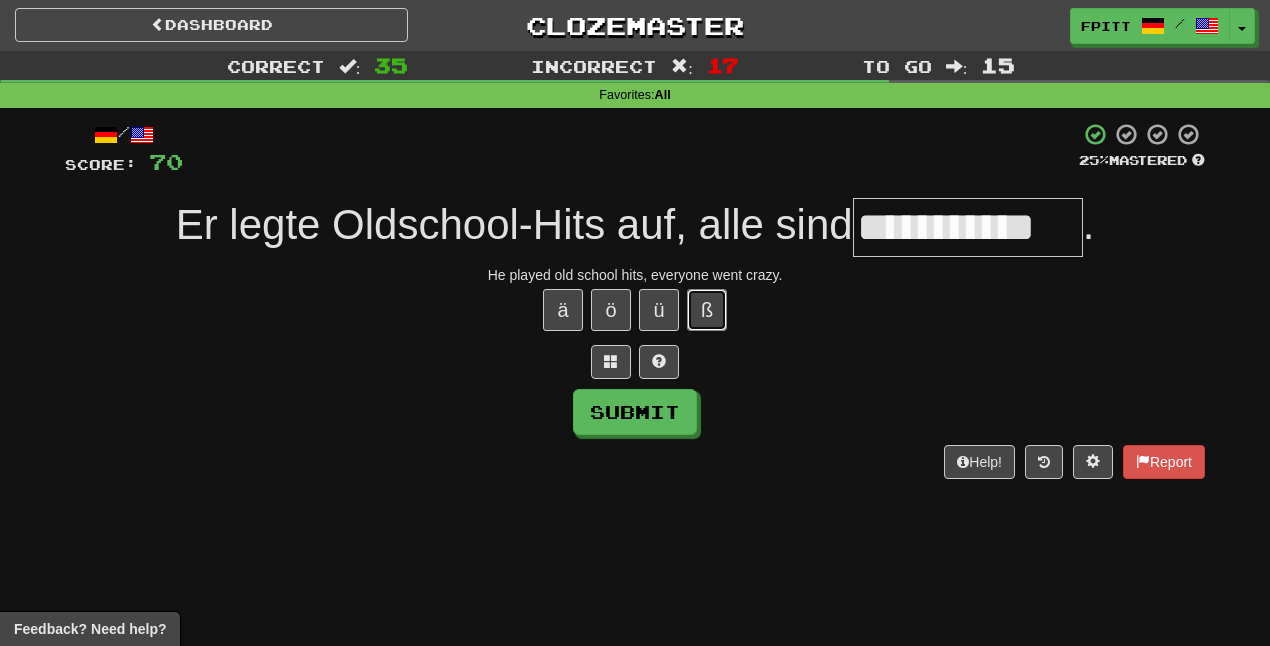 type 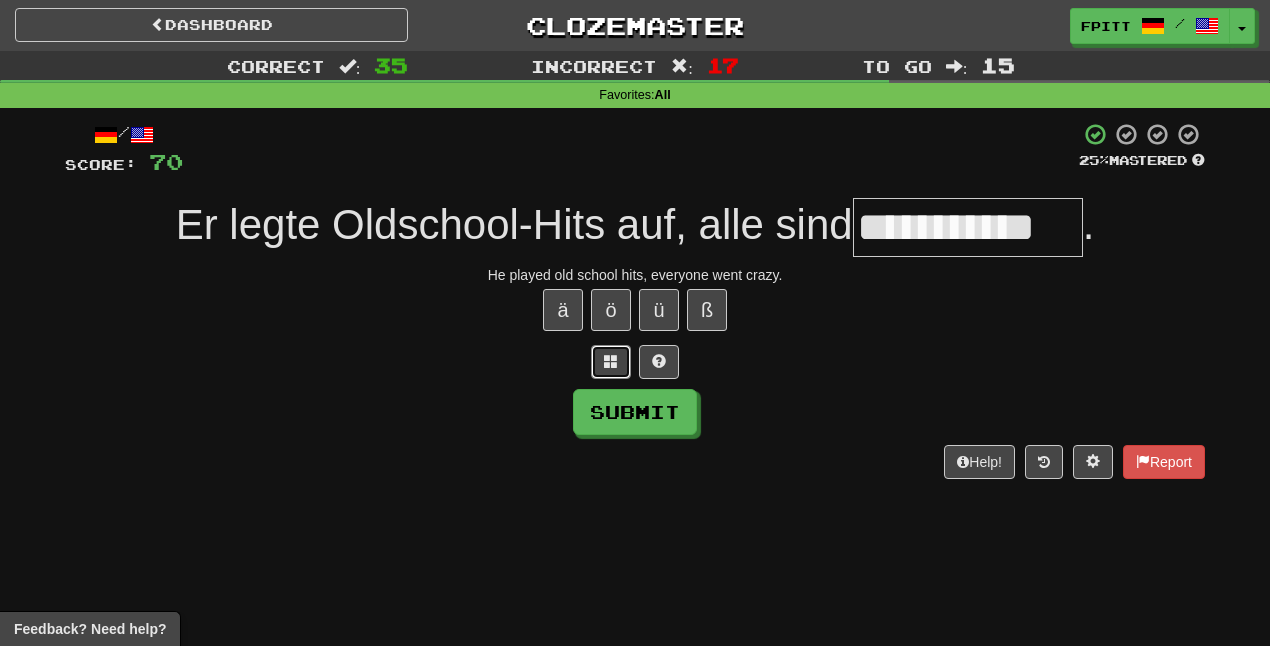type 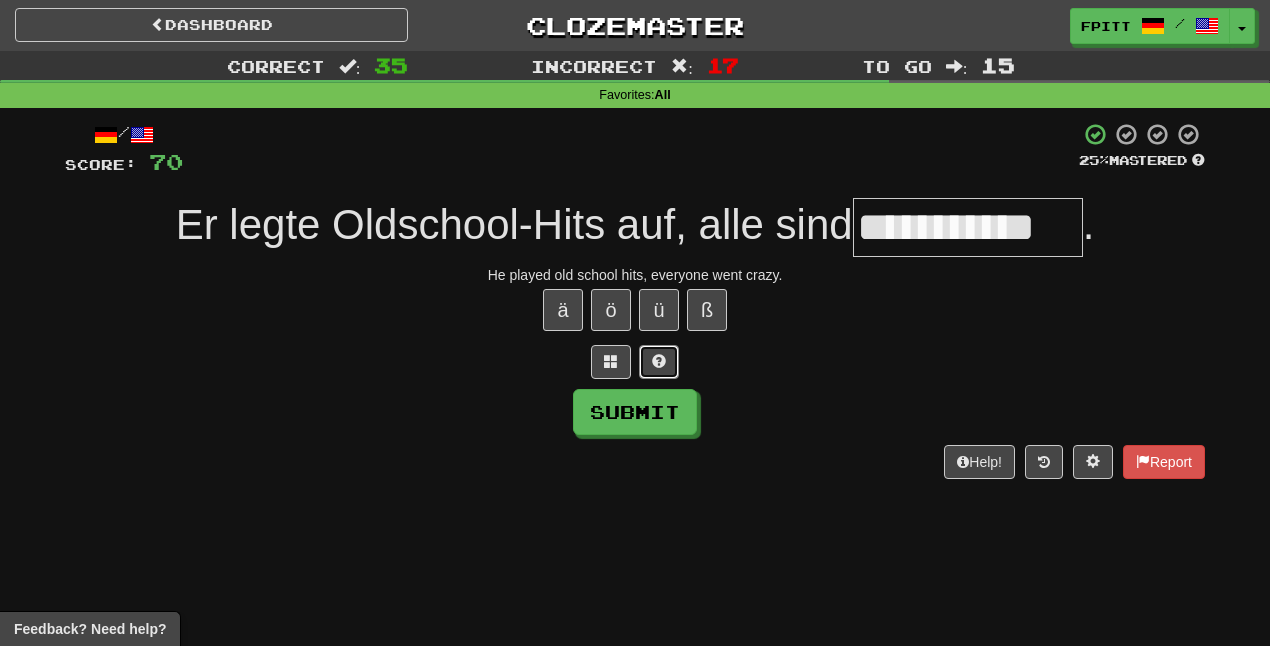 type 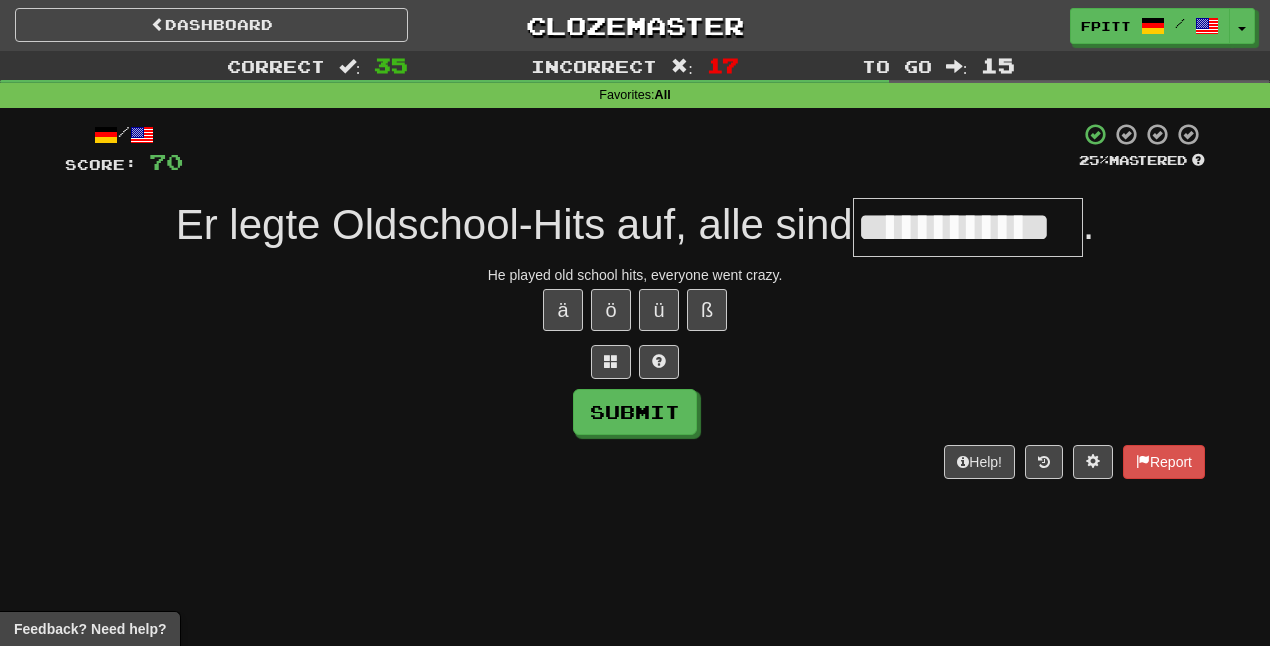 scroll, scrollTop: 0, scrollLeft: 21, axis: horizontal 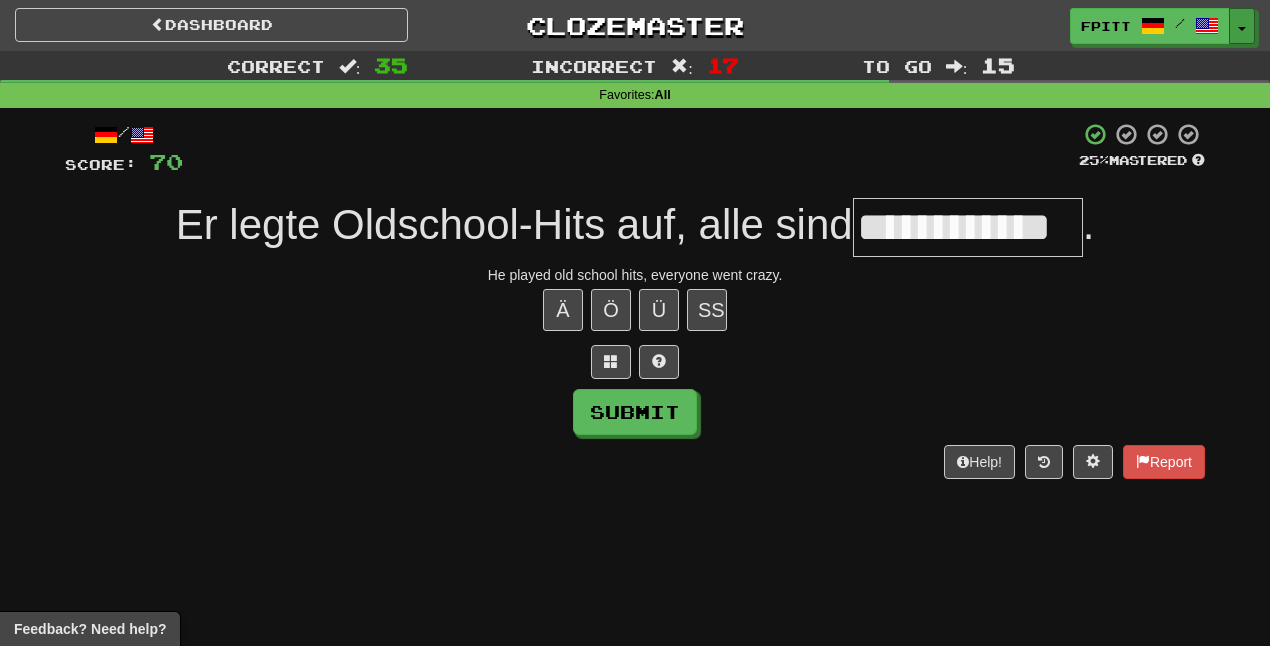 type 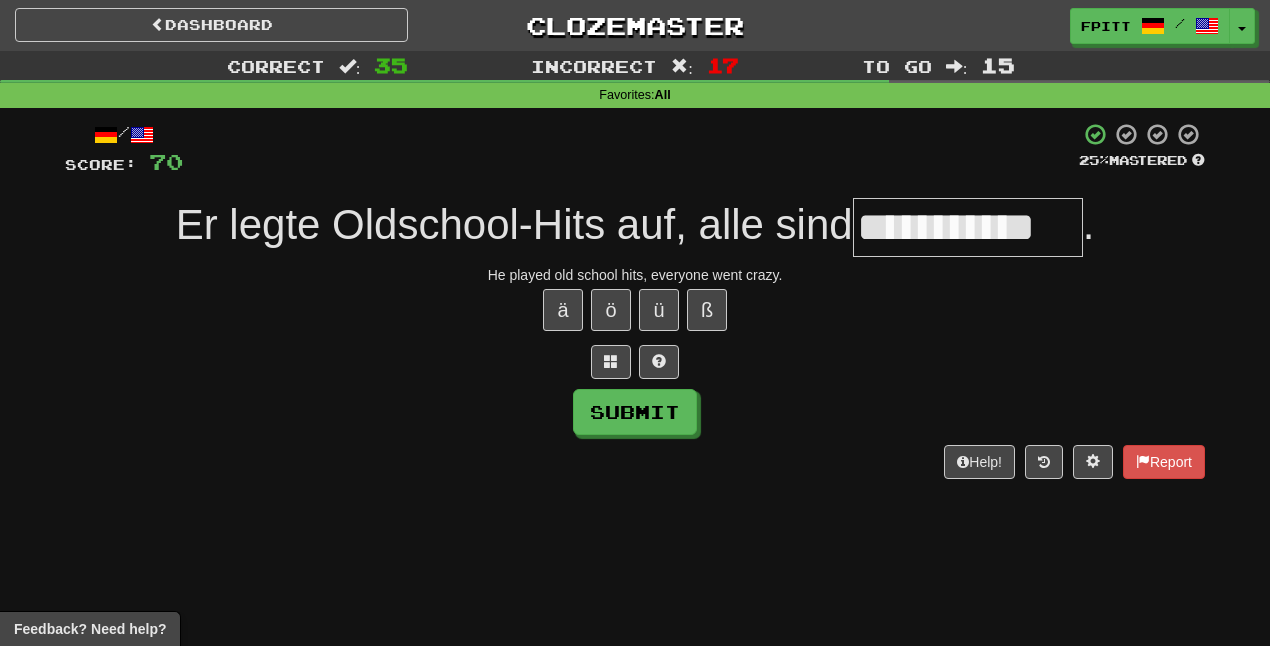 type on "**********" 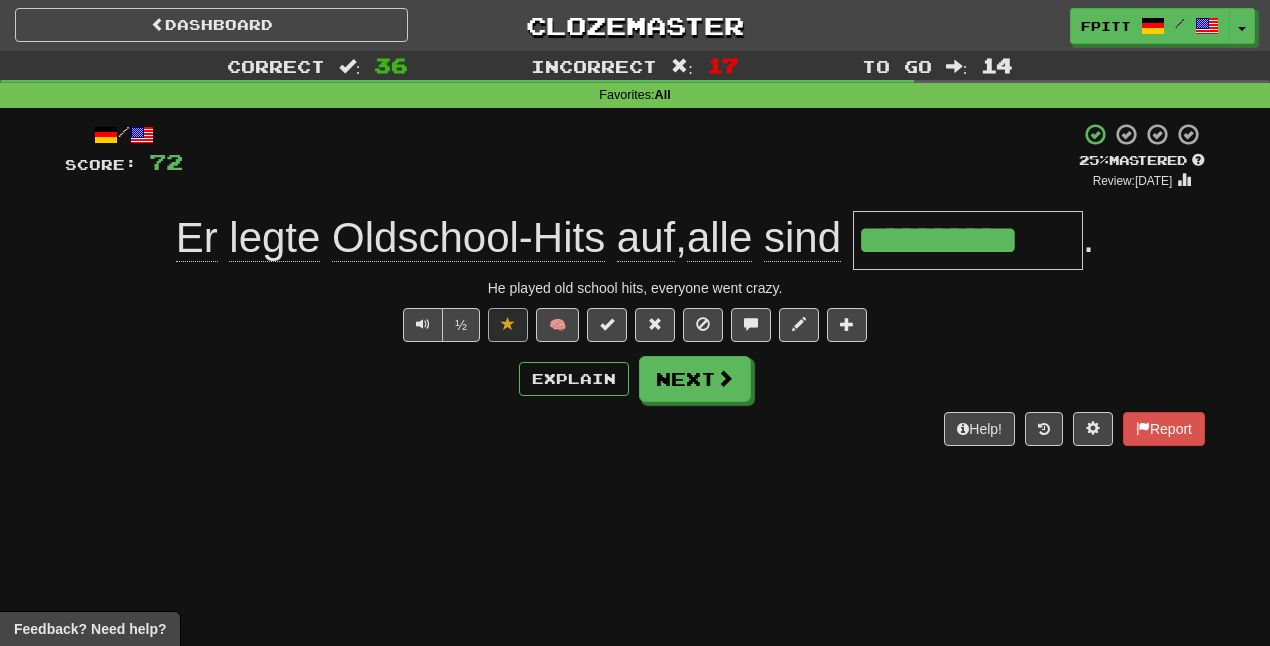 type on "**********" 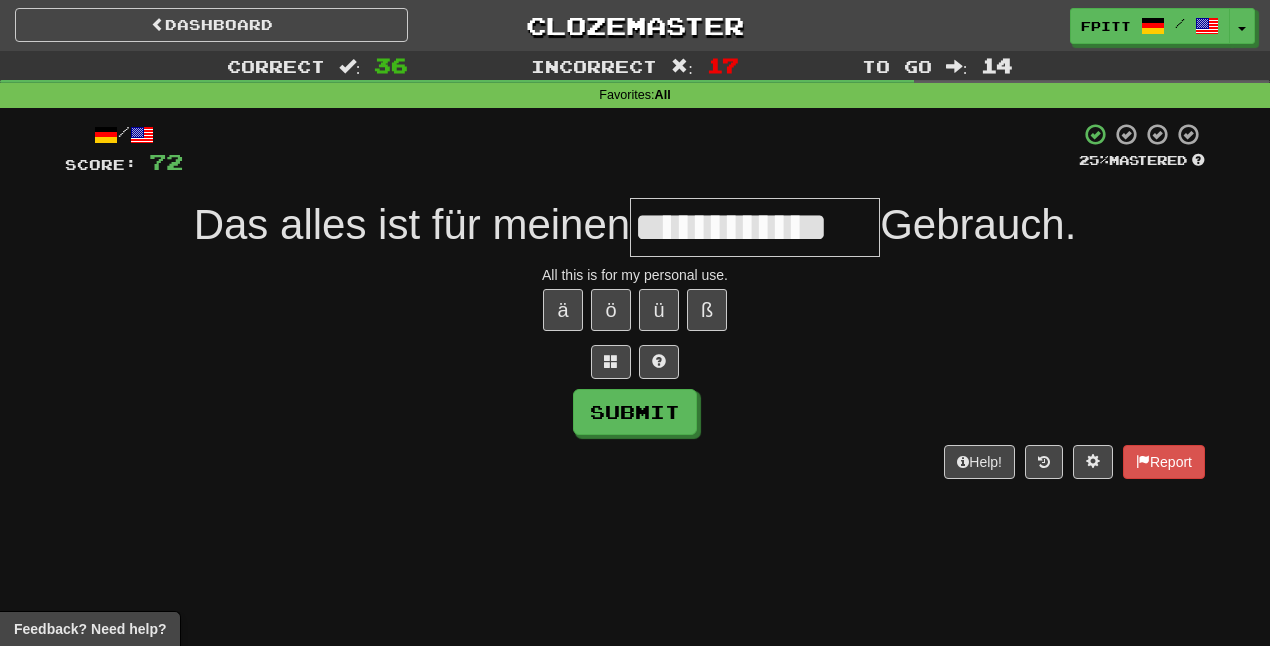 type on "**********" 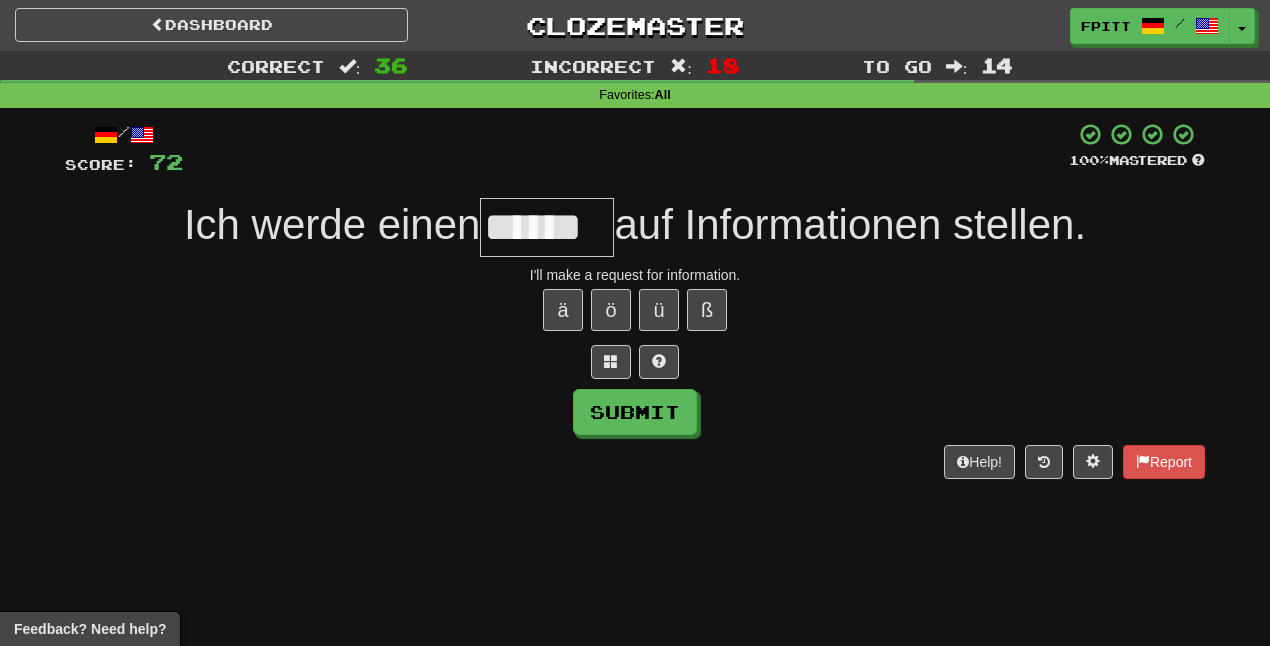 type on "******" 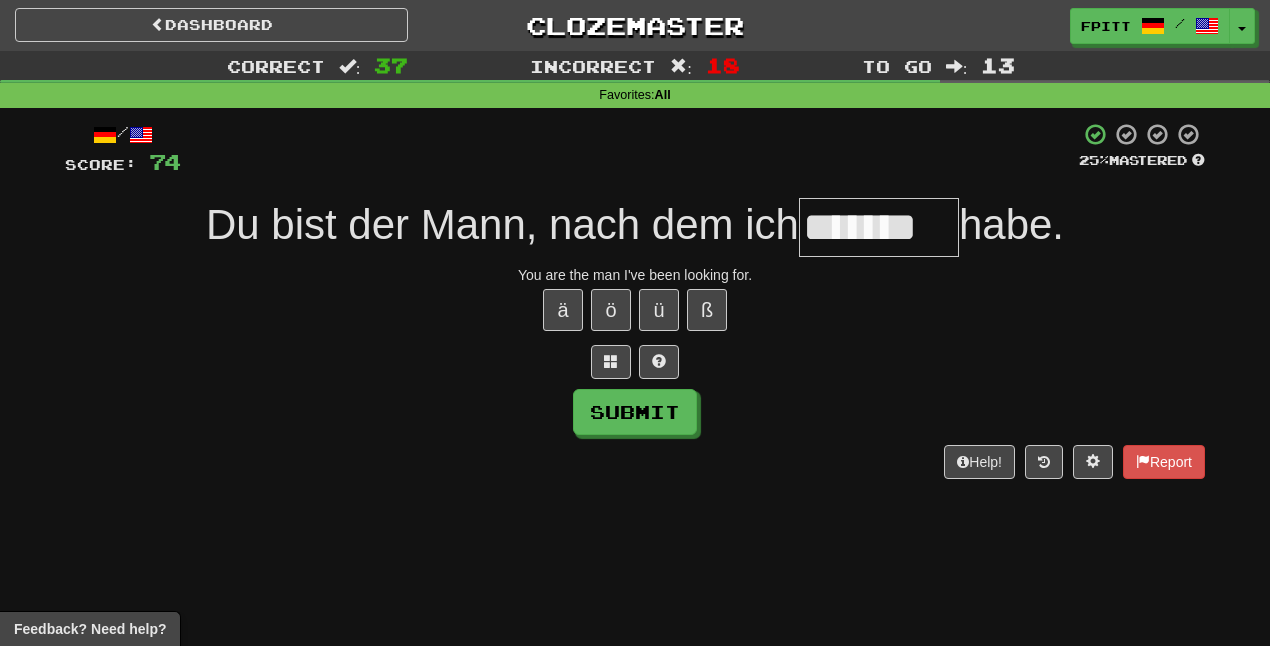 type on "*******" 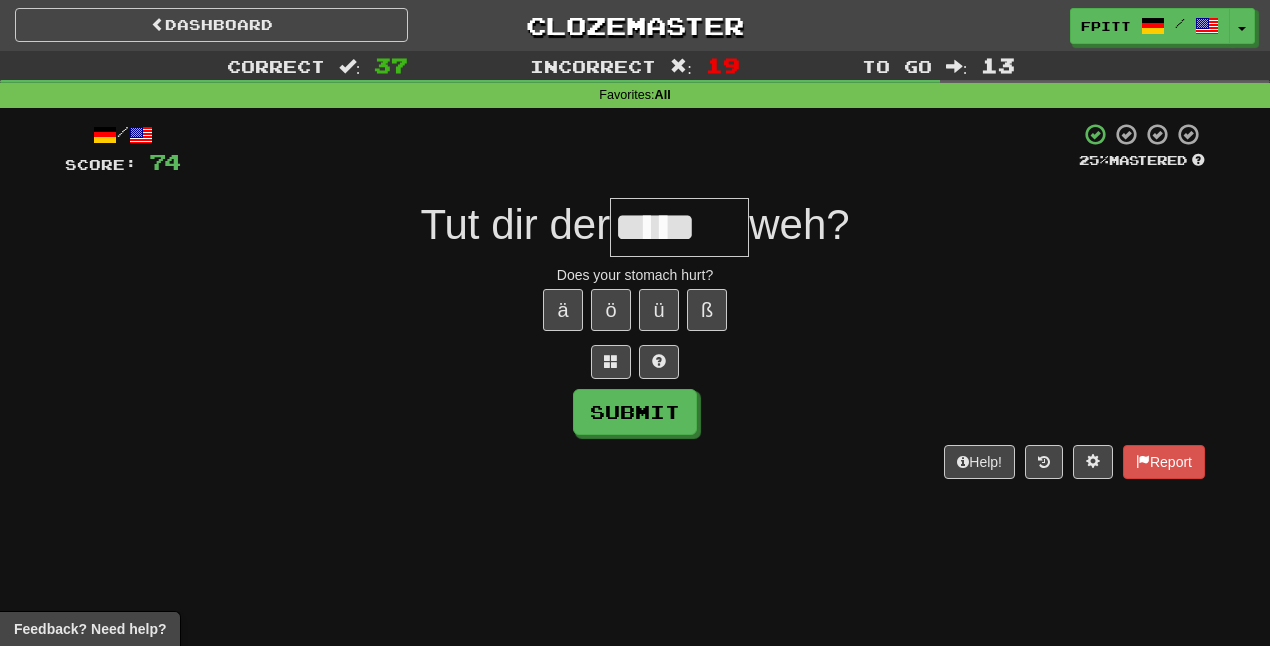 type on "*****" 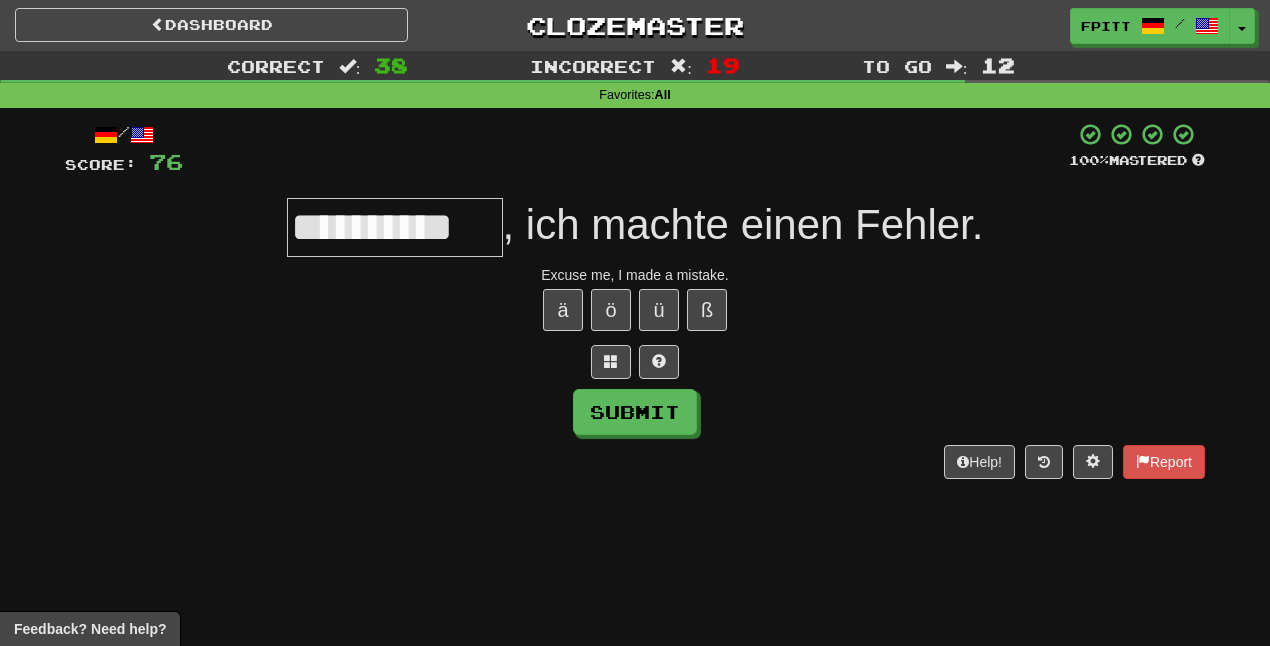type on "**********" 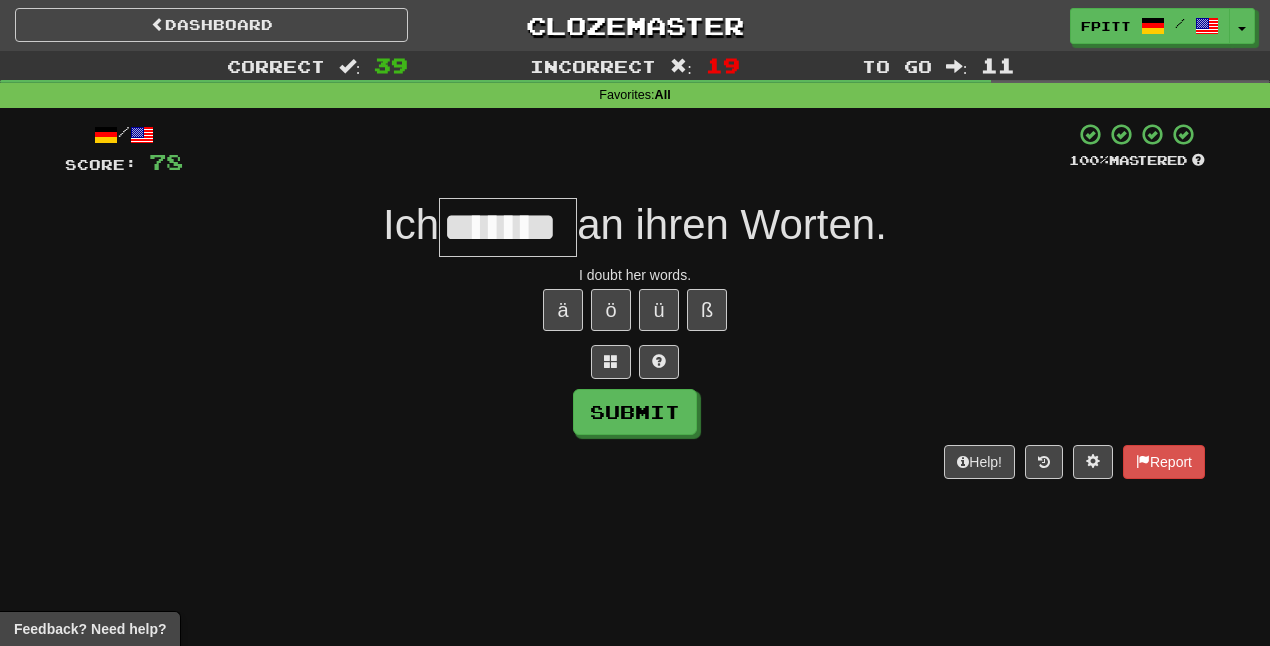 type on "*******" 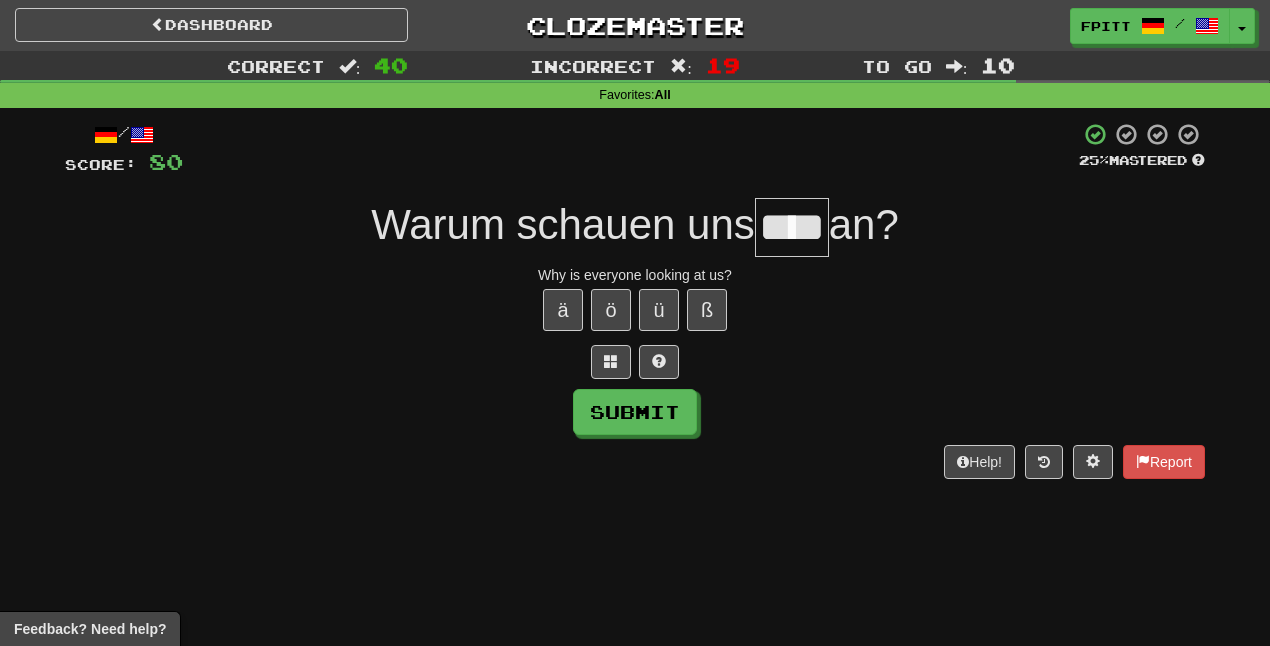type on "****" 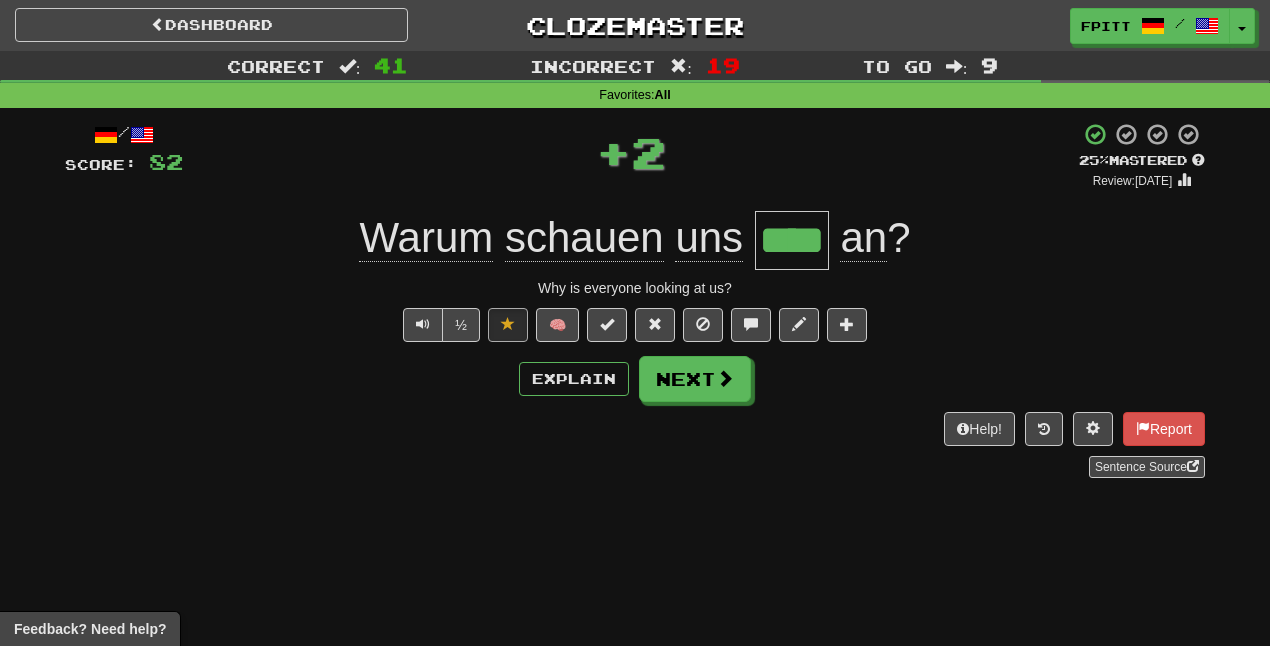 type 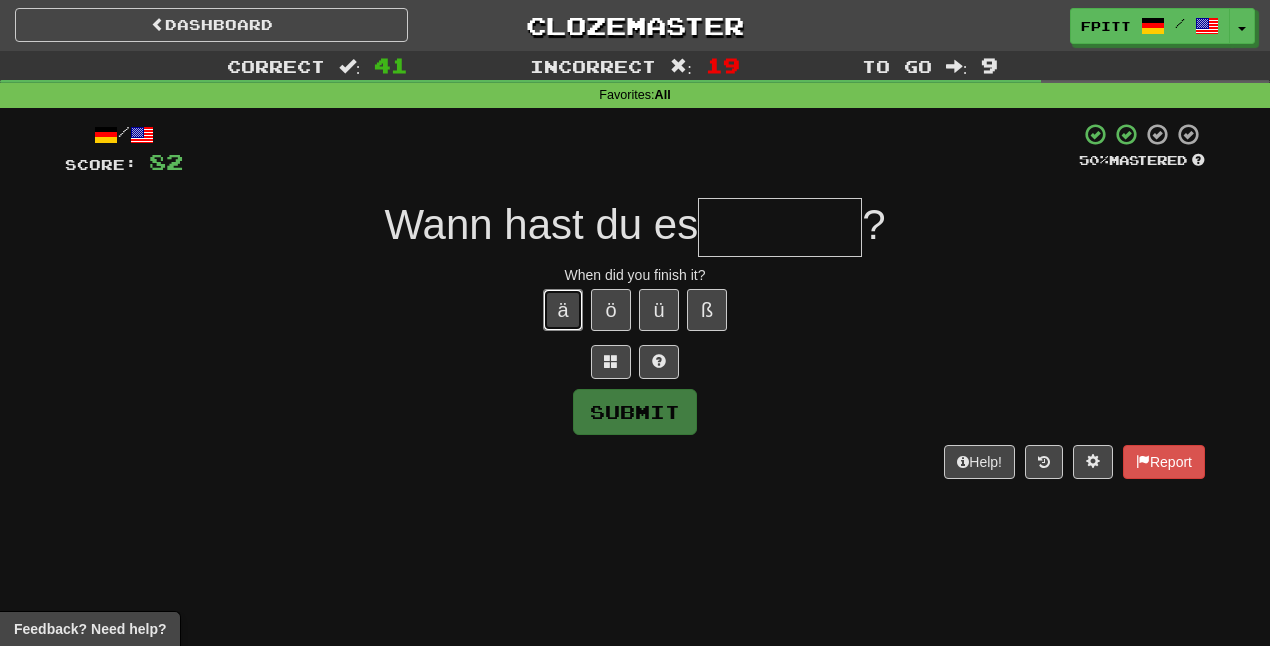 type 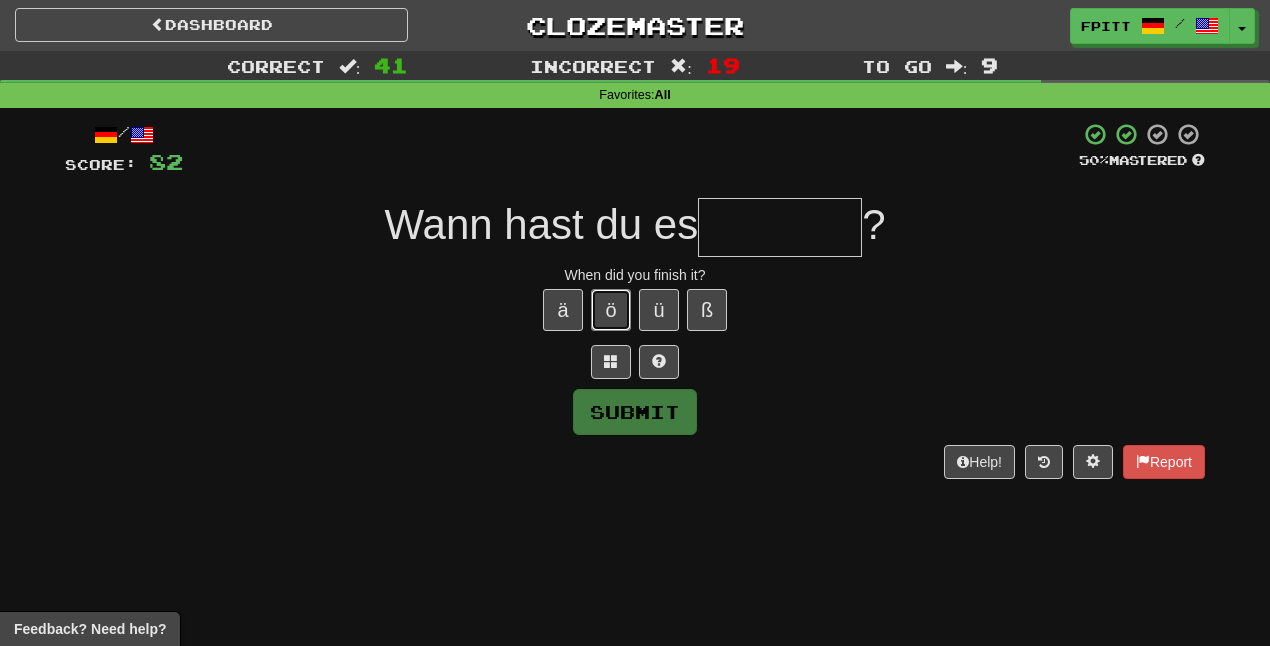type 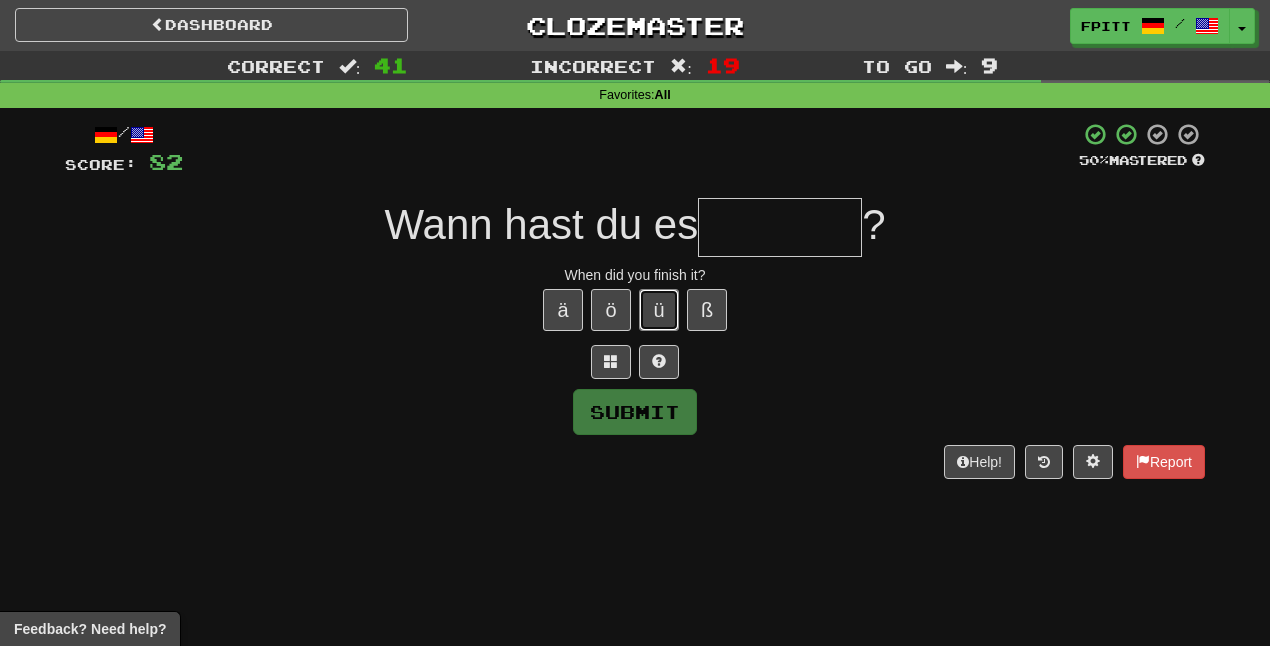 type 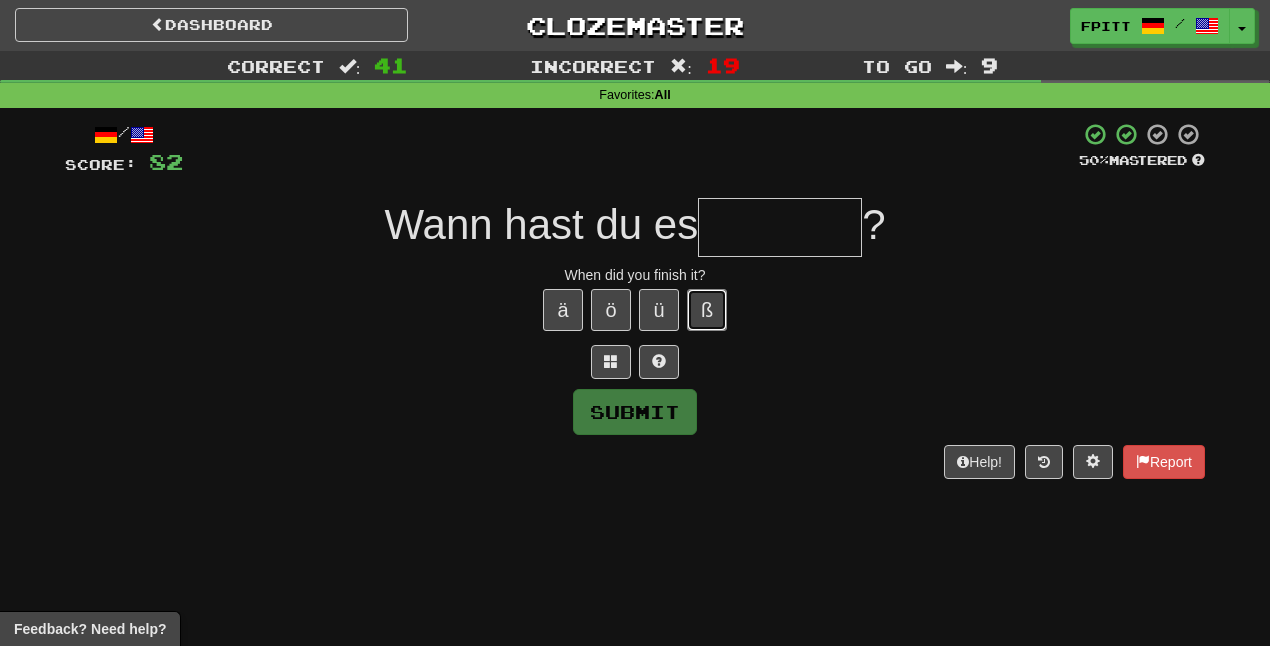 type 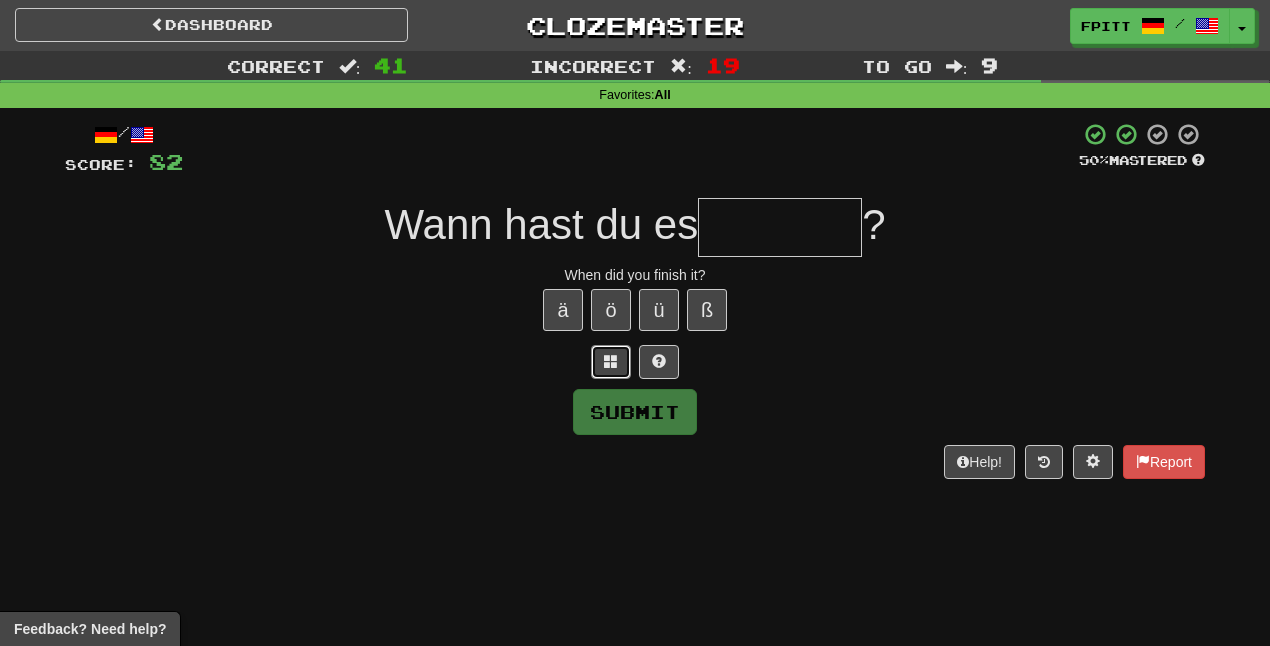type 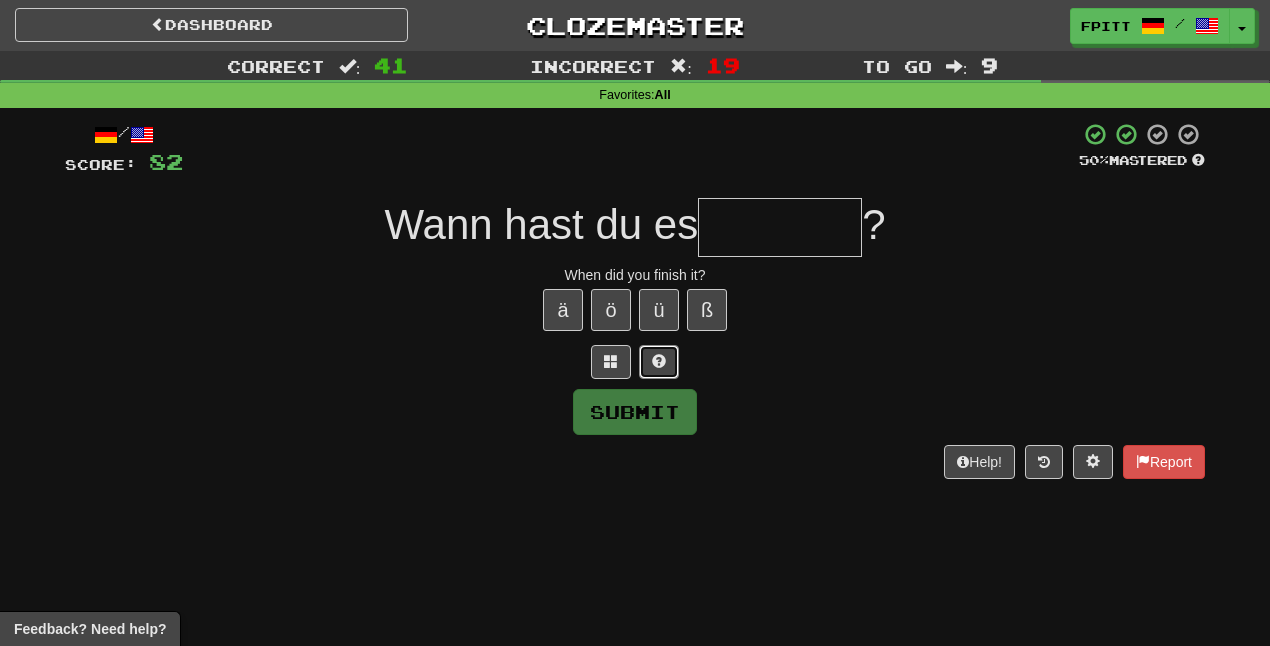 type 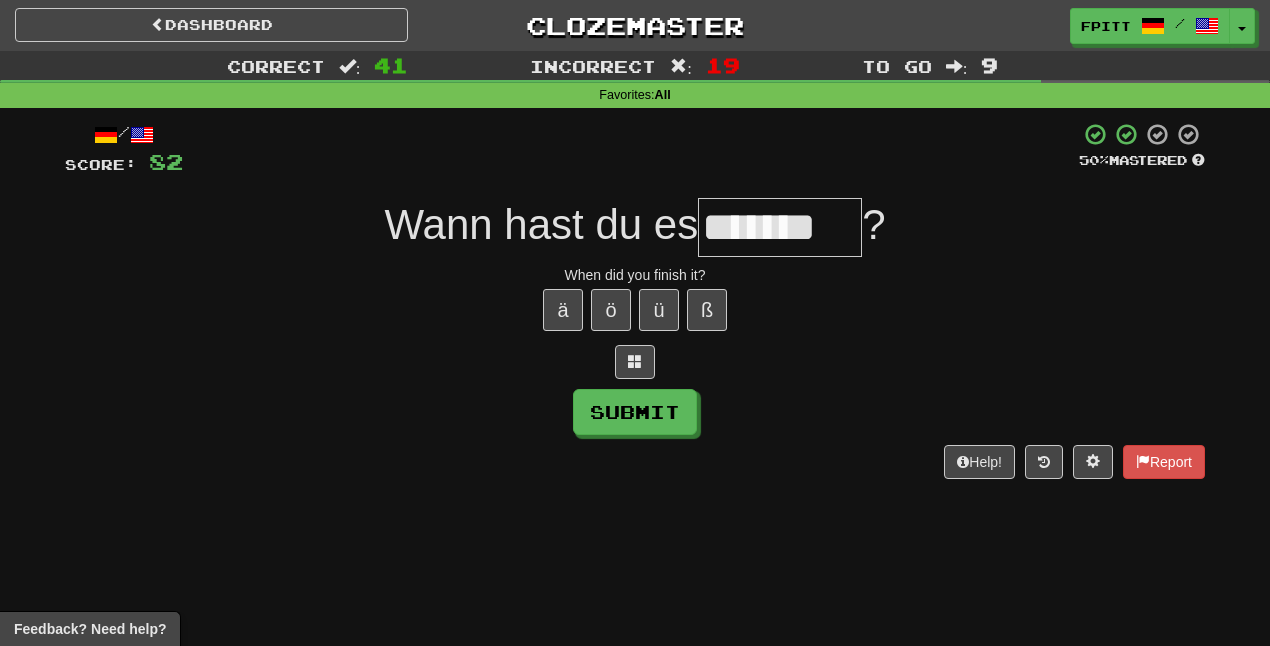 type on "*******" 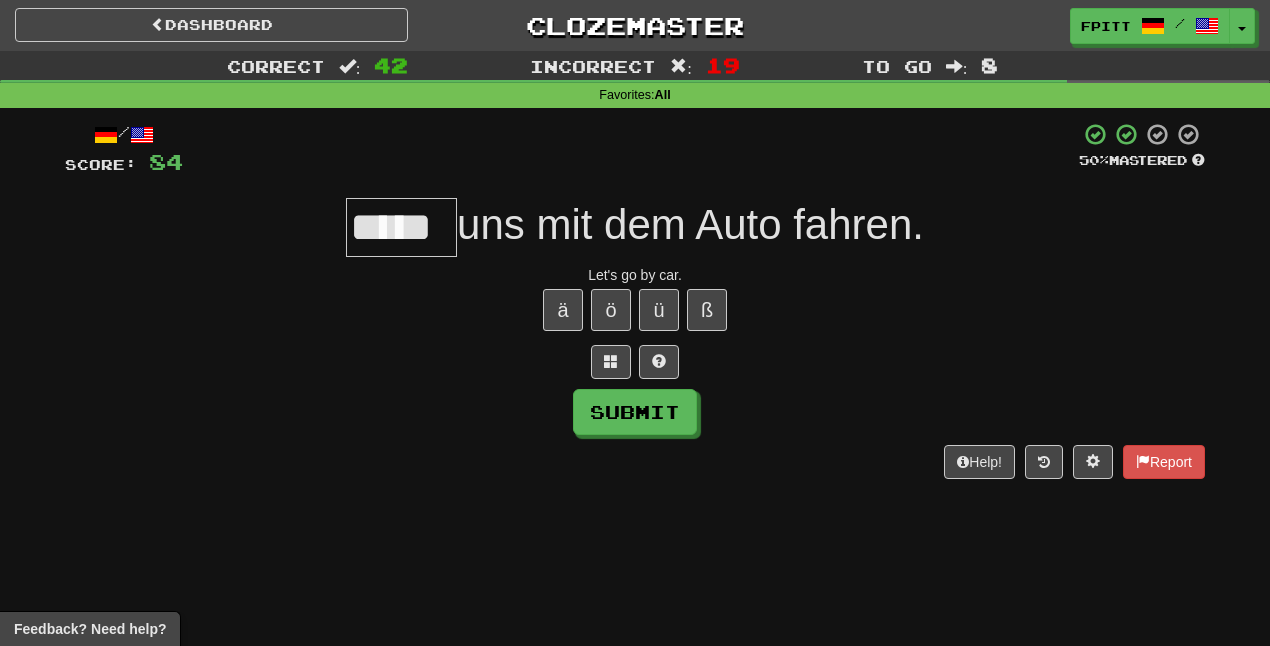 type on "*****" 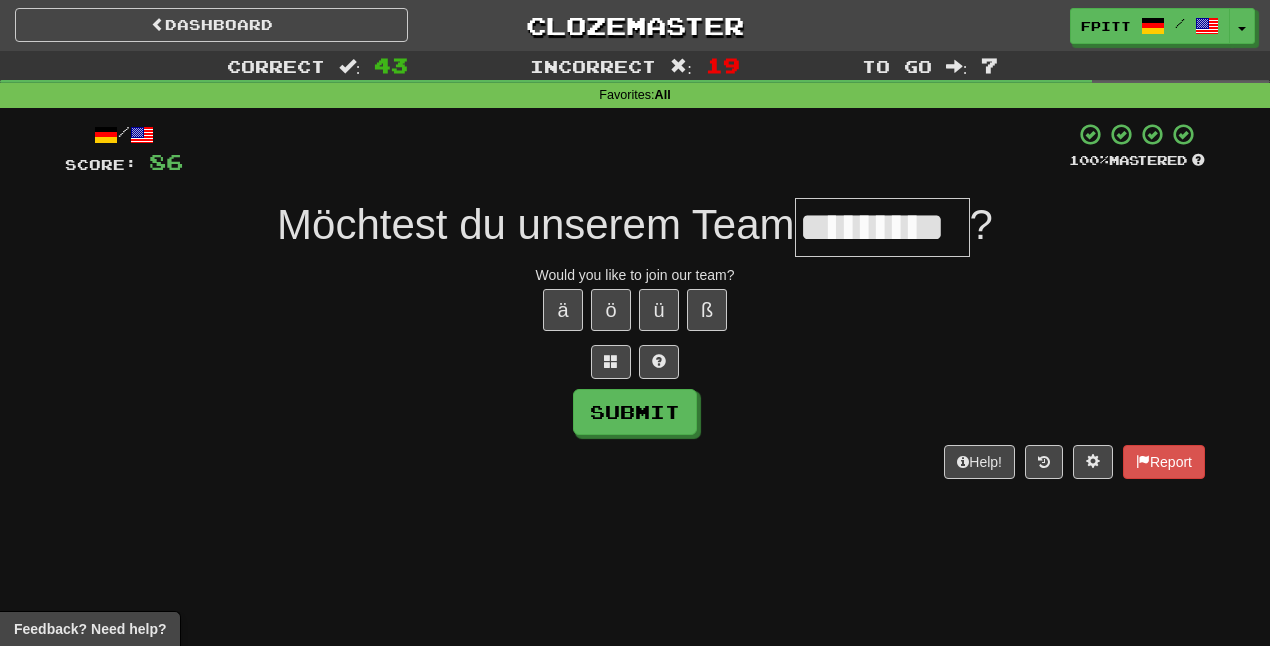 type on "*********" 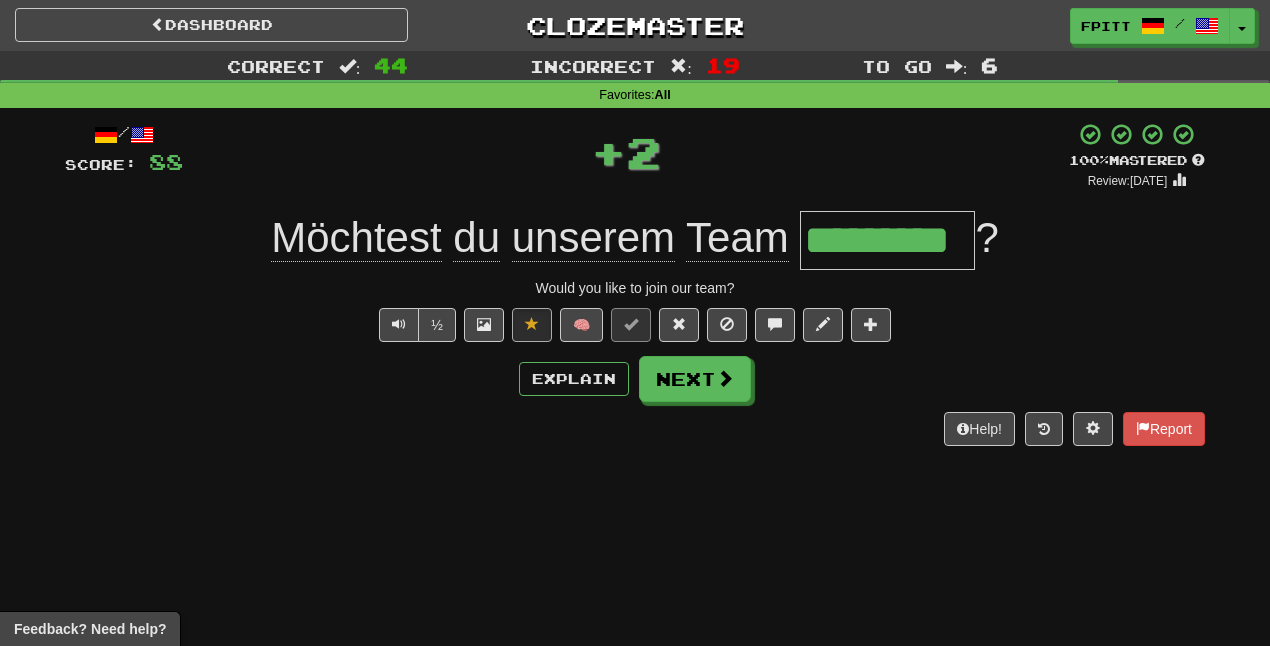 type 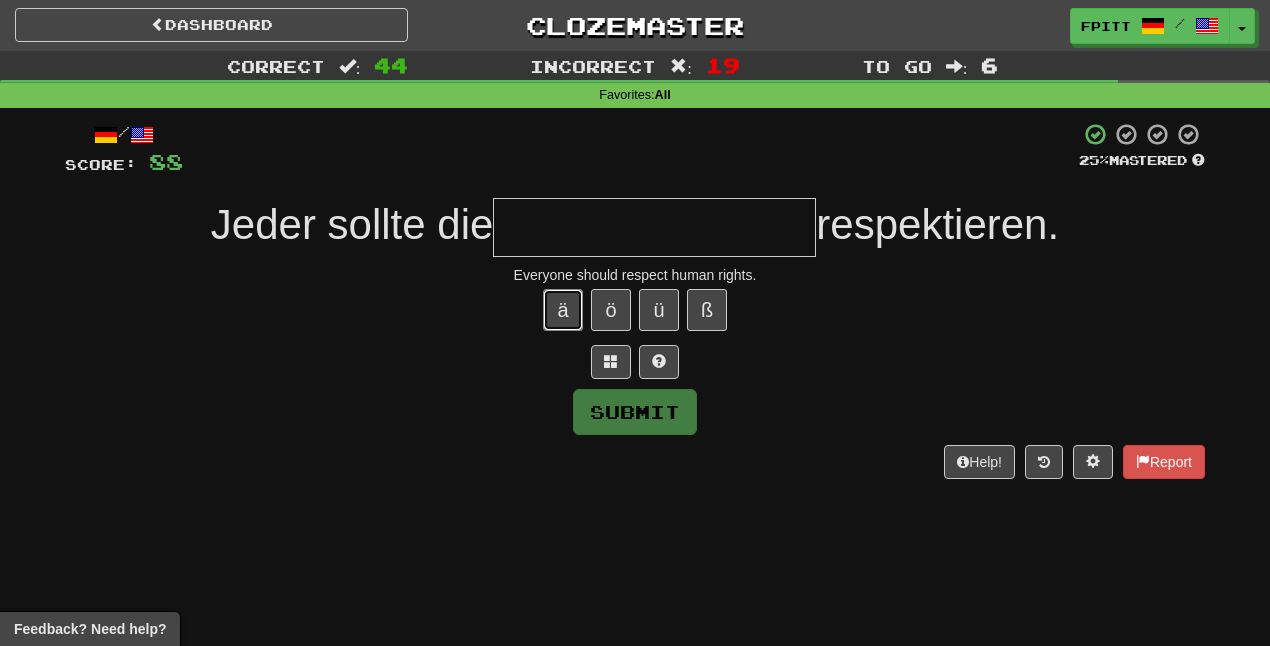 type 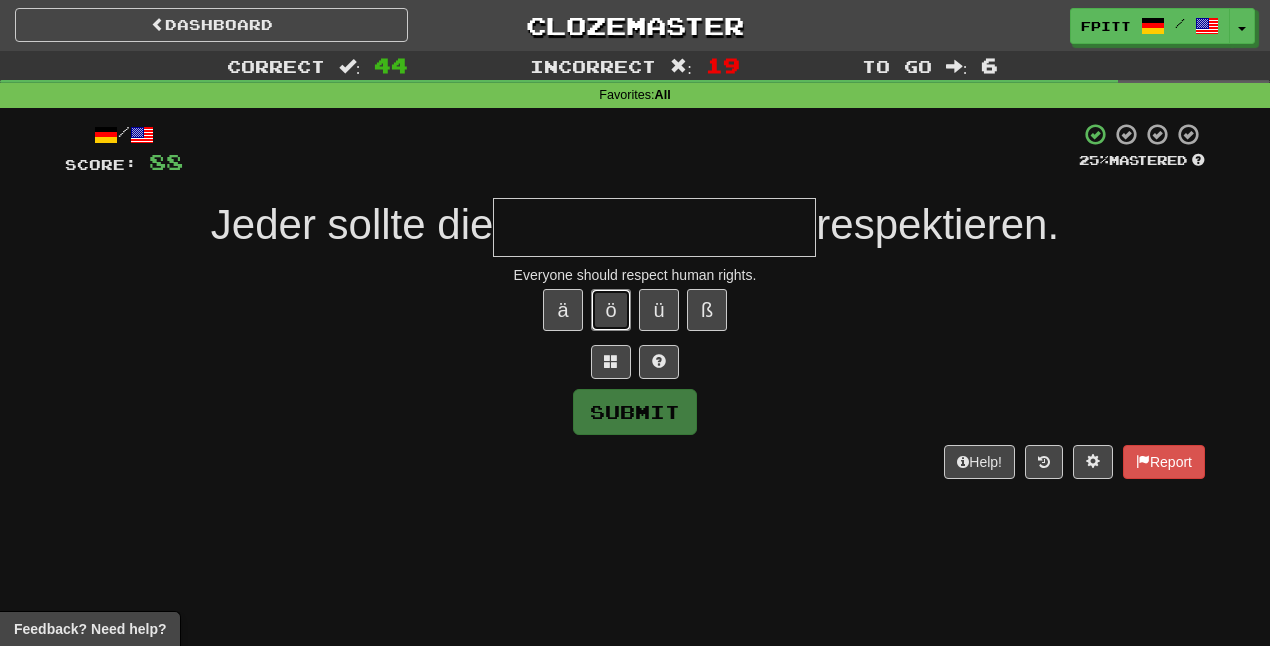 type 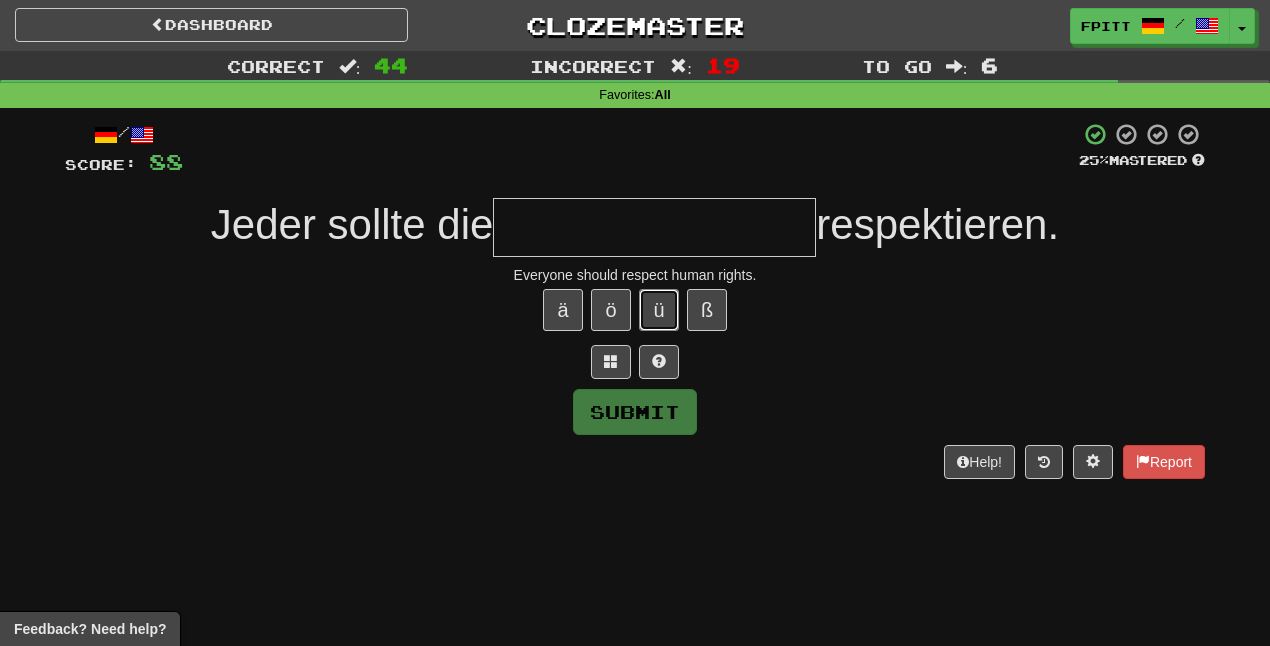 type 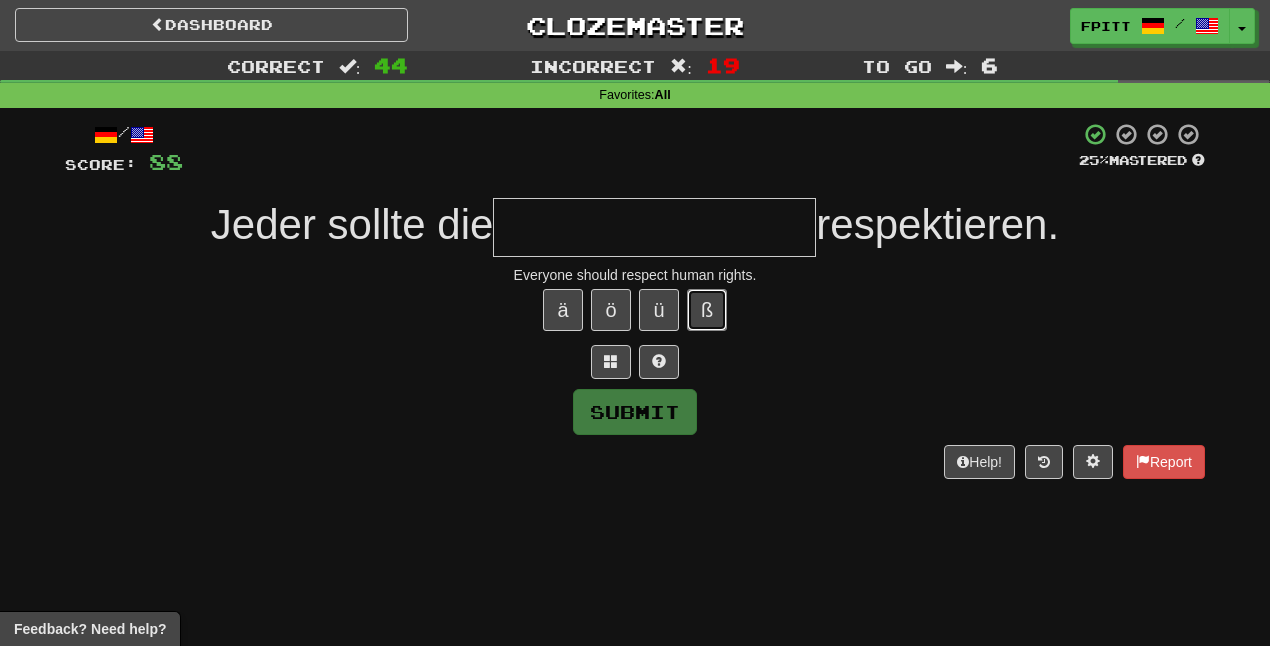 type 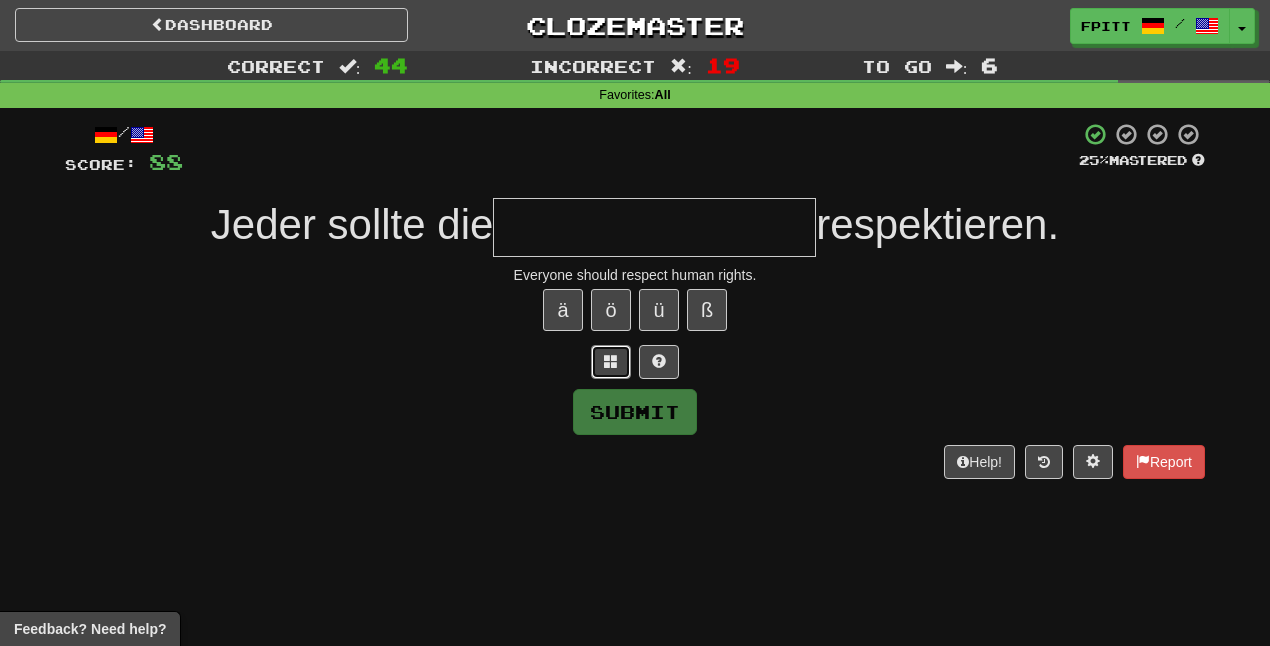 type 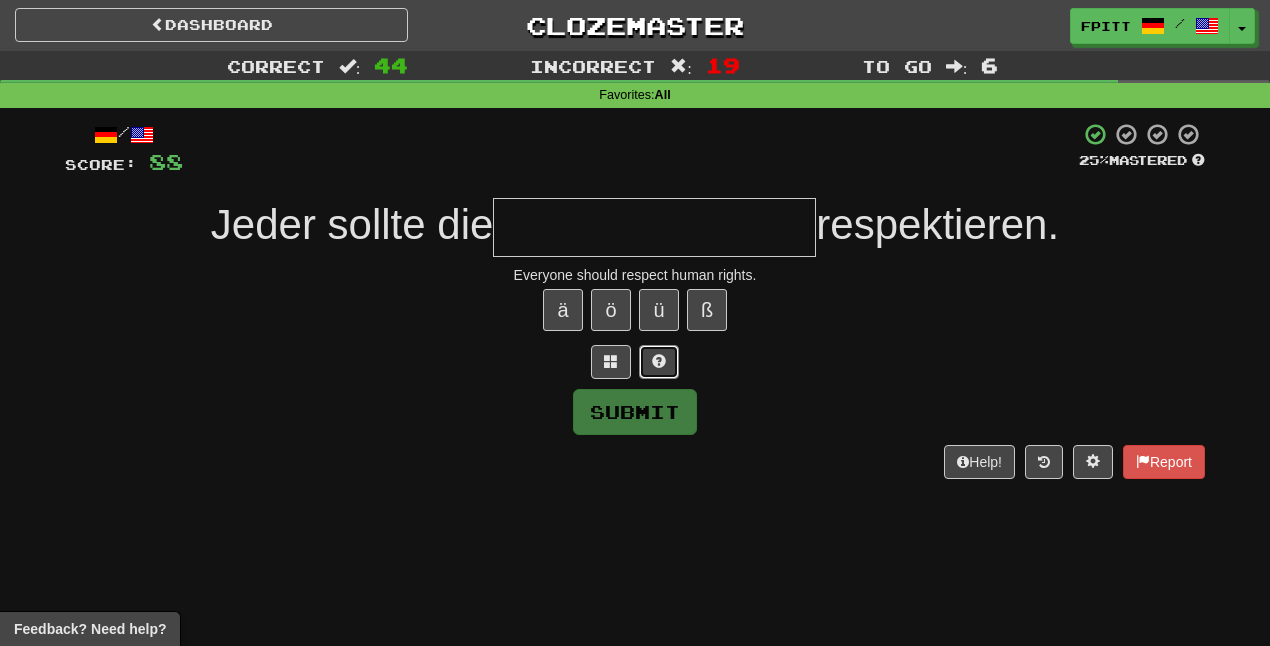 type 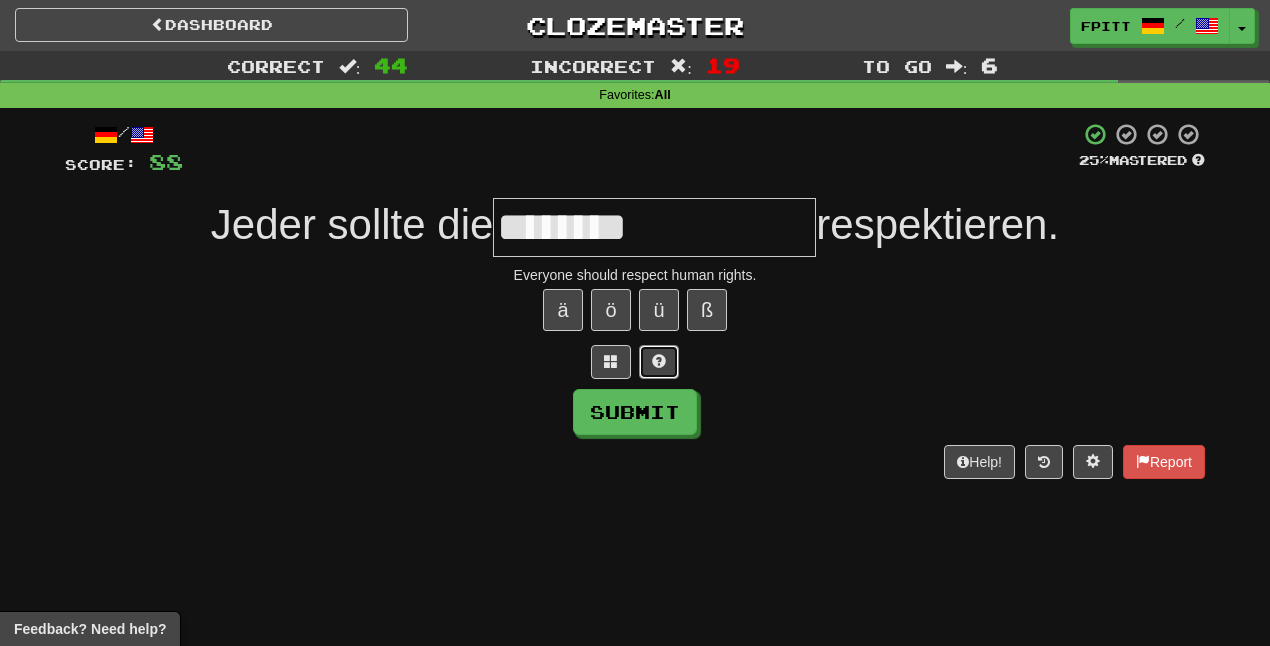 click at bounding box center [659, 362] 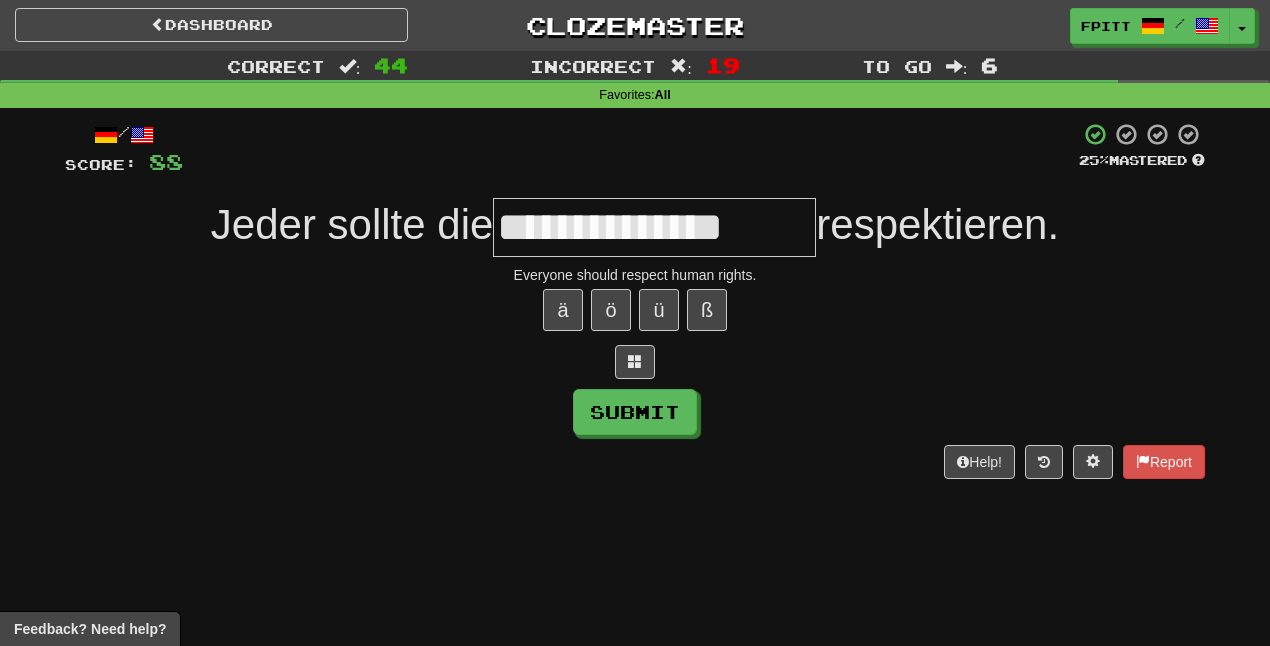 type on "**********" 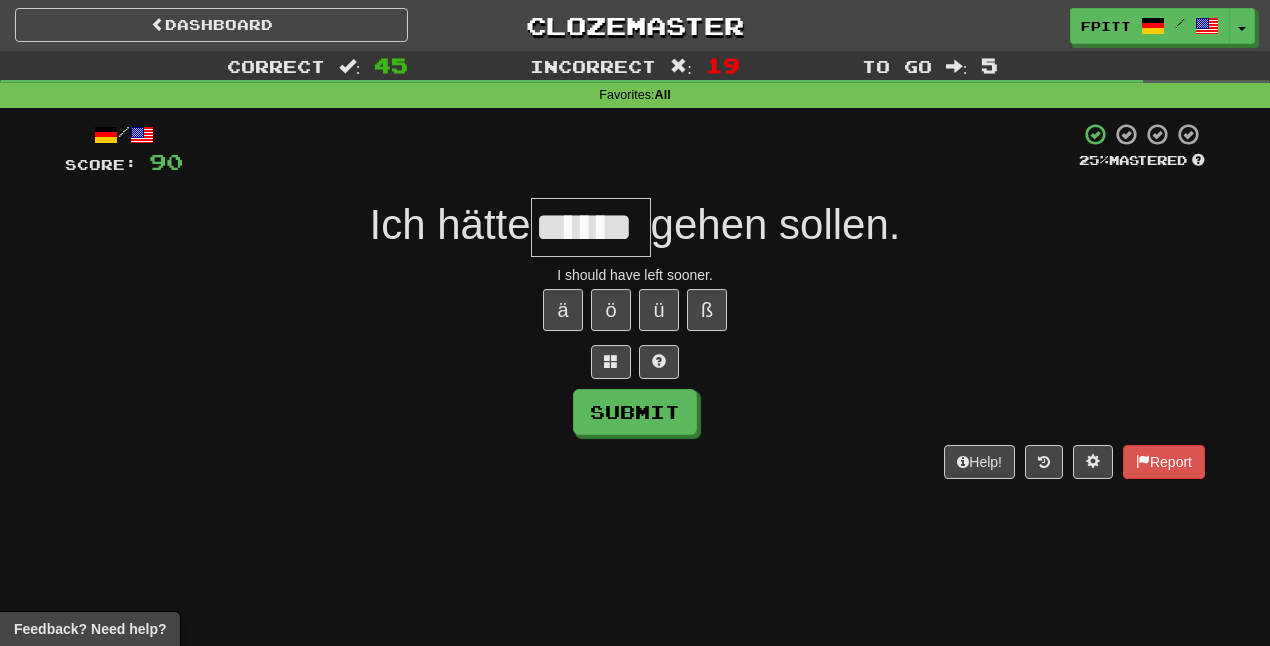 type on "******" 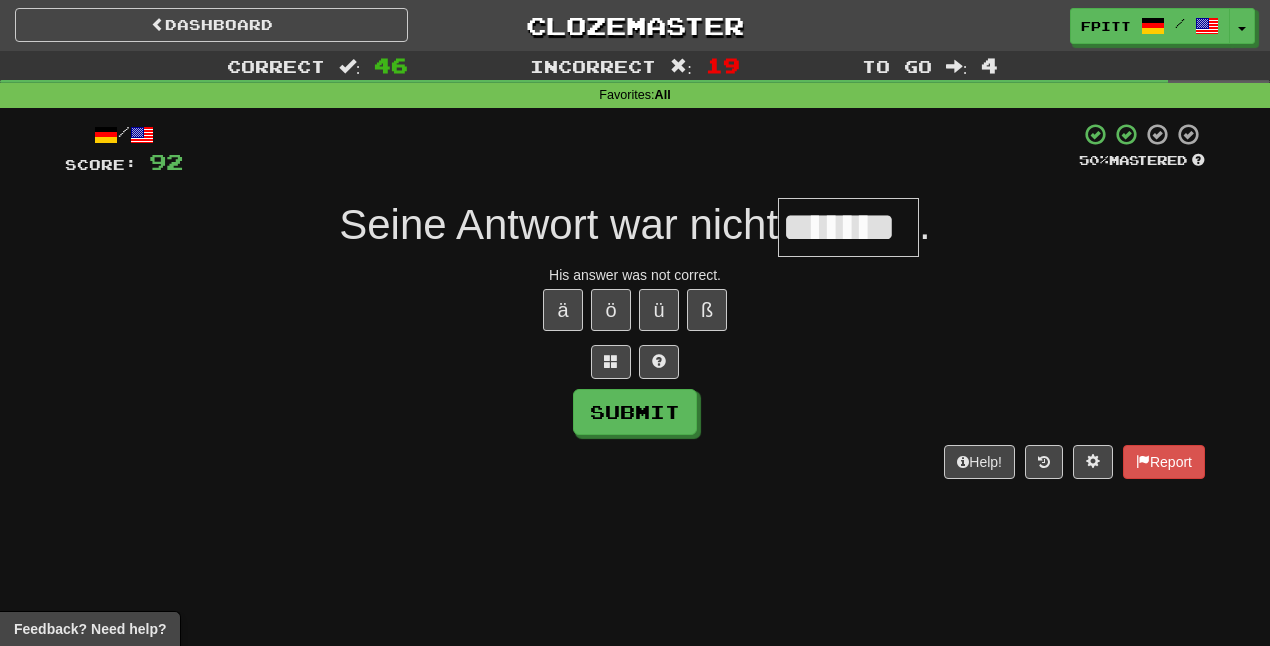 type on "*******" 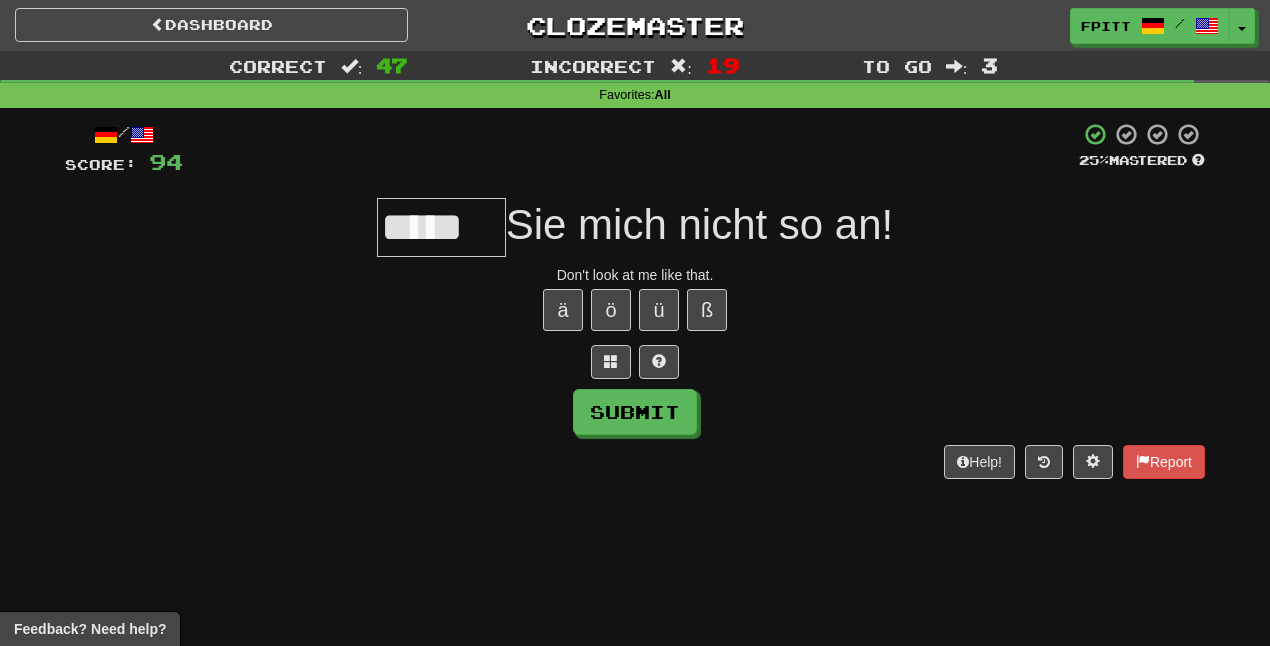 type on "*****" 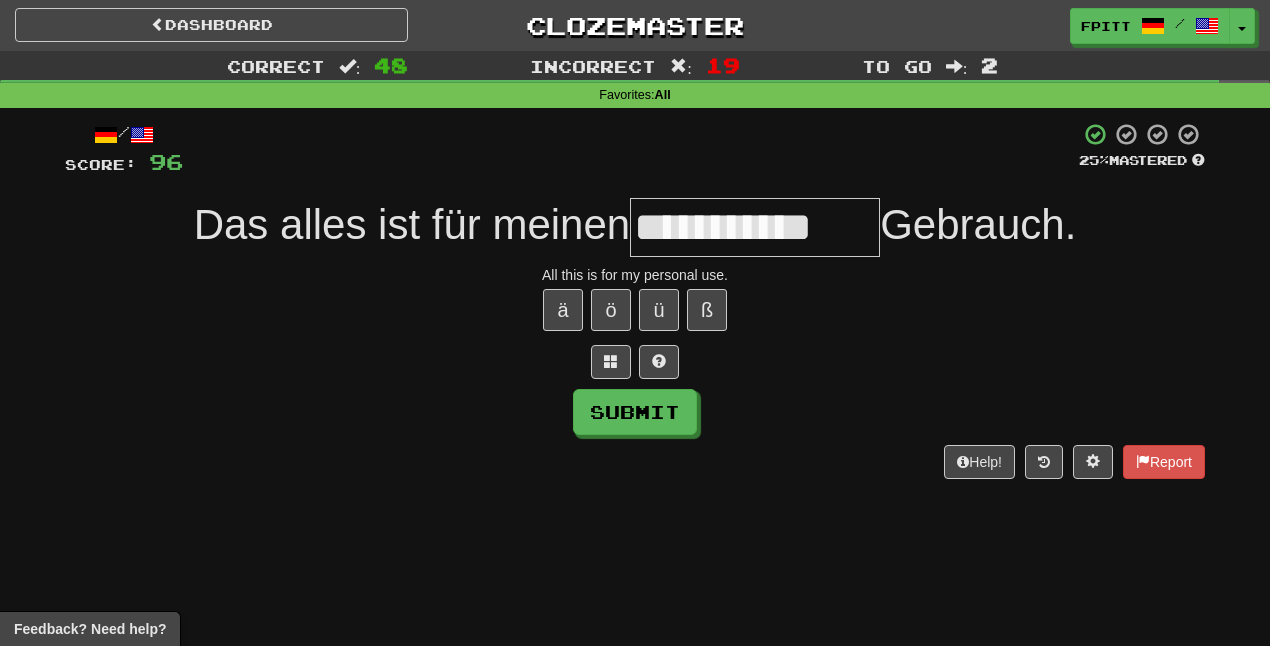type on "**********" 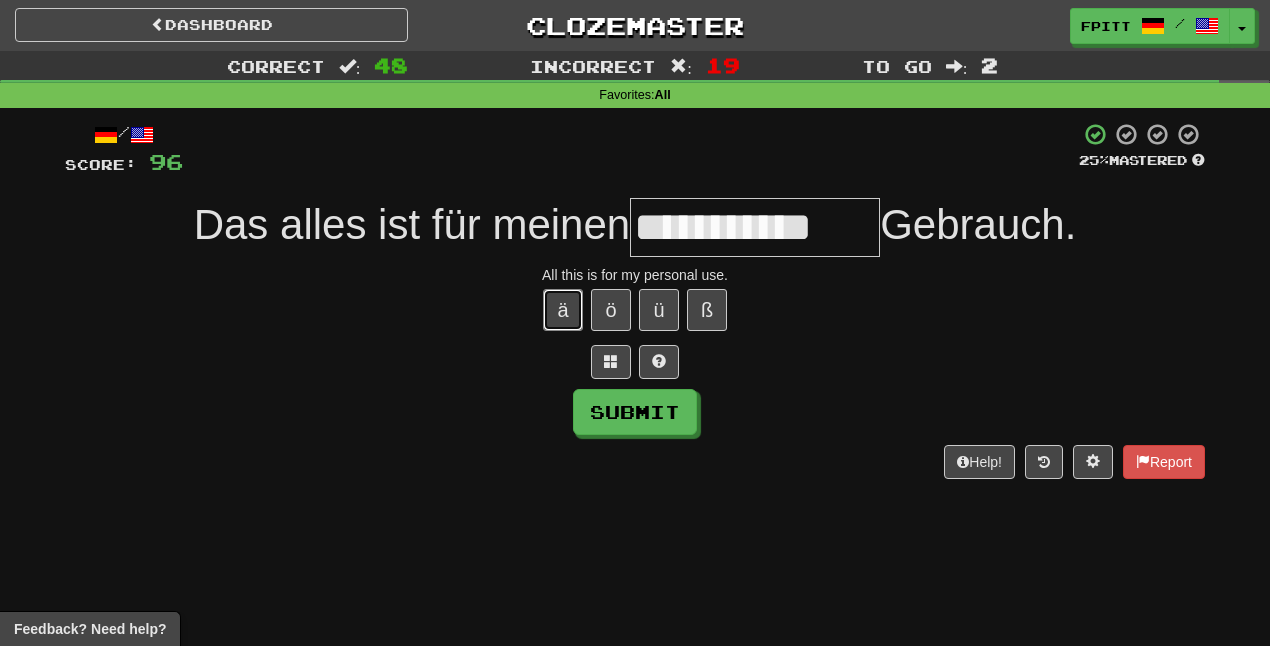 type 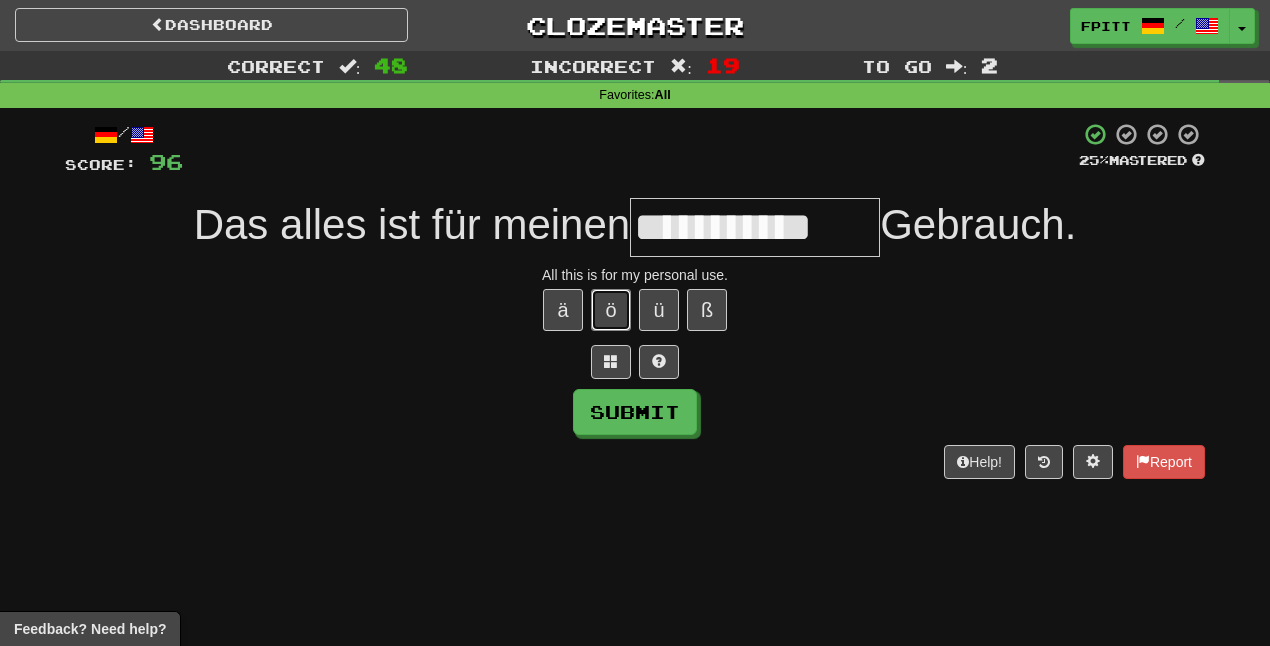 type 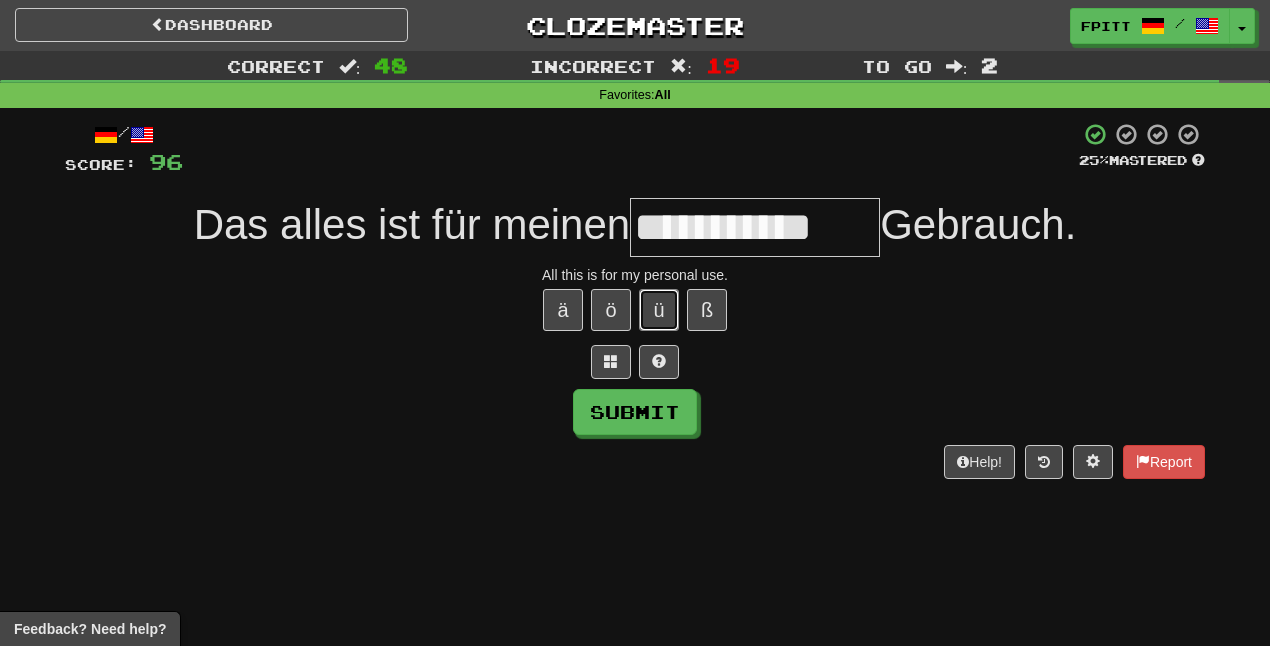 type 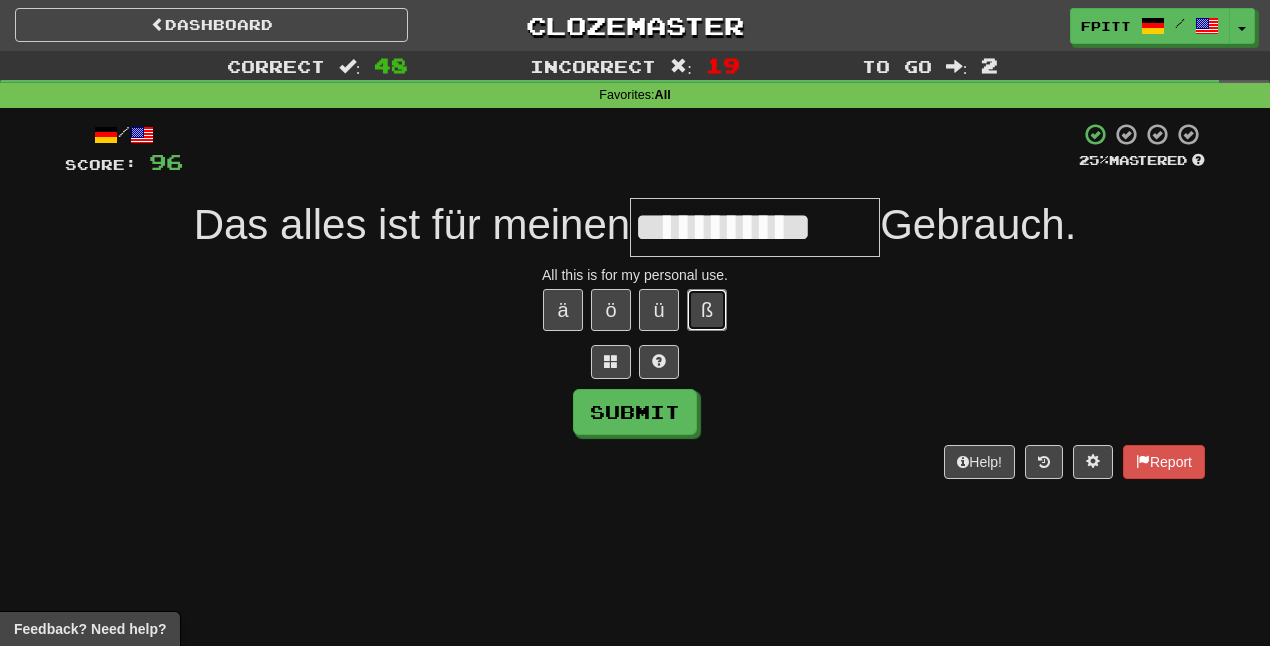 type 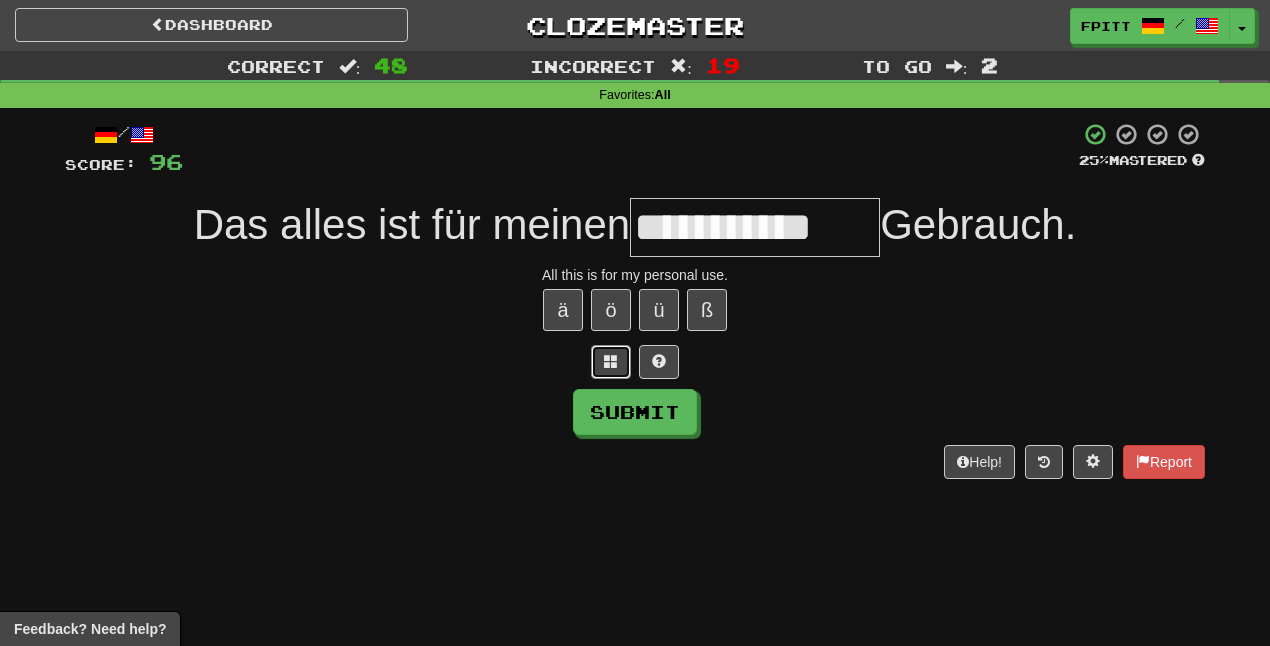 type 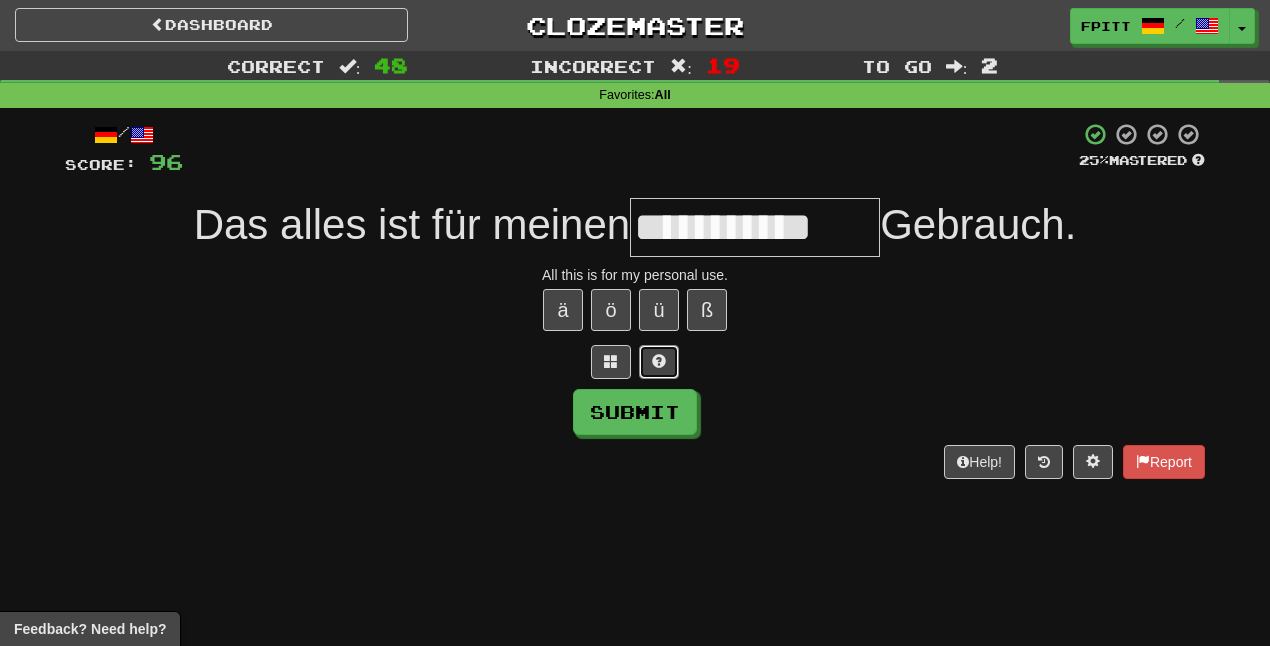 type 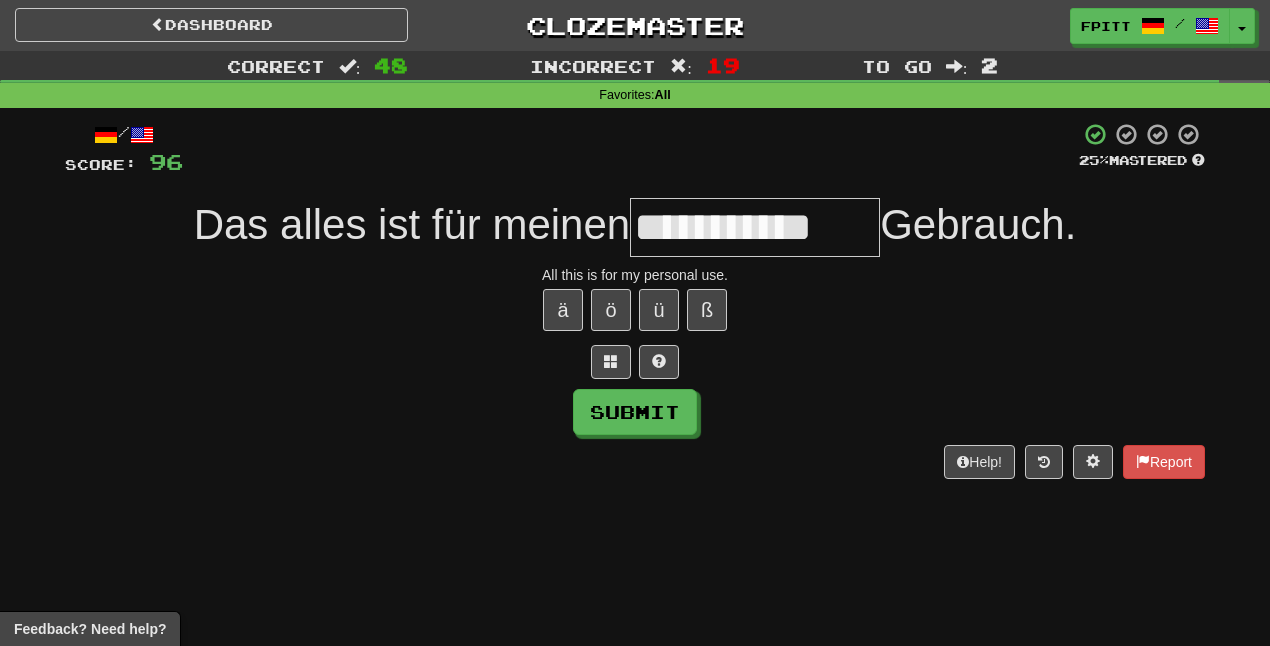 type 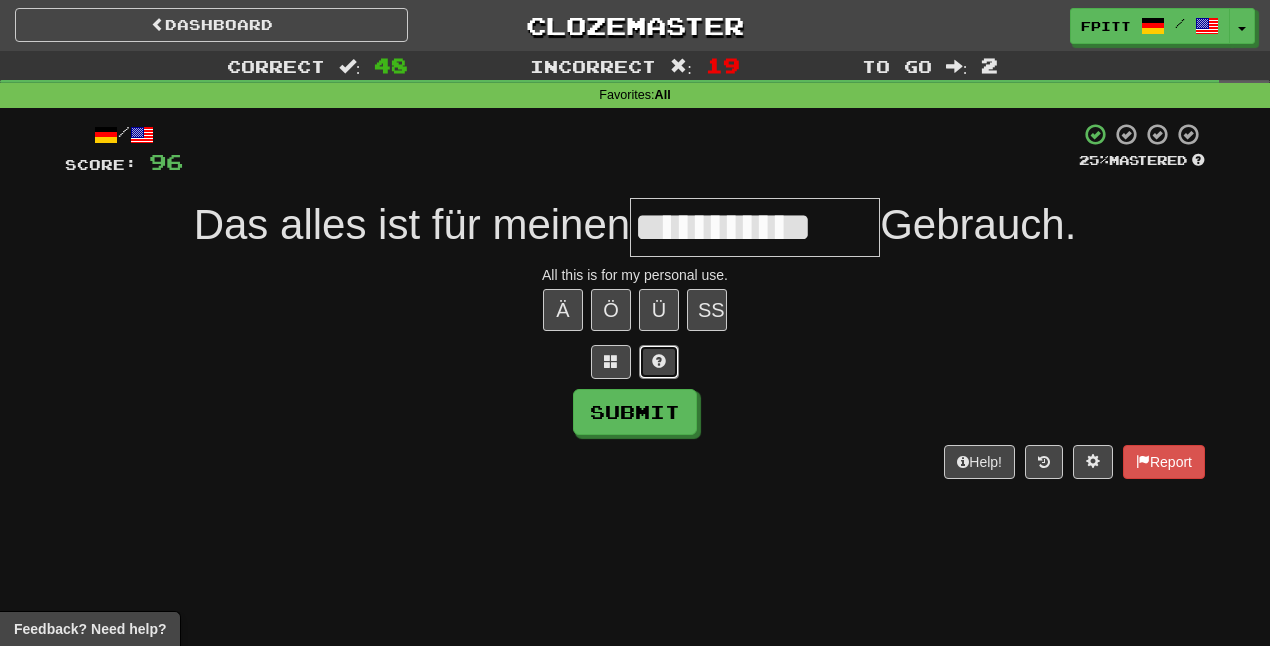 click at bounding box center (659, 362) 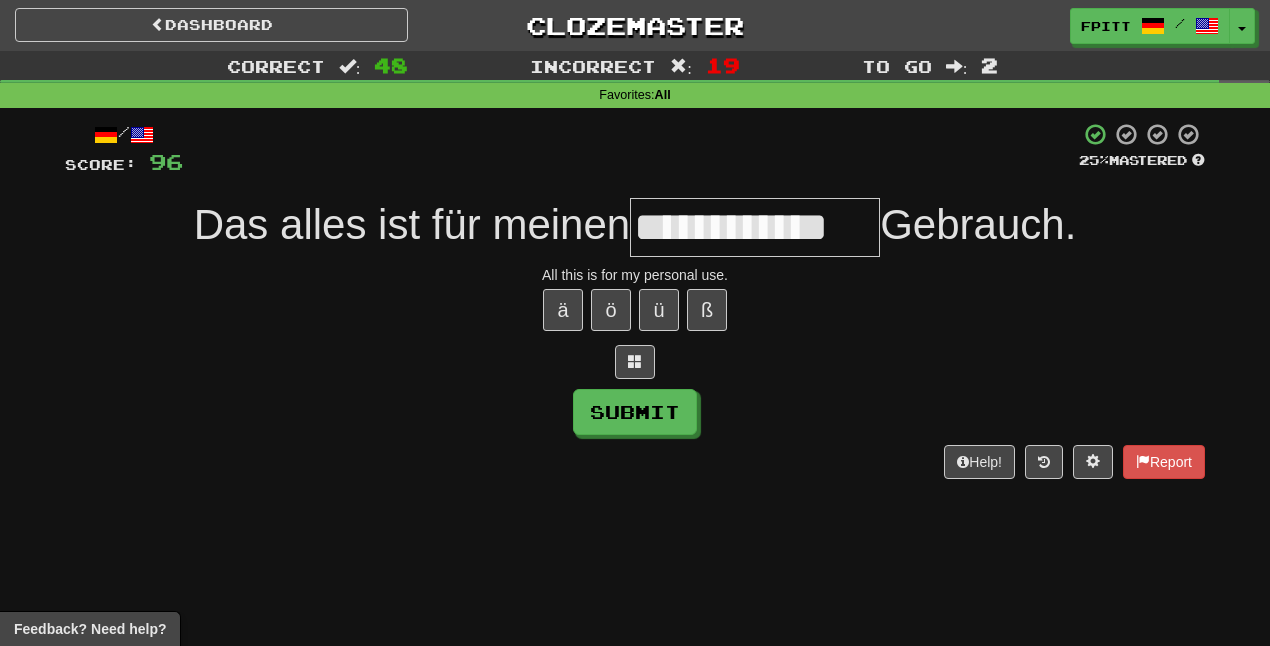 type on "**********" 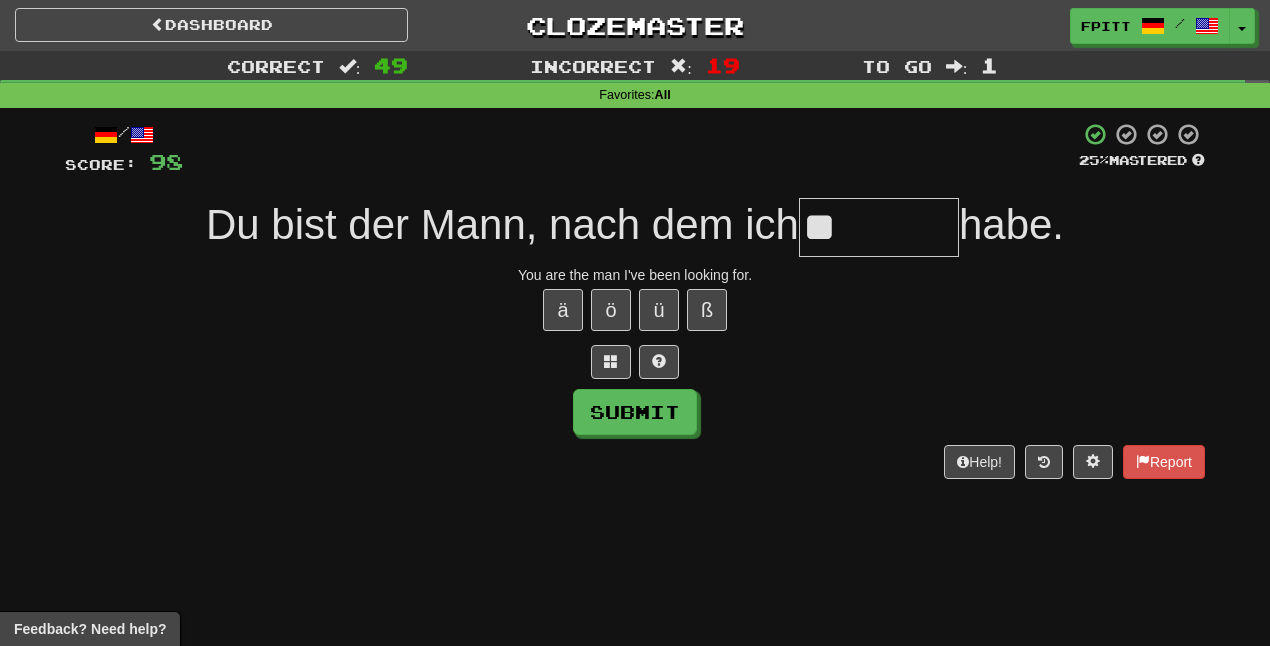 type on "*" 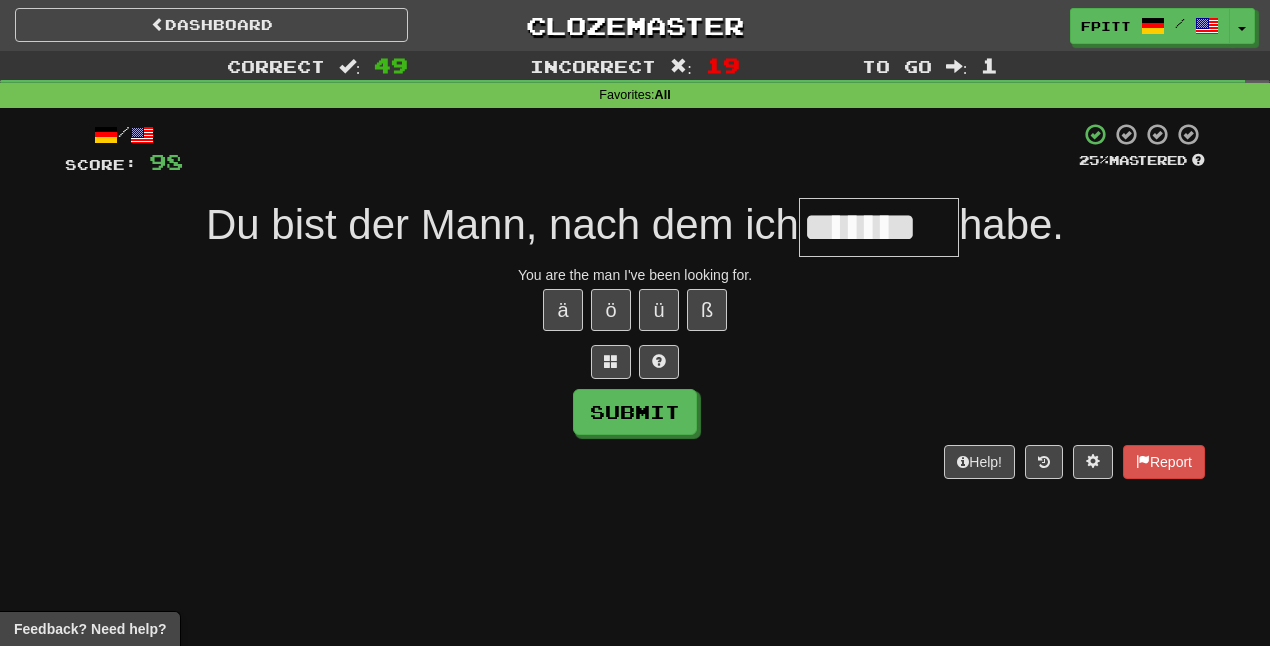type on "*******" 